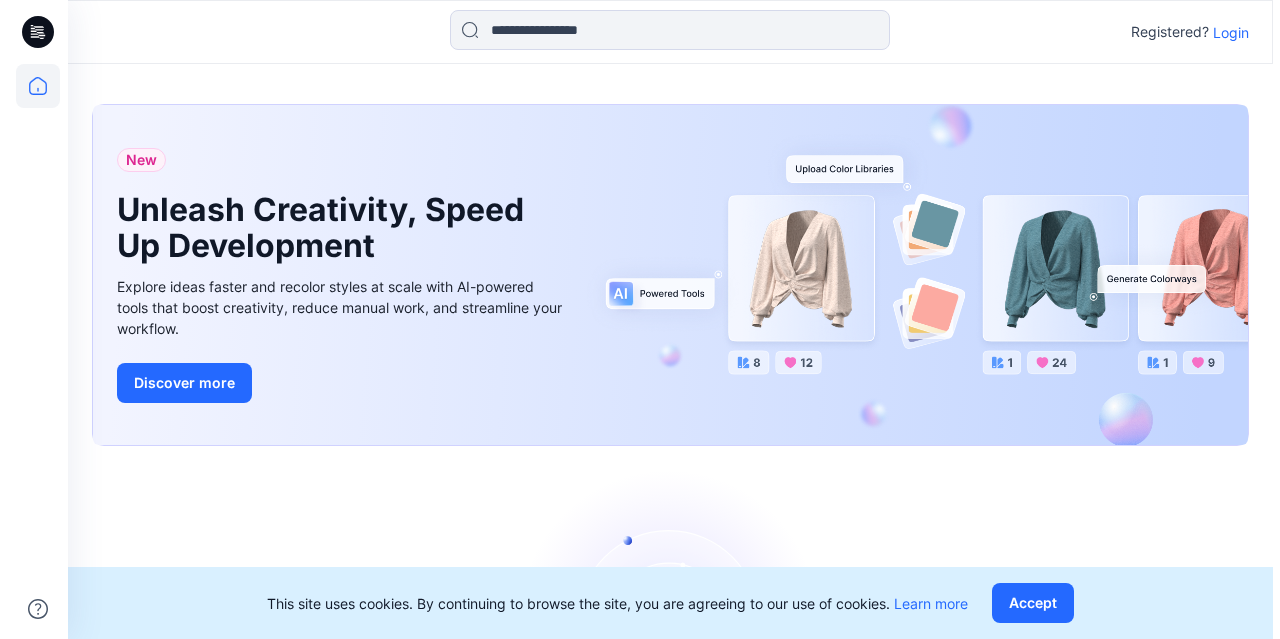scroll, scrollTop: 0, scrollLeft: 0, axis: both 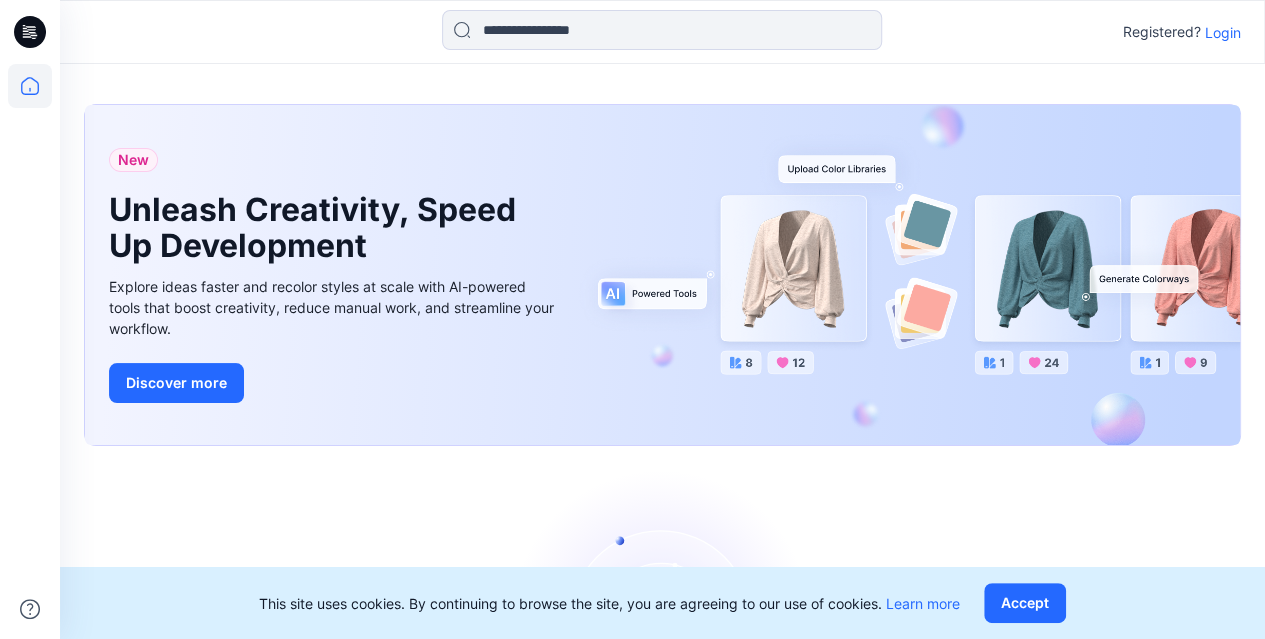 click on "Login" at bounding box center [1223, 32] 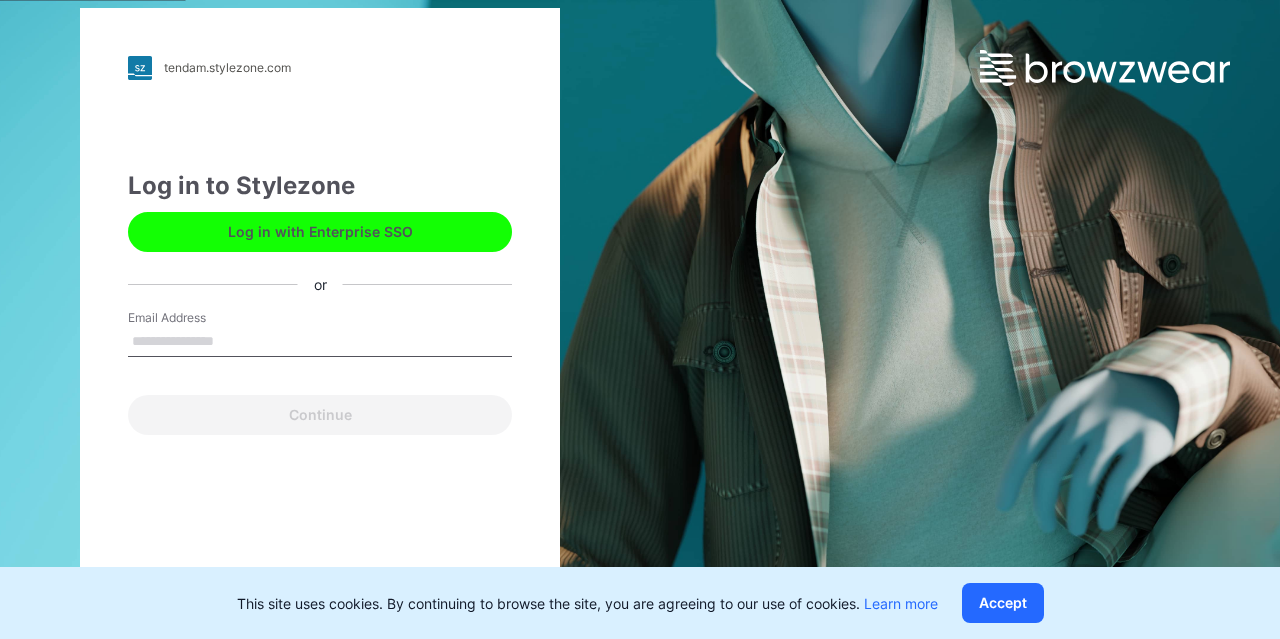 click on "Email Address" at bounding box center (320, 342) 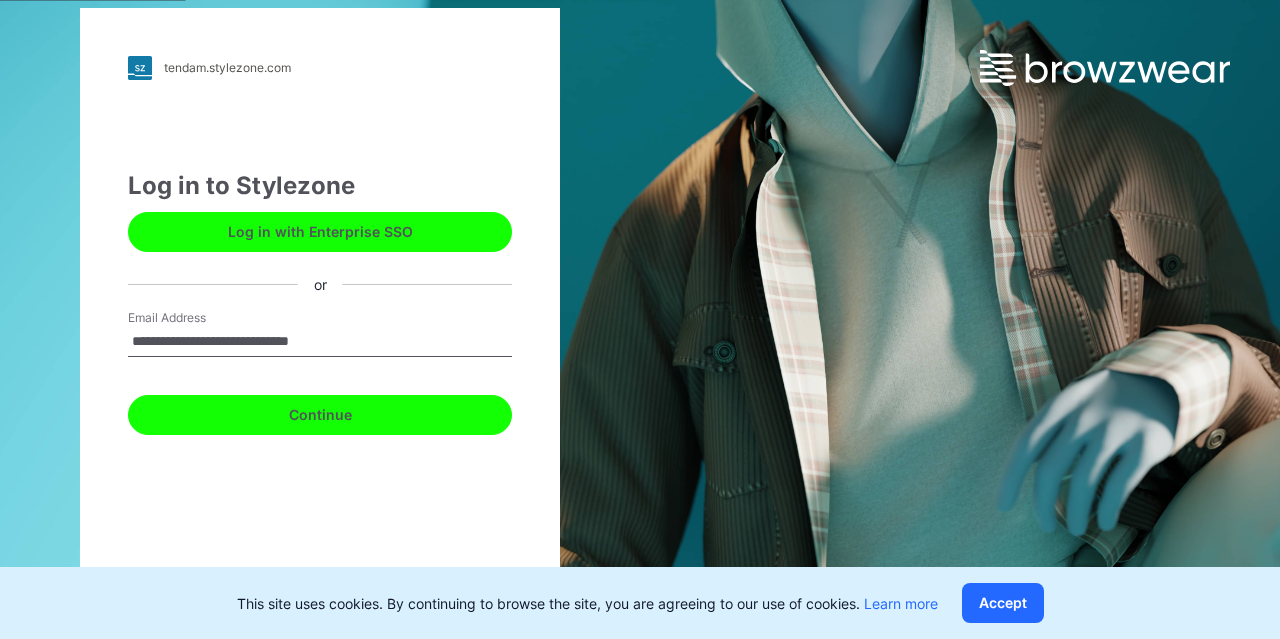 click on "Continue" at bounding box center (320, 415) 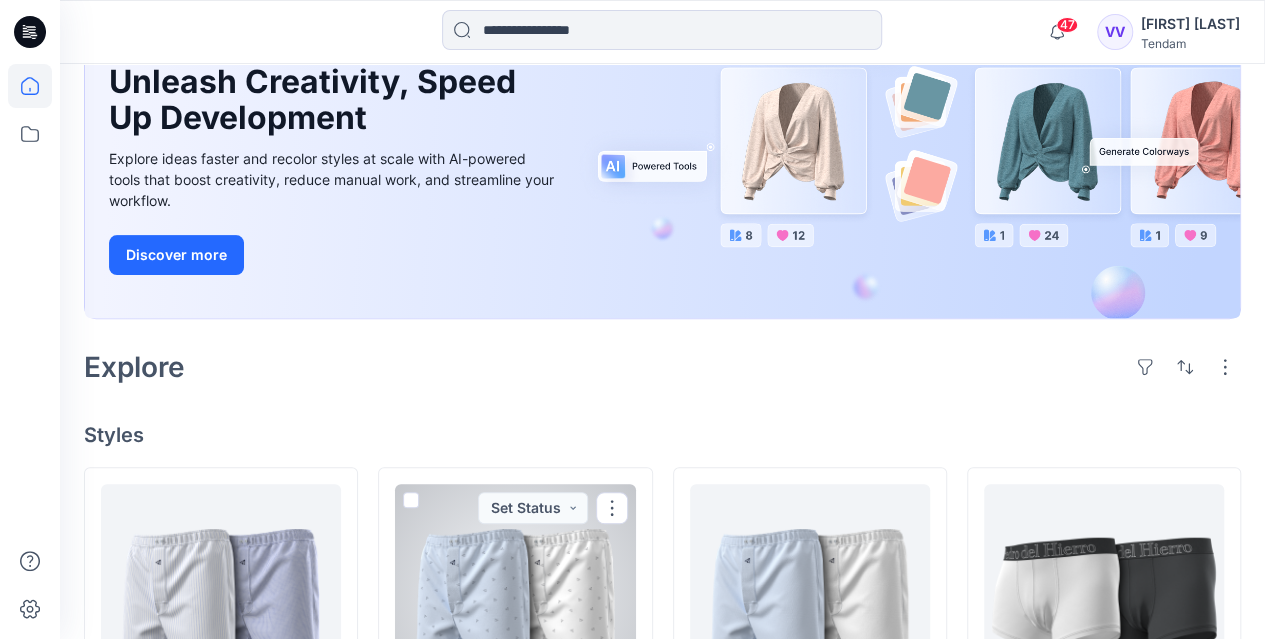 scroll, scrollTop: 185, scrollLeft: 0, axis: vertical 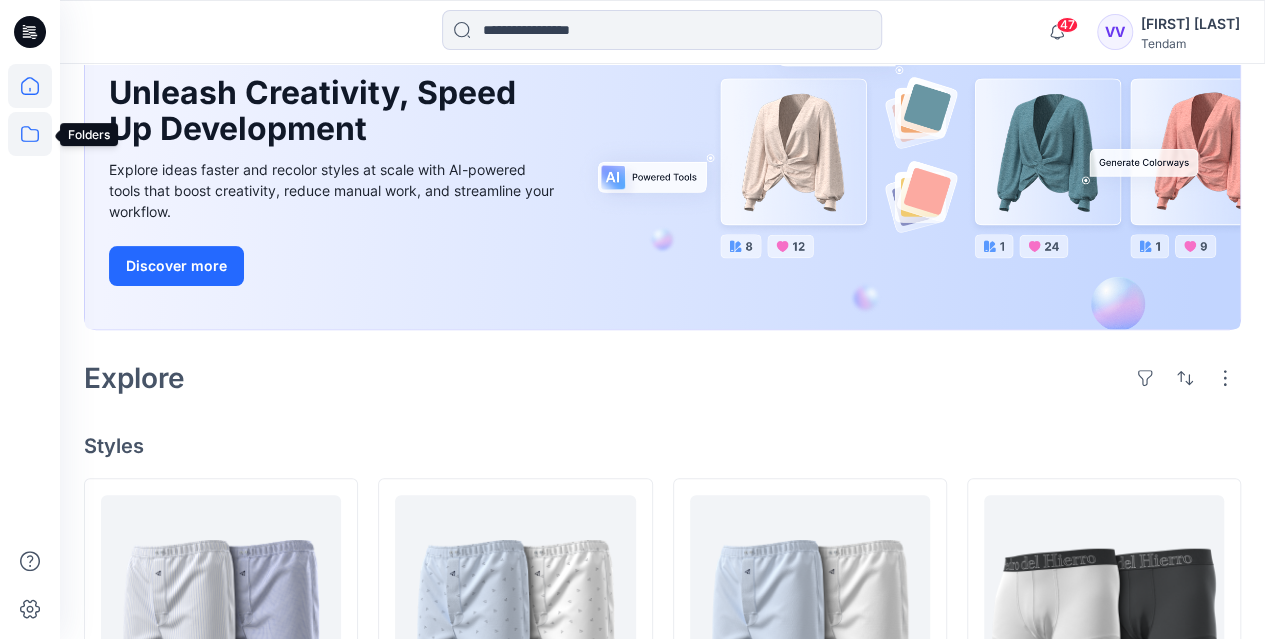 click 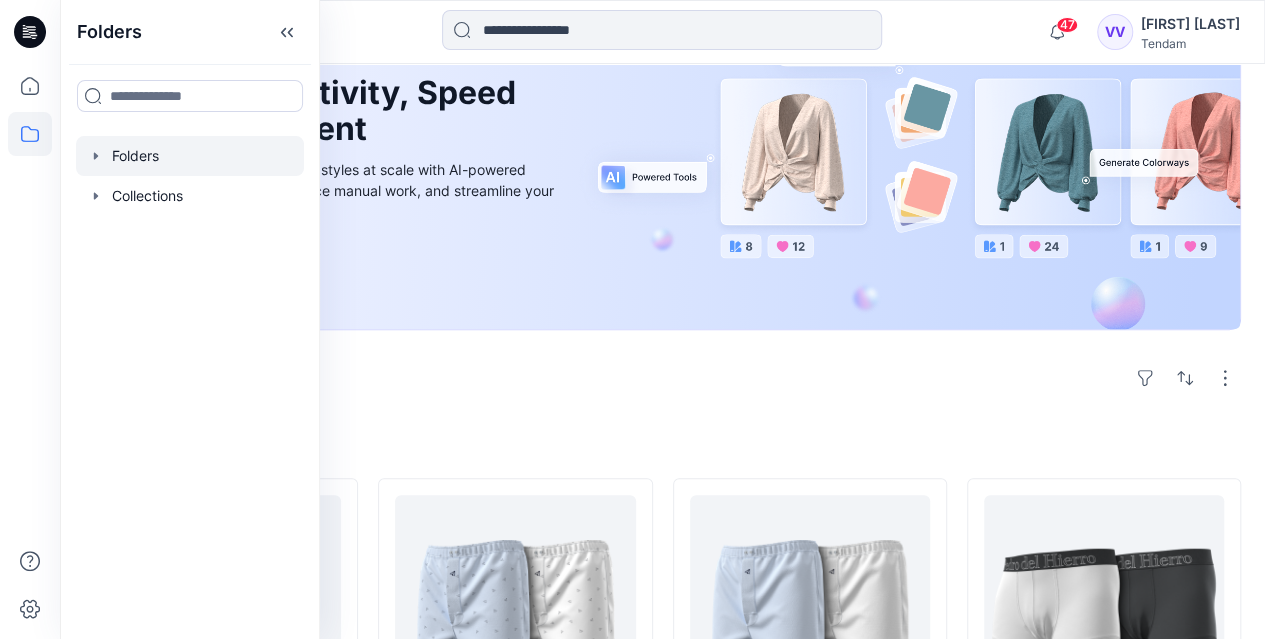 click at bounding box center (190, 156) 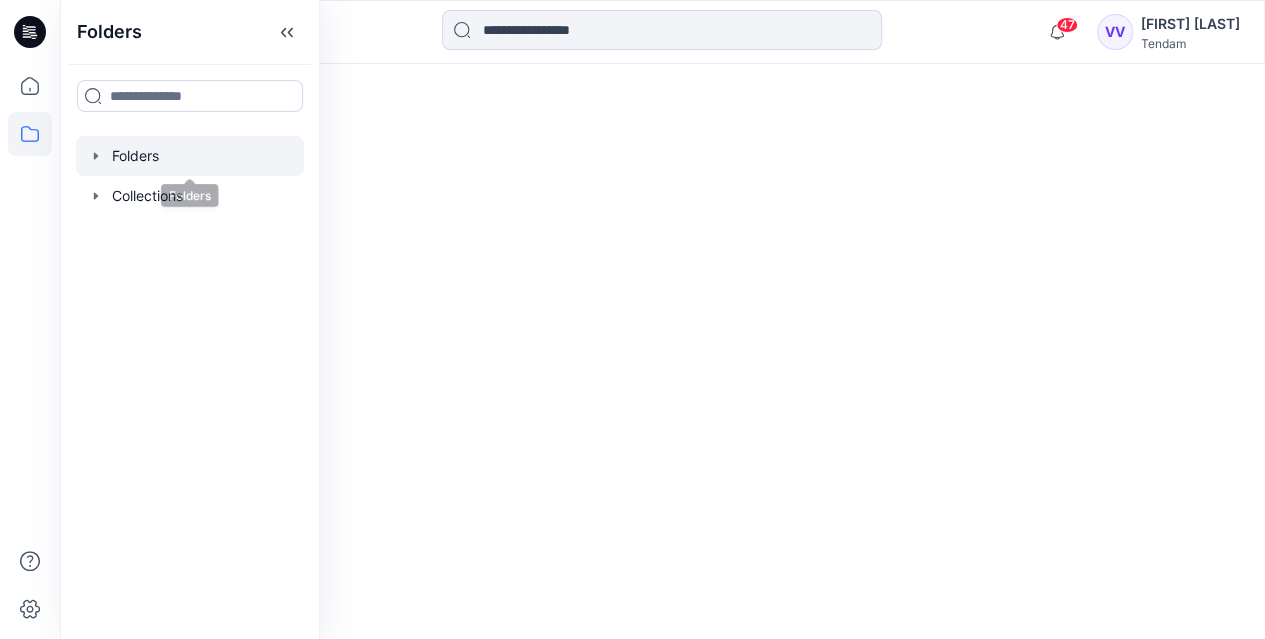 scroll, scrollTop: 0, scrollLeft: 0, axis: both 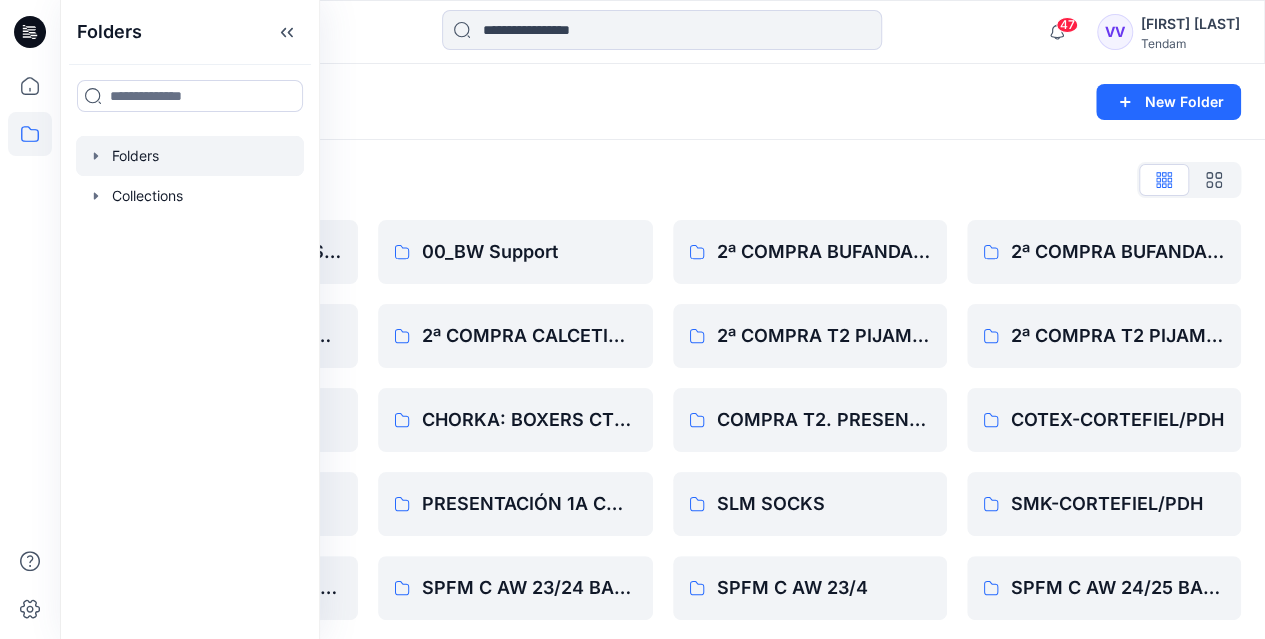 click on "Folders List" at bounding box center [662, 180] 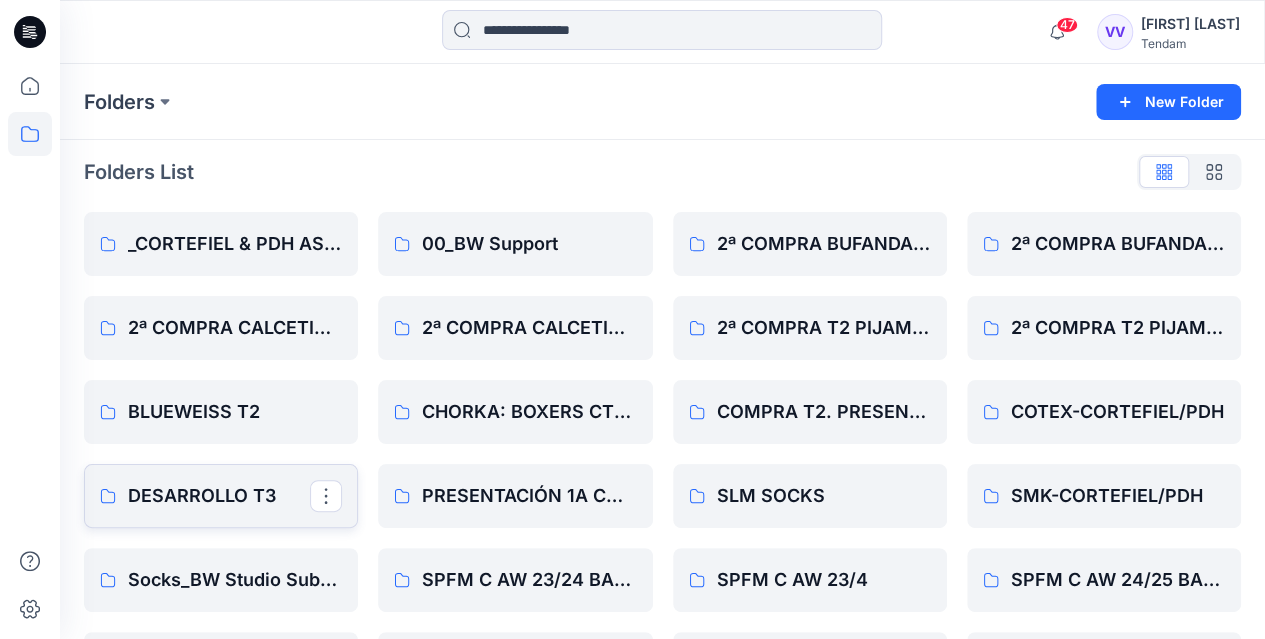 scroll, scrollTop: 6, scrollLeft: 0, axis: vertical 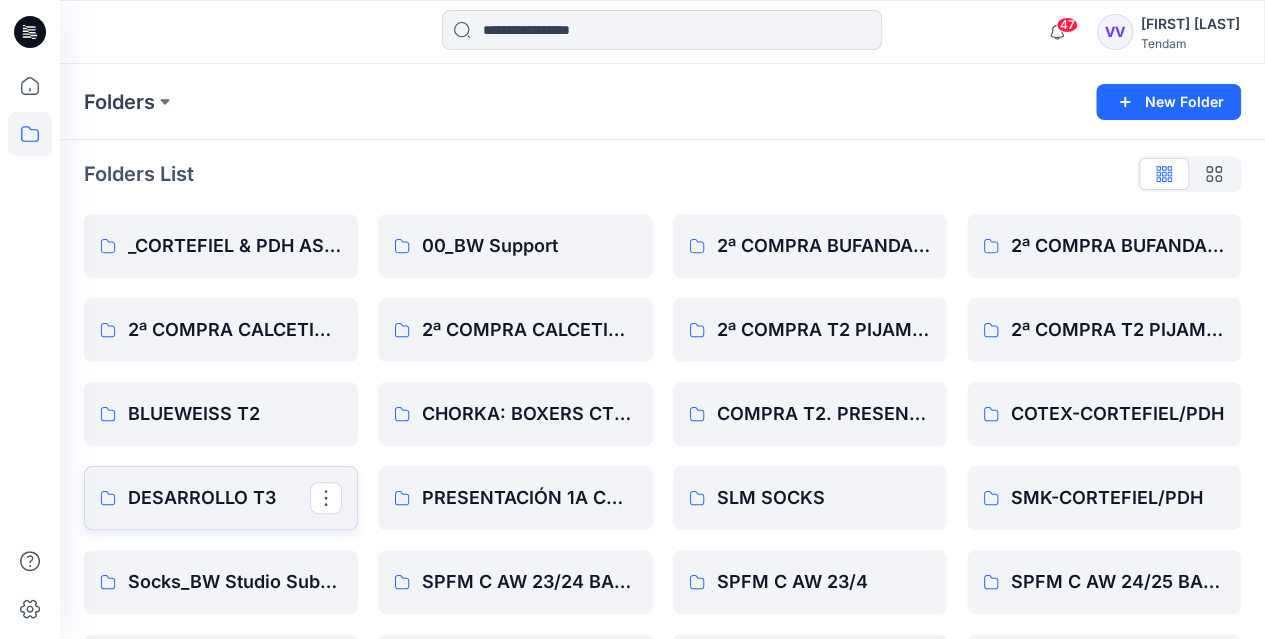 click on "DESARROLLO T3" at bounding box center (219, 498) 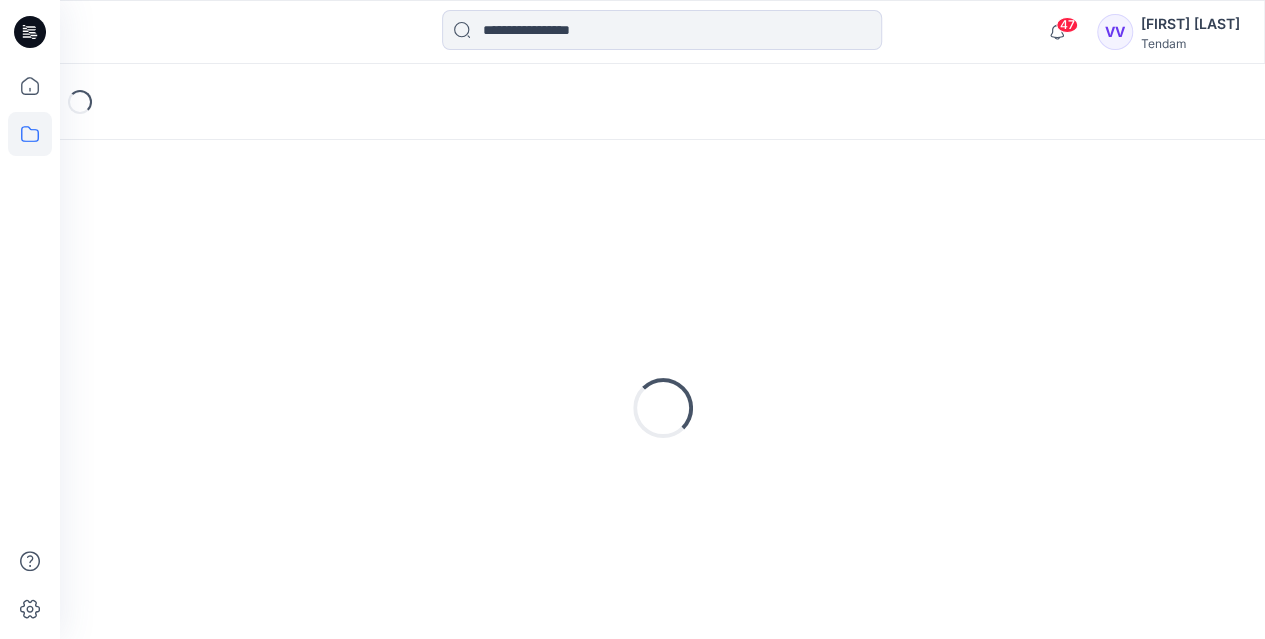 scroll, scrollTop: 0, scrollLeft: 0, axis: both 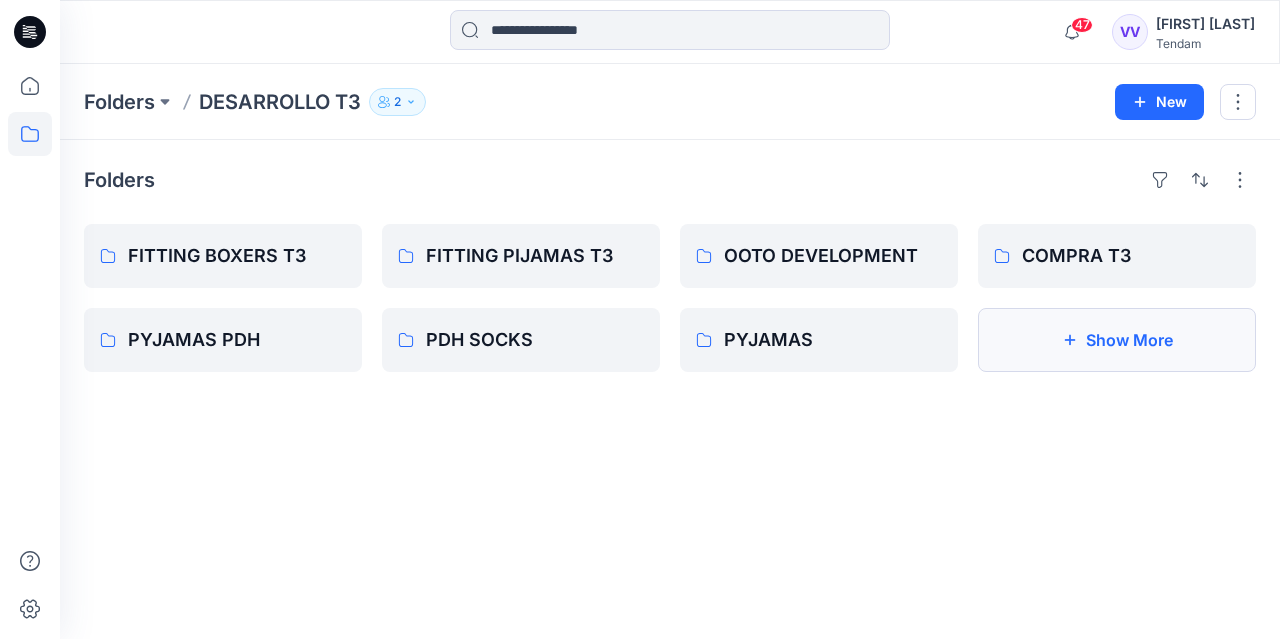 click on "Show More" at bounding box center (1117, 340) 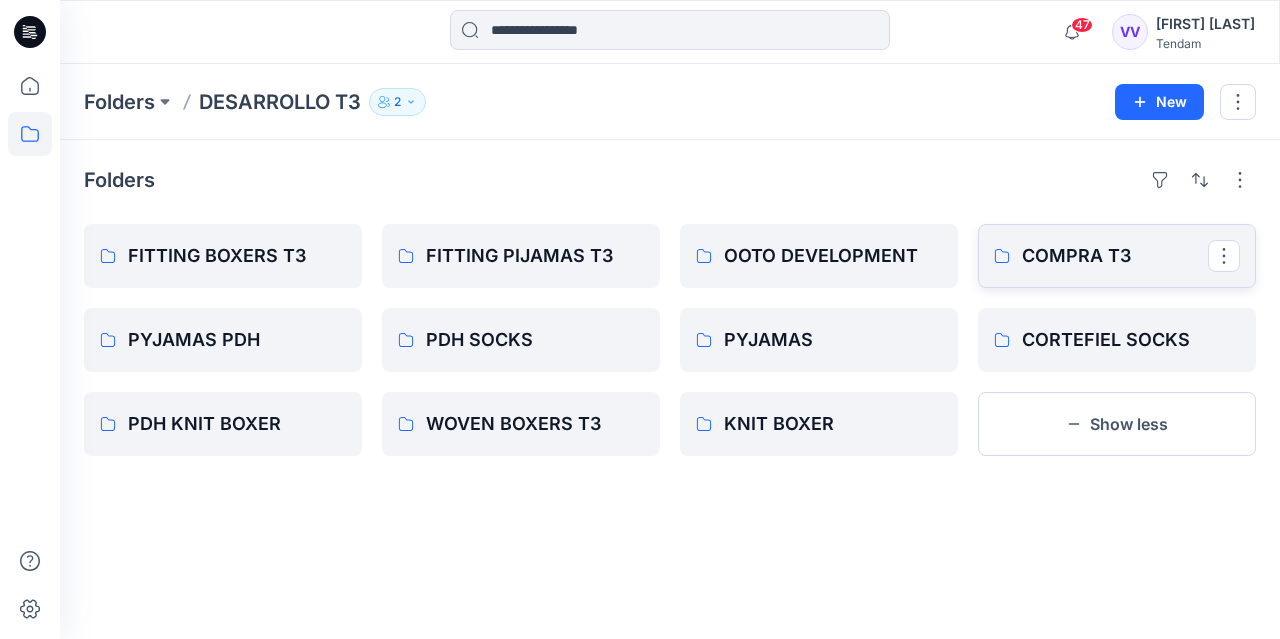 click on "COMPRA T3" at bounding box center [1115, 256] 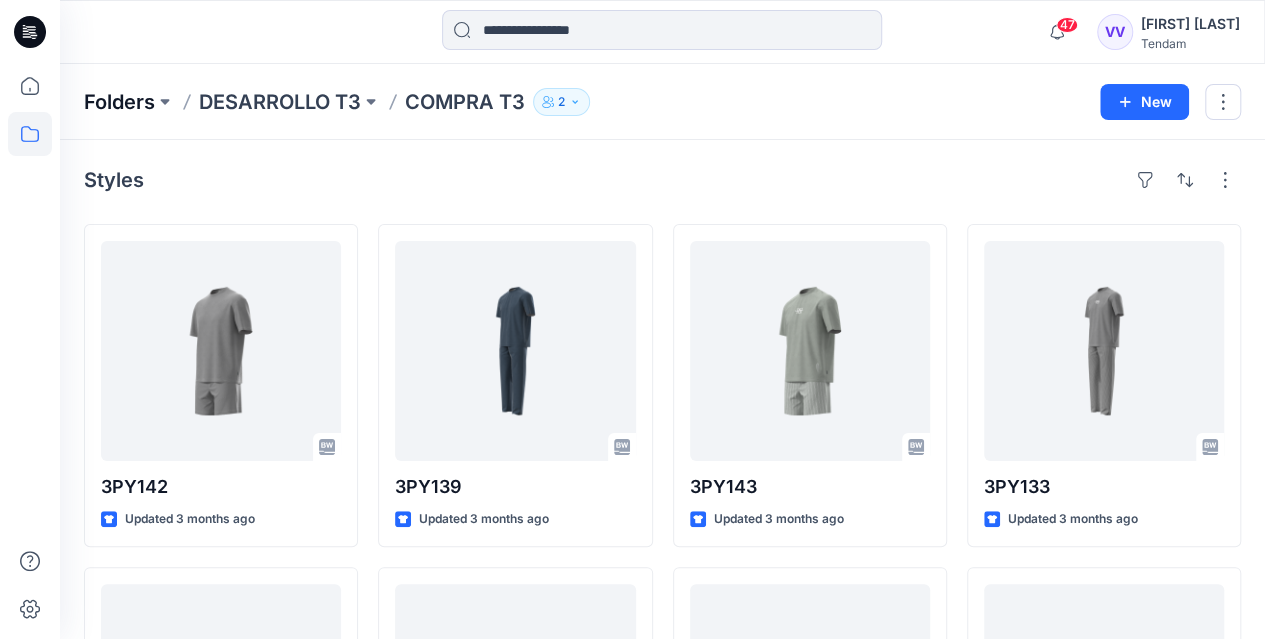 click on "Folders" at bounding box center (119, 102) 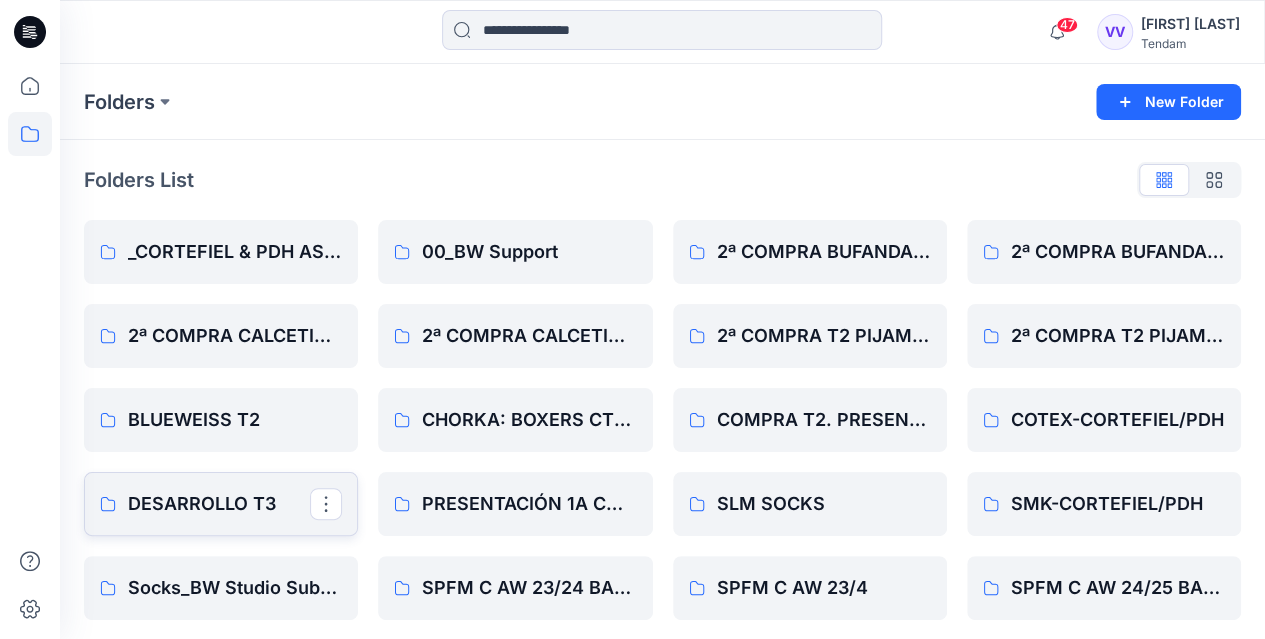 click on "DESARROLLO T3" at bounding box center (219, 504) 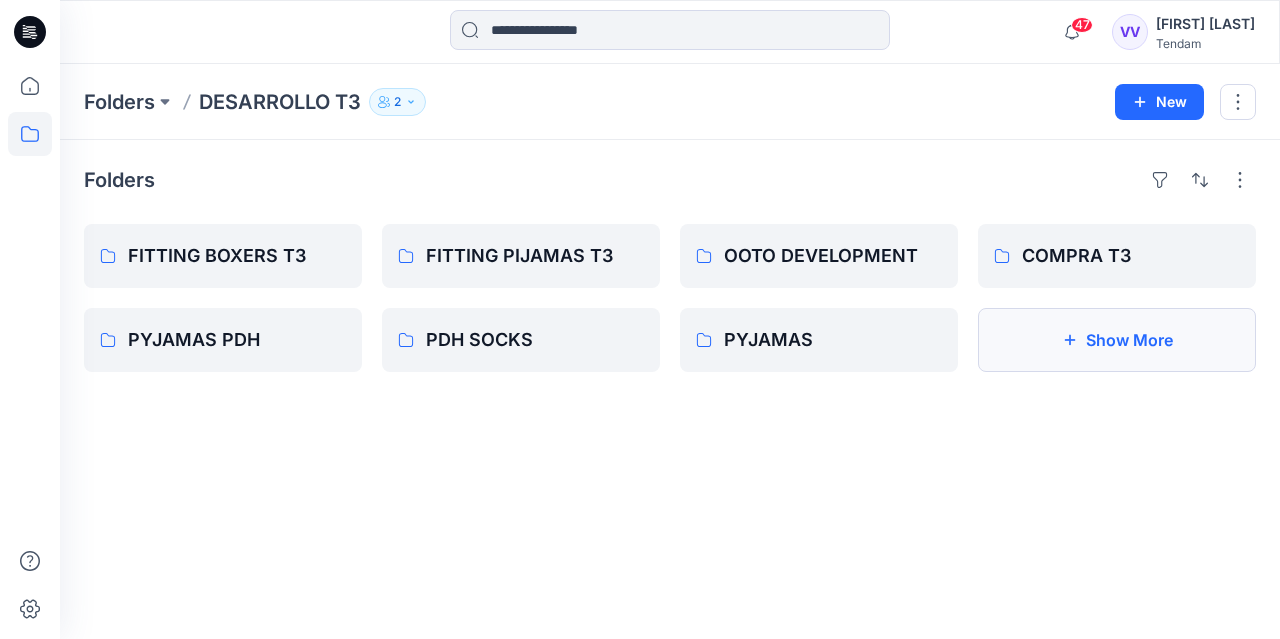 click on "Show More" at bounding box center [1117, 340] 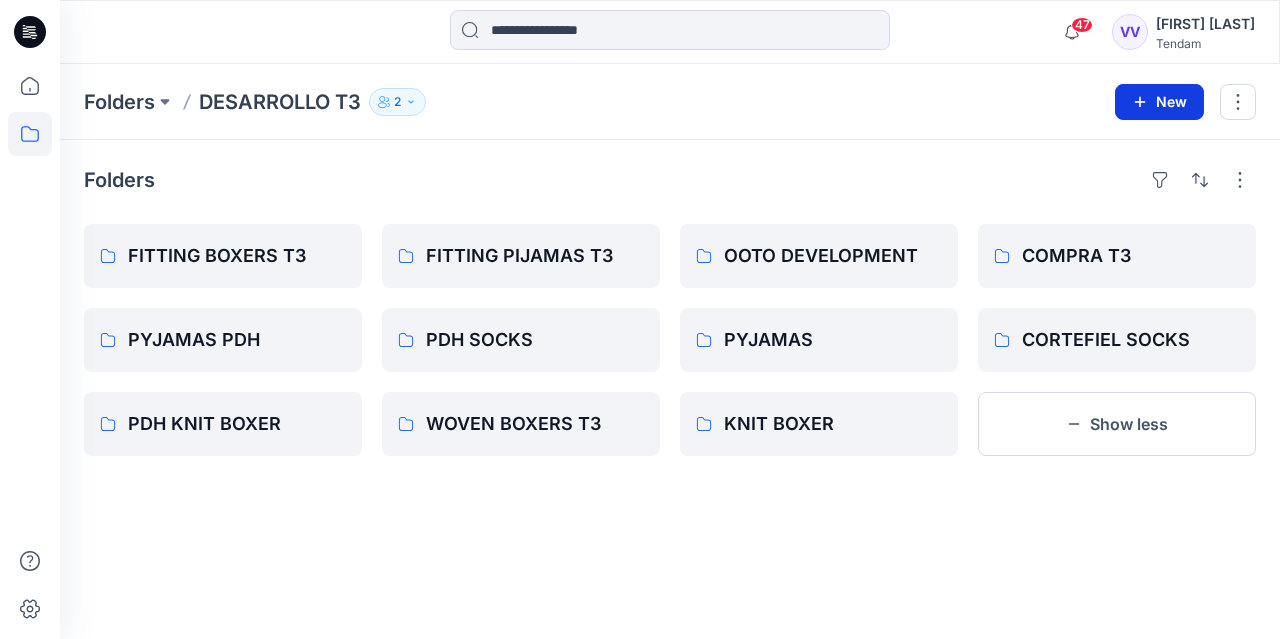 click on "New" at bounding box center (1159, 102) 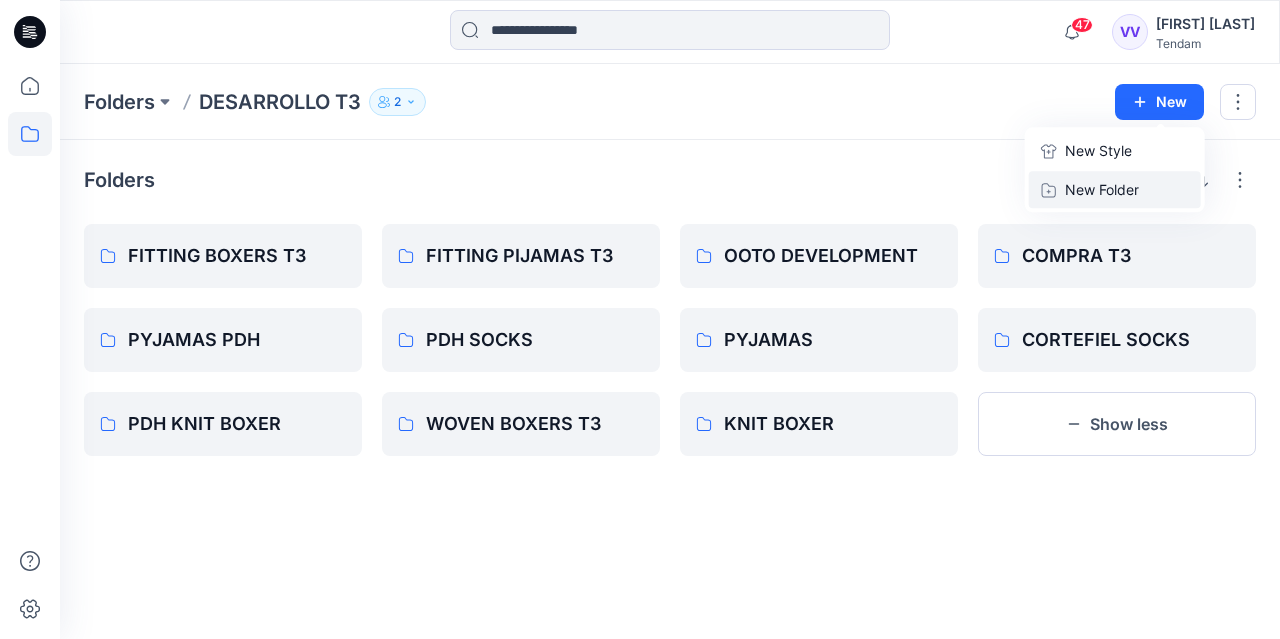 click on "New Folder" at bounding box center [1102, 189] 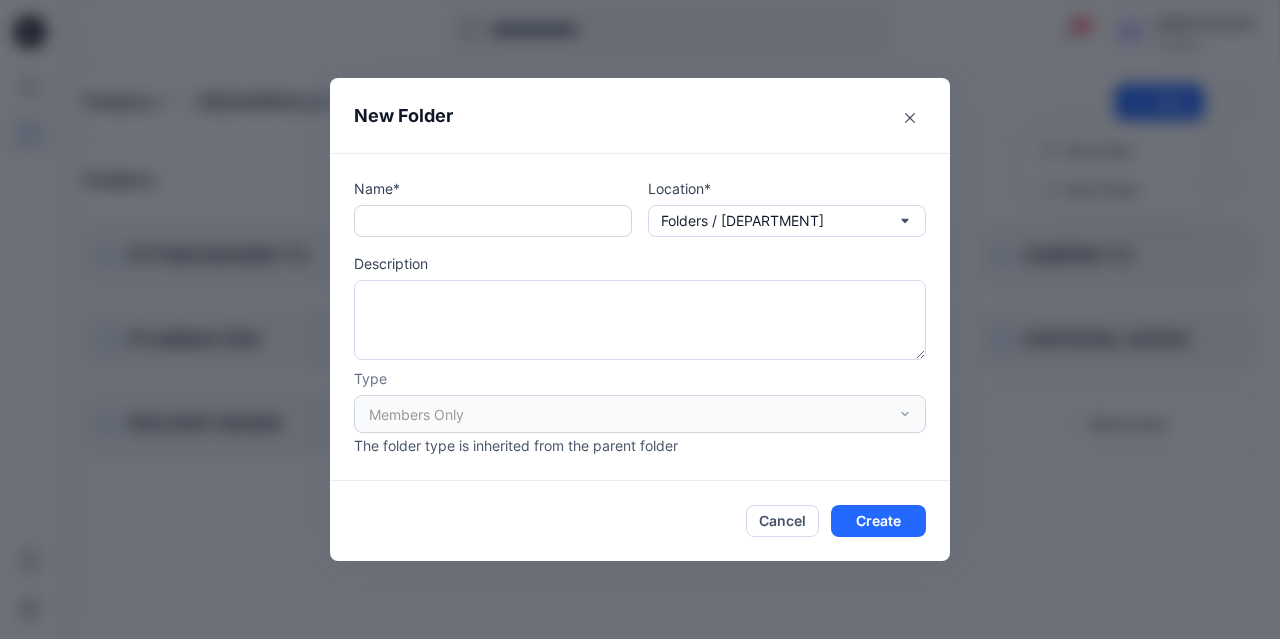 click at bounding box center [493, 221] 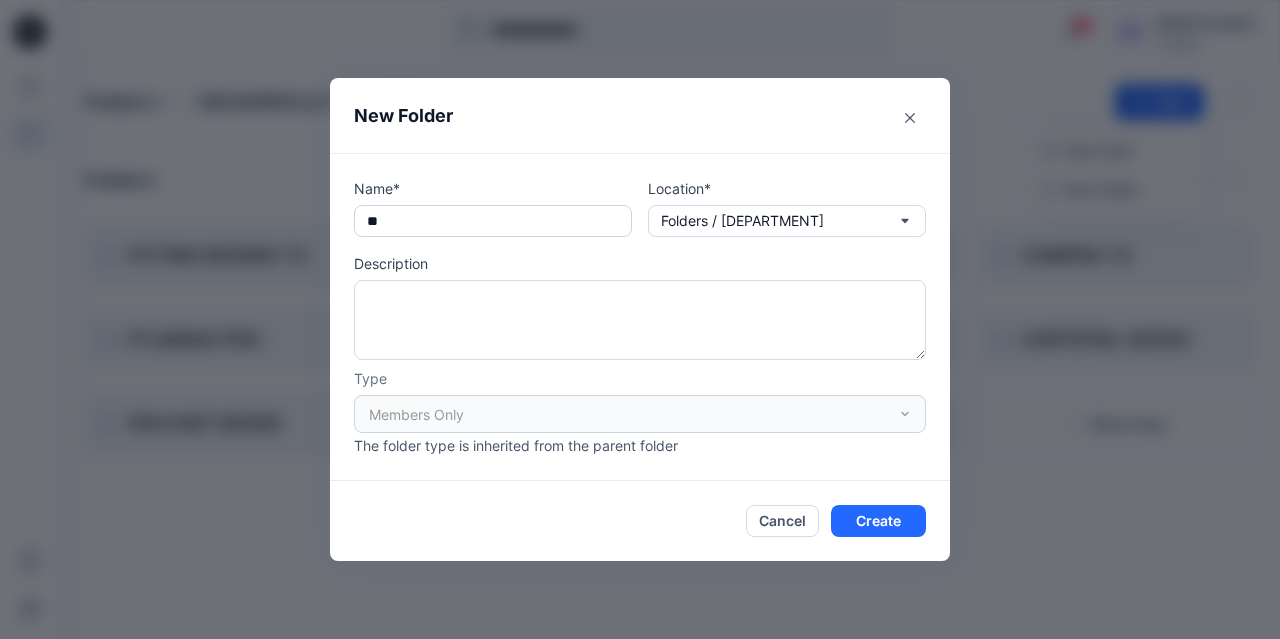 type on "*" 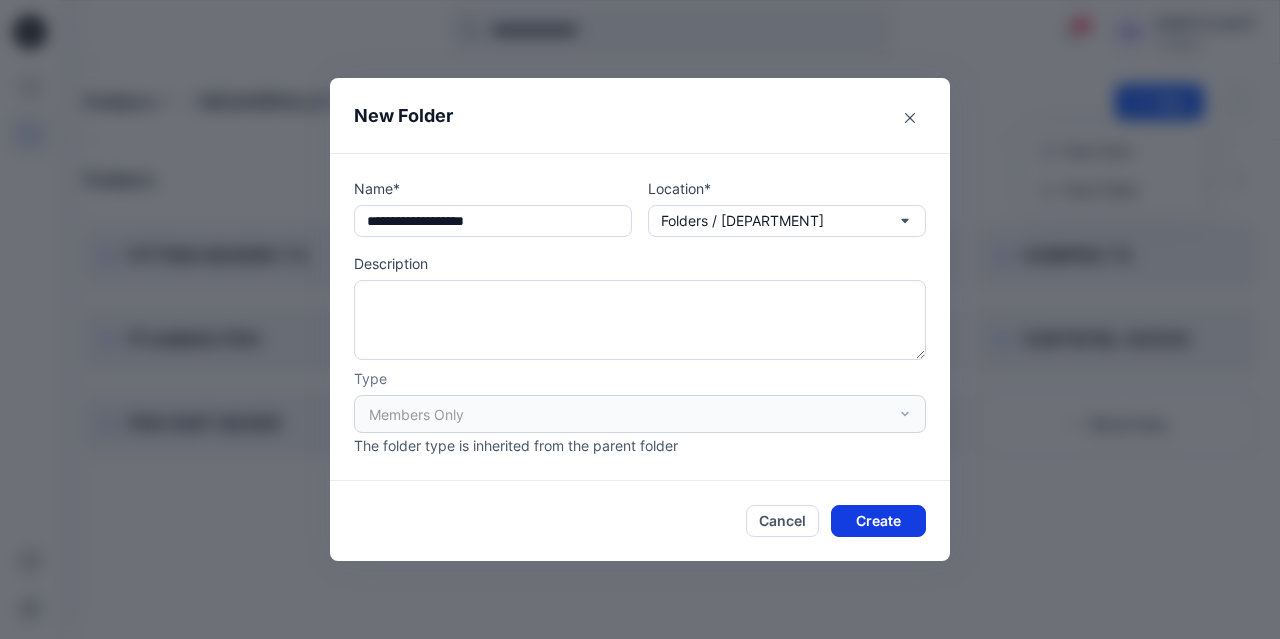 type on "**********" 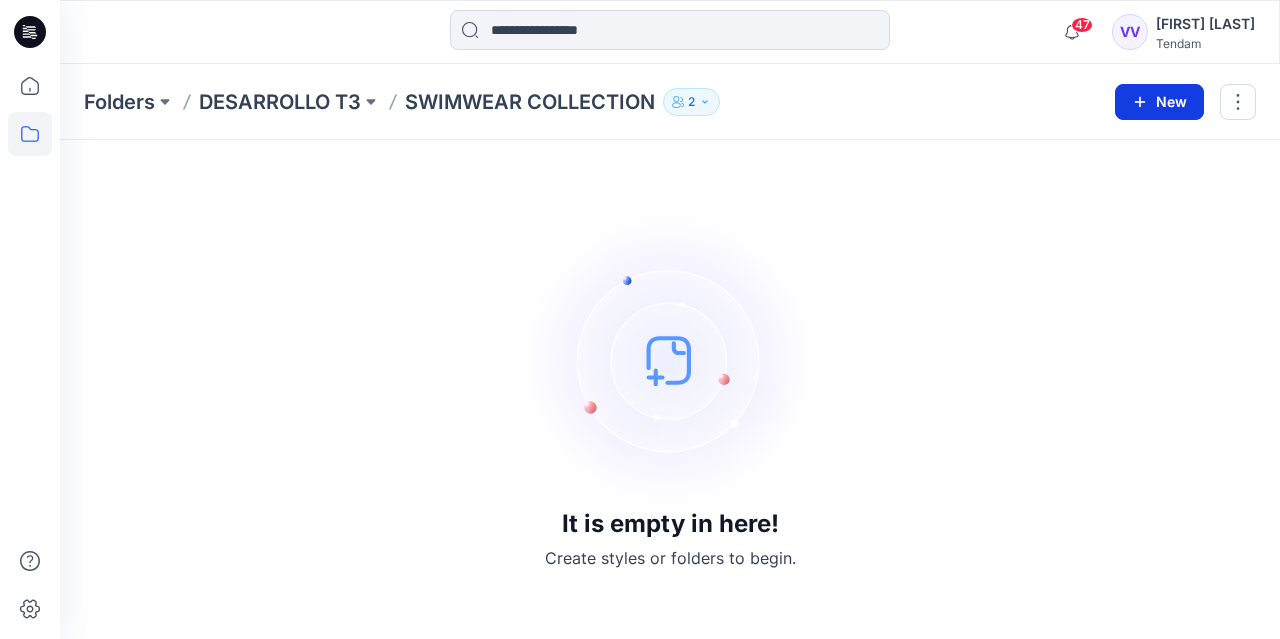 click on "New" at bounding box center [1159, 102] 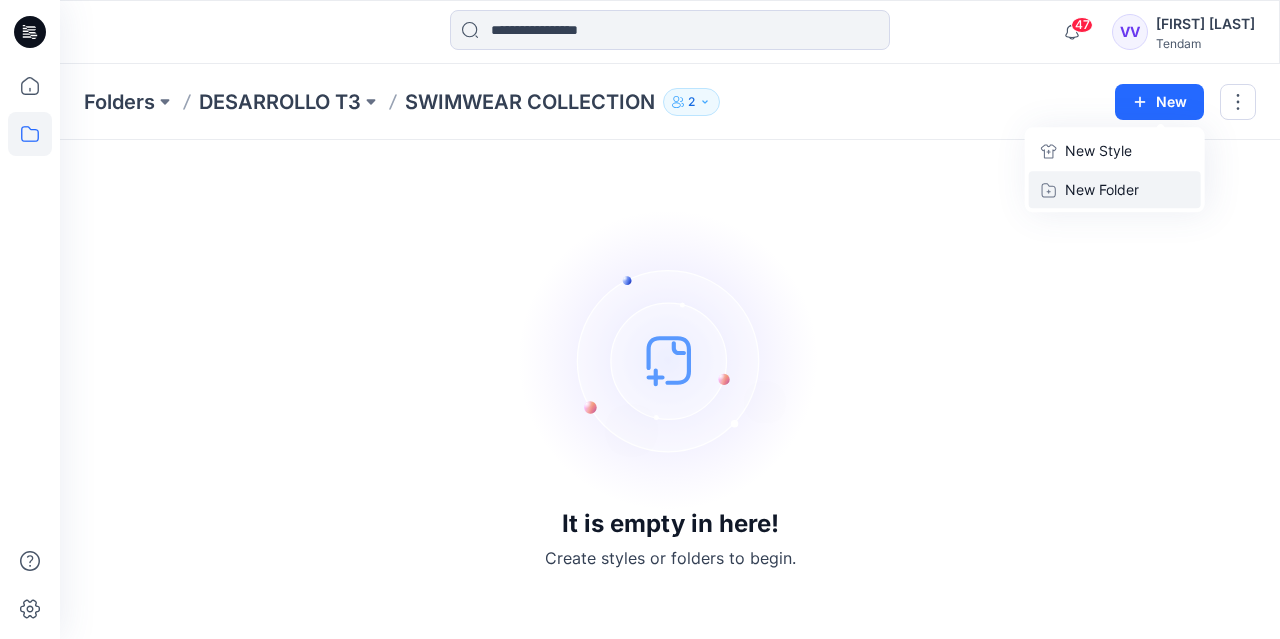 click on "New Folder" at bounding box center (1102, 189) 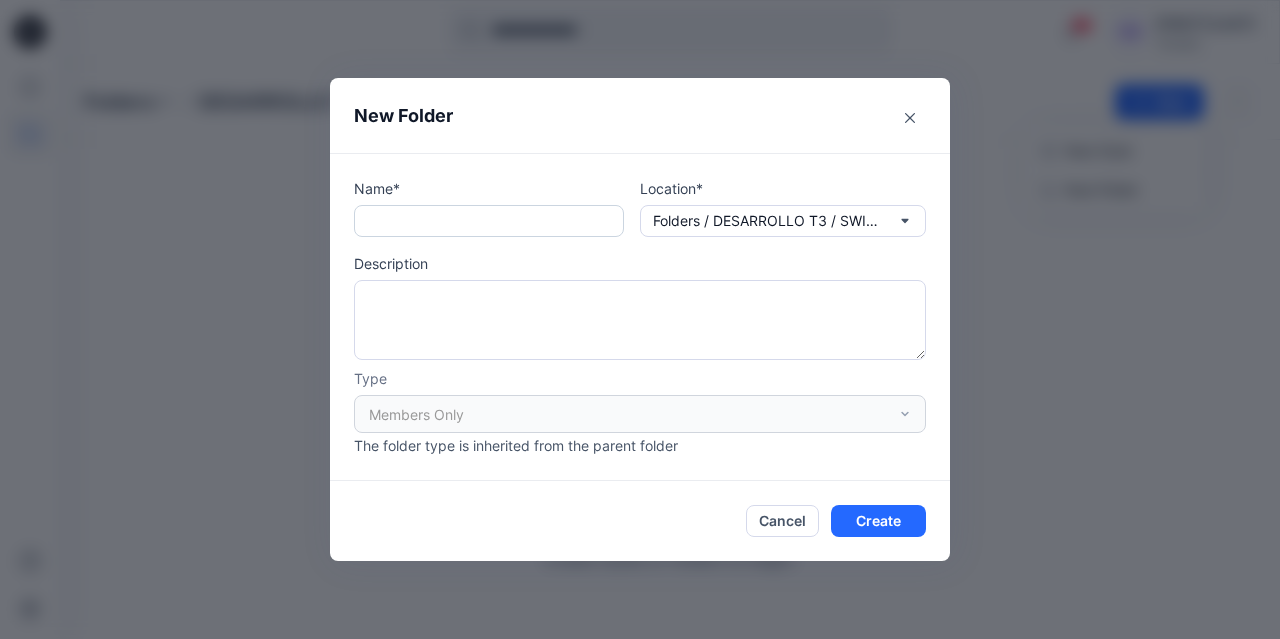 click at bounding box center (489, 221) 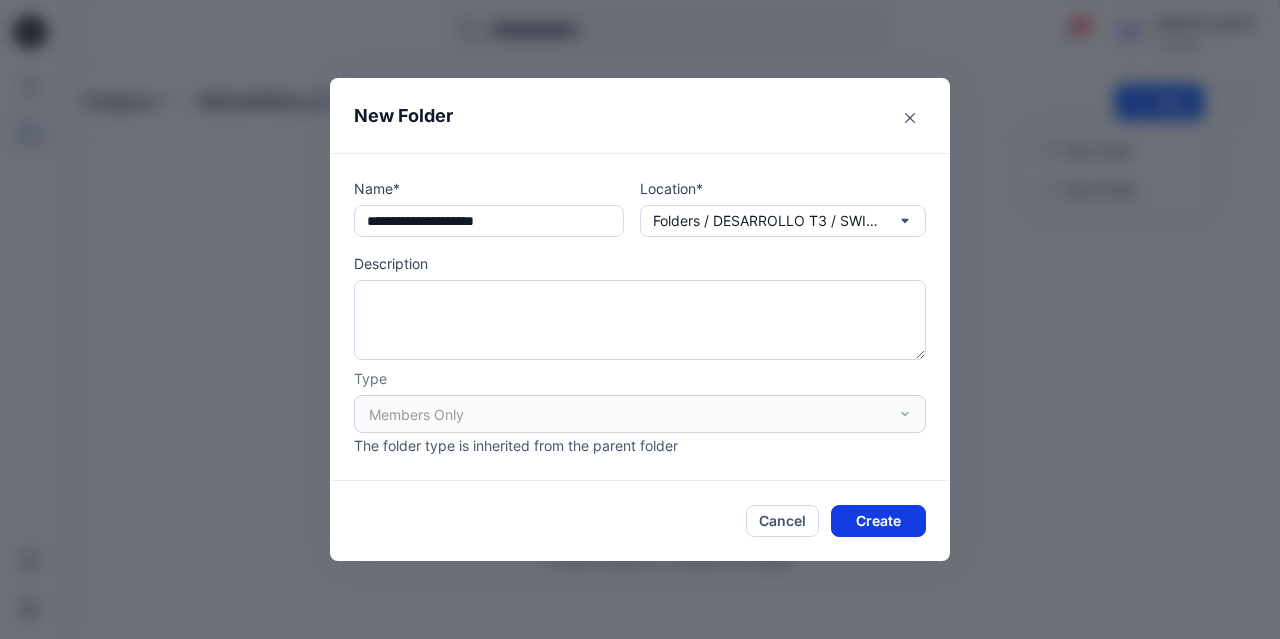 type on "**********" 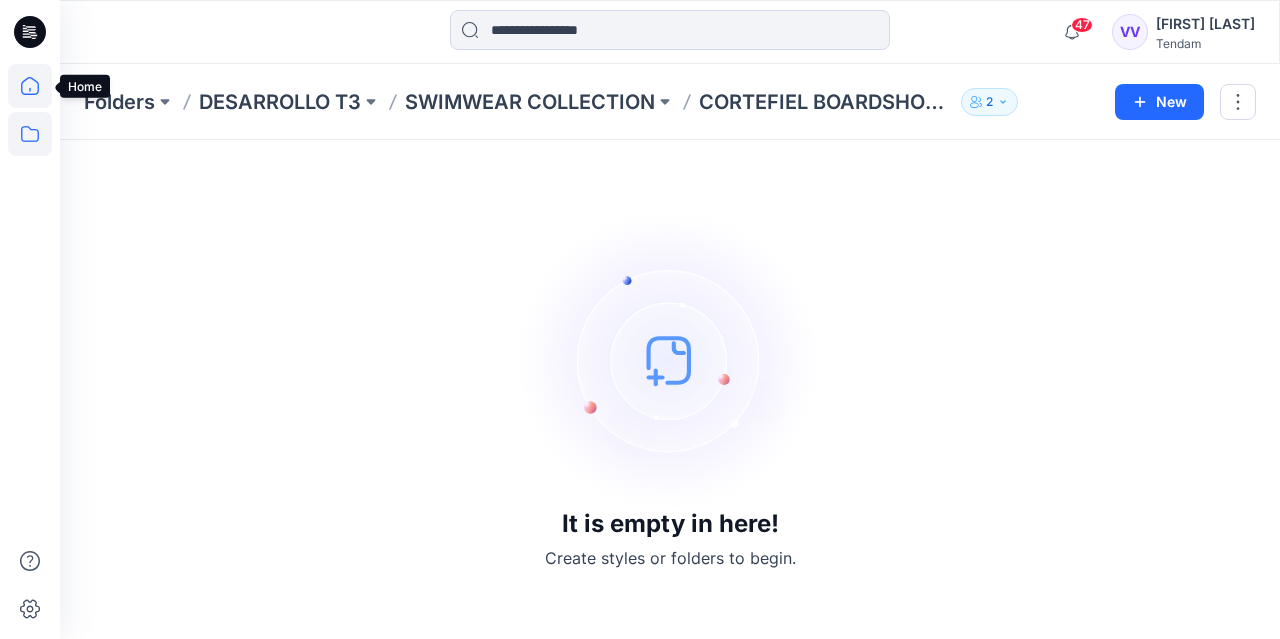 click 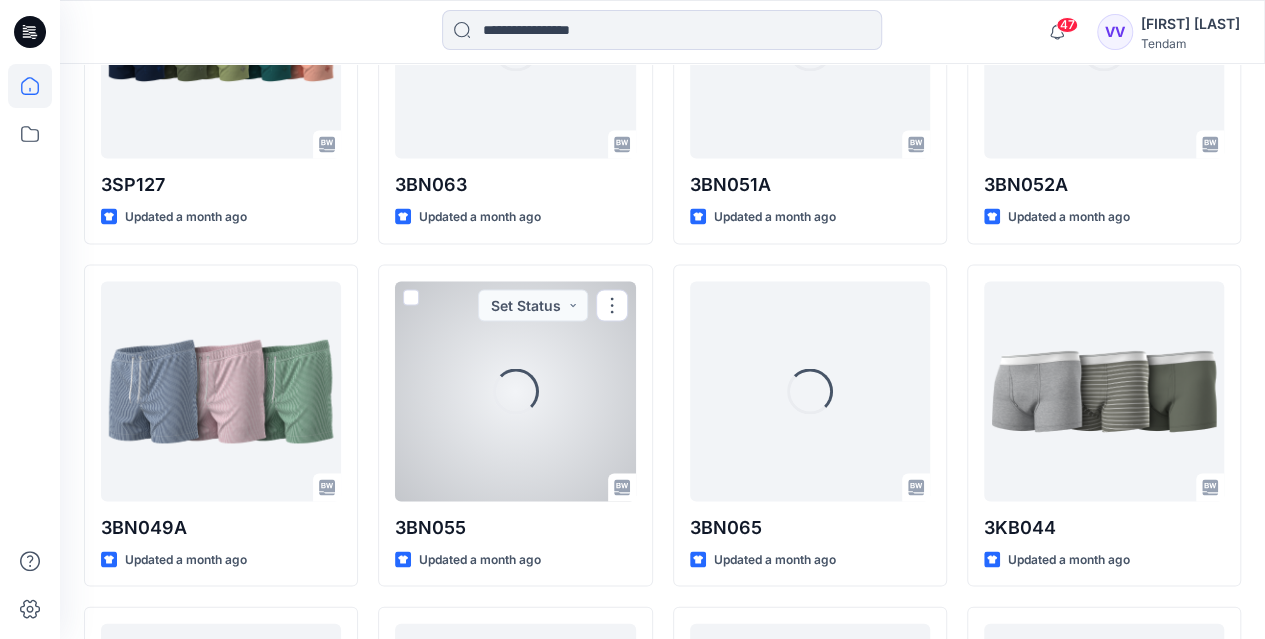 scroll, scrollTop: 1804, scrollLeft: 0, axis: vertical 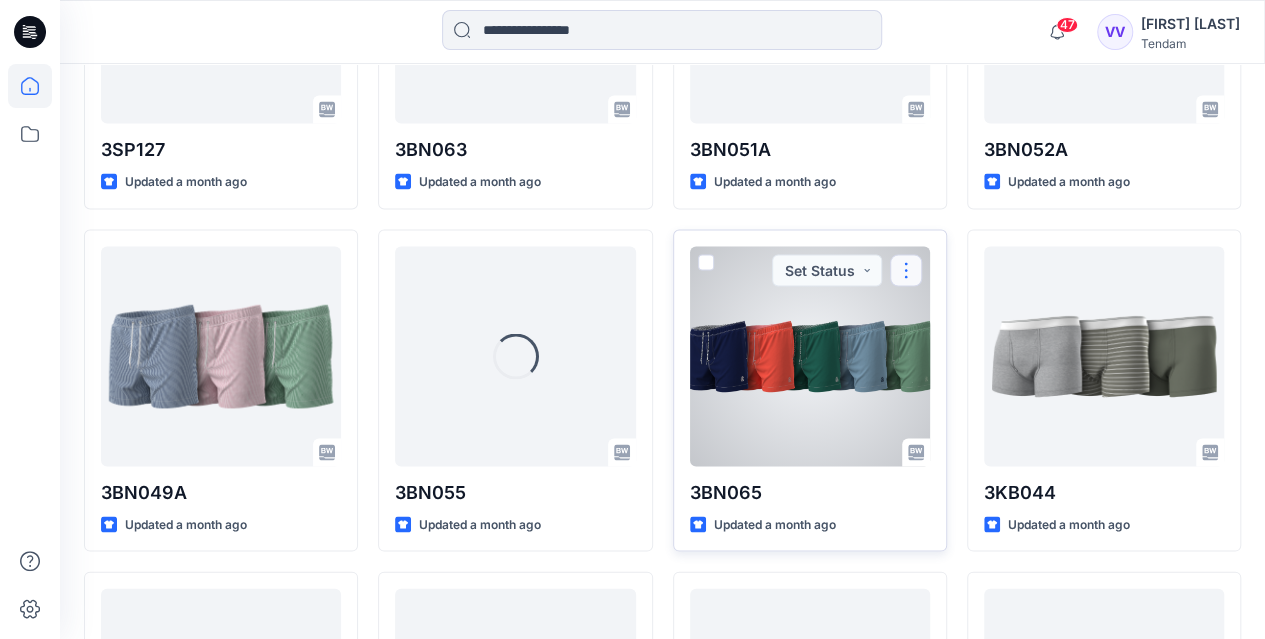 click at bounding box center (906, 270) 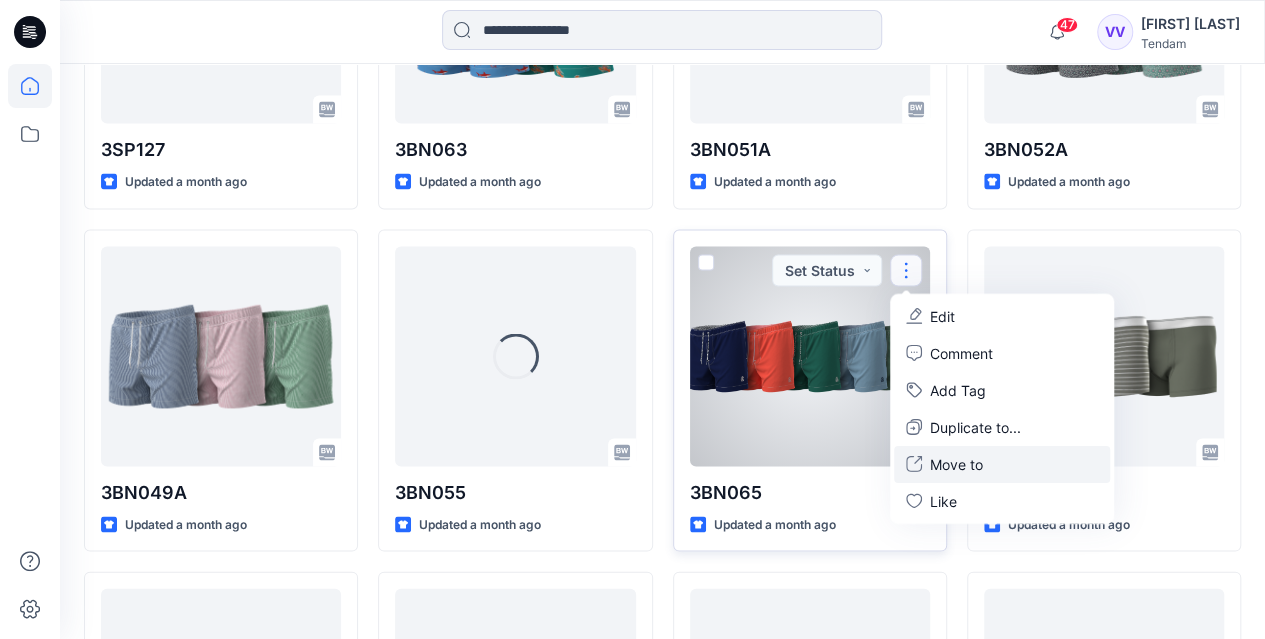 click on "Move to" at bounding box center (956, 463) 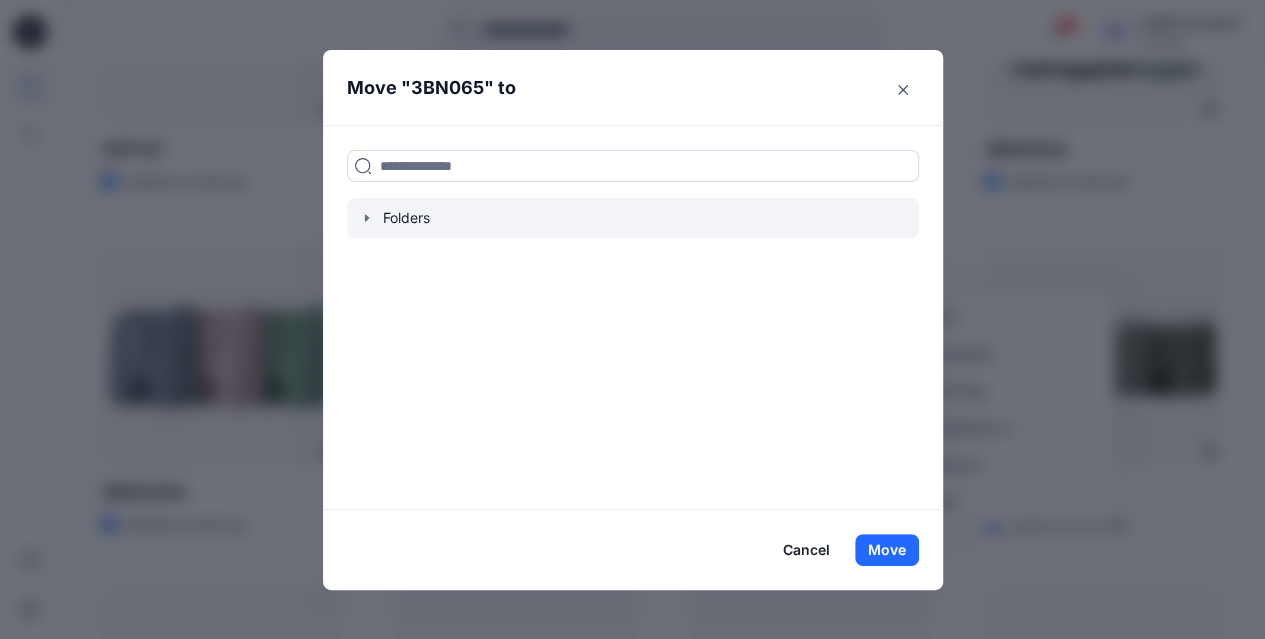 click at bounding box center (633, 218) 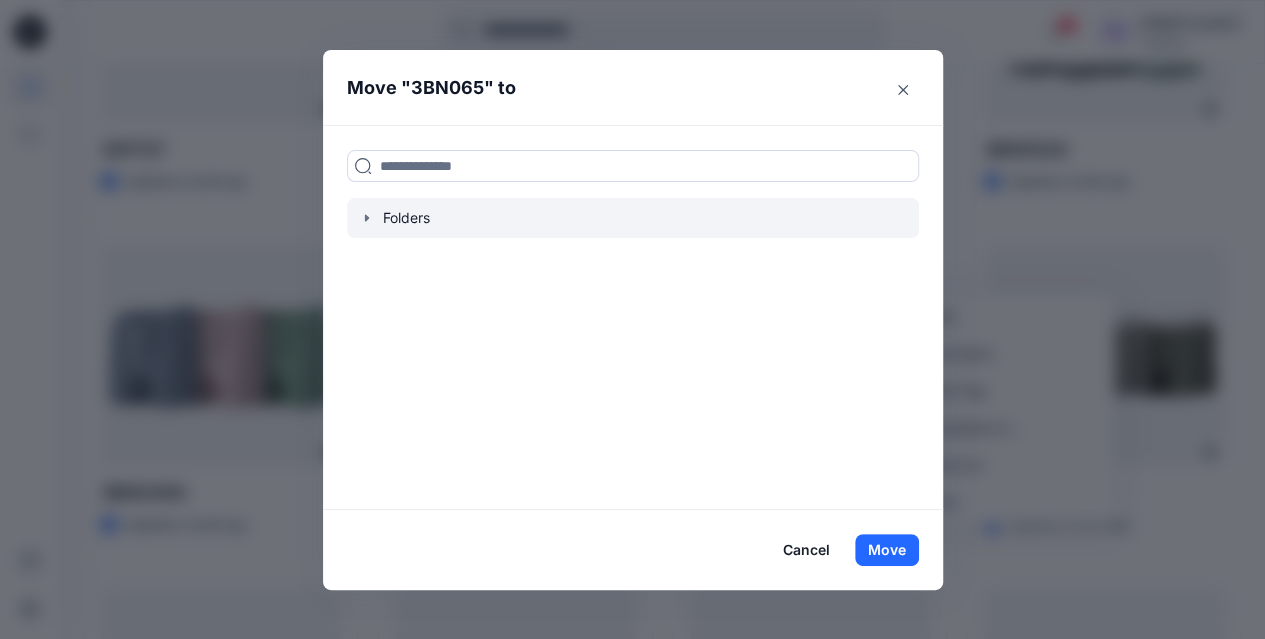 click 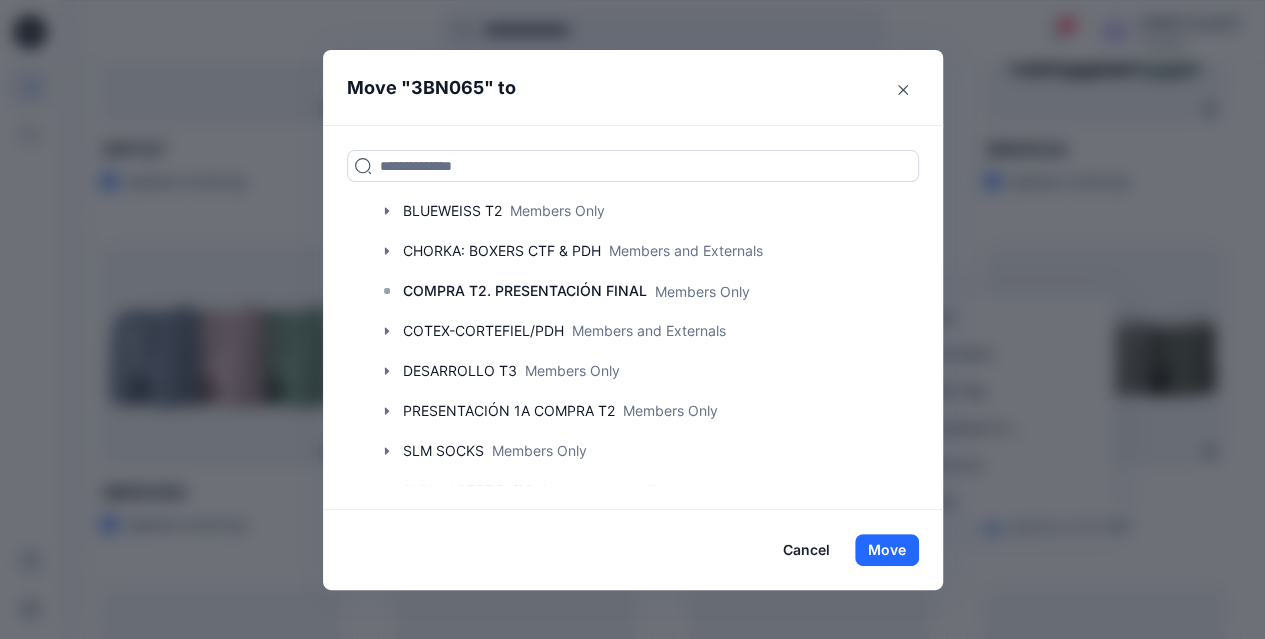 scroll, scrollTop: 368, scrollLeft: 0, axis: vertical 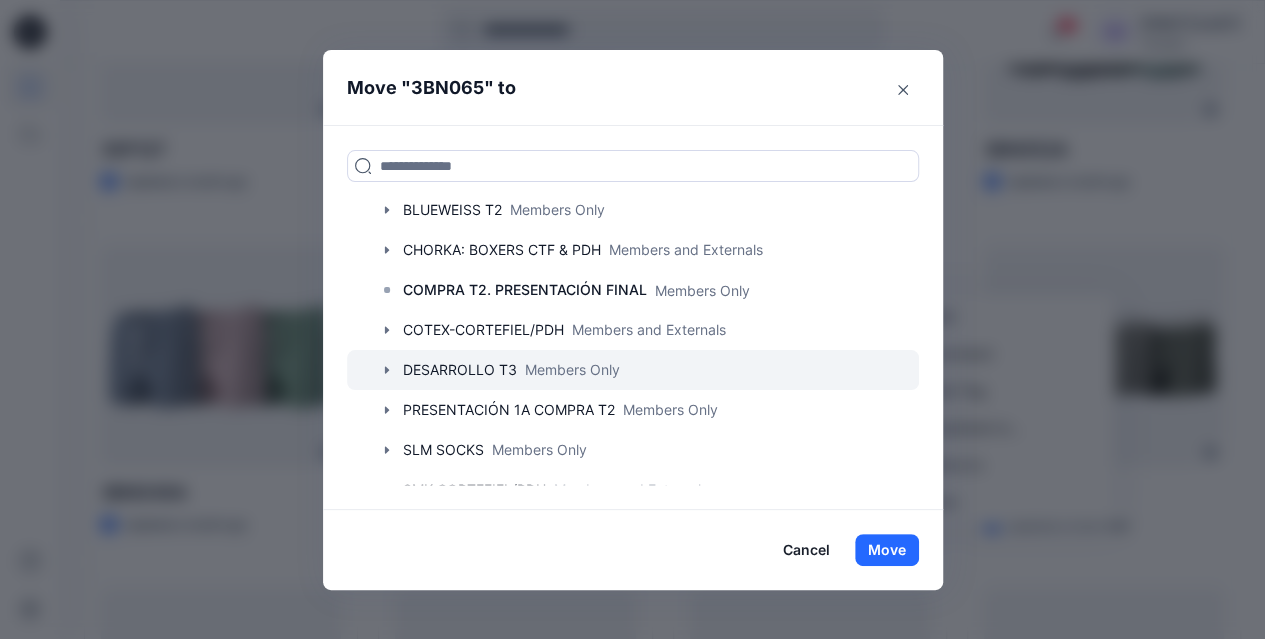 click at bounding box center [633, 370] 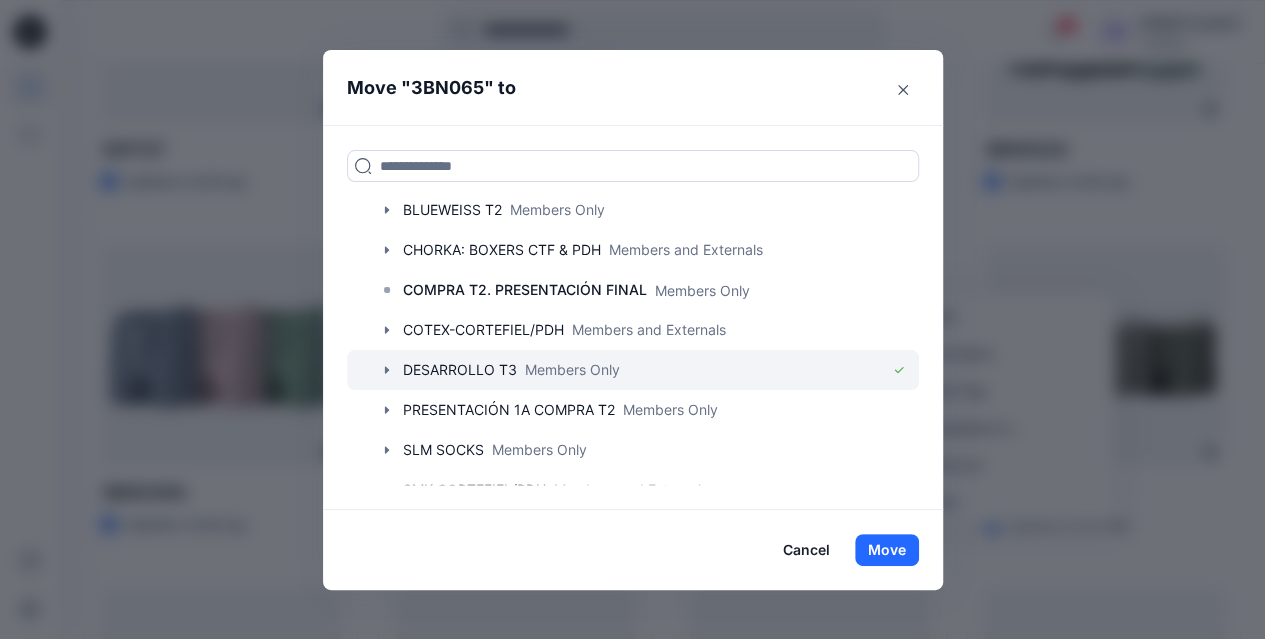 click 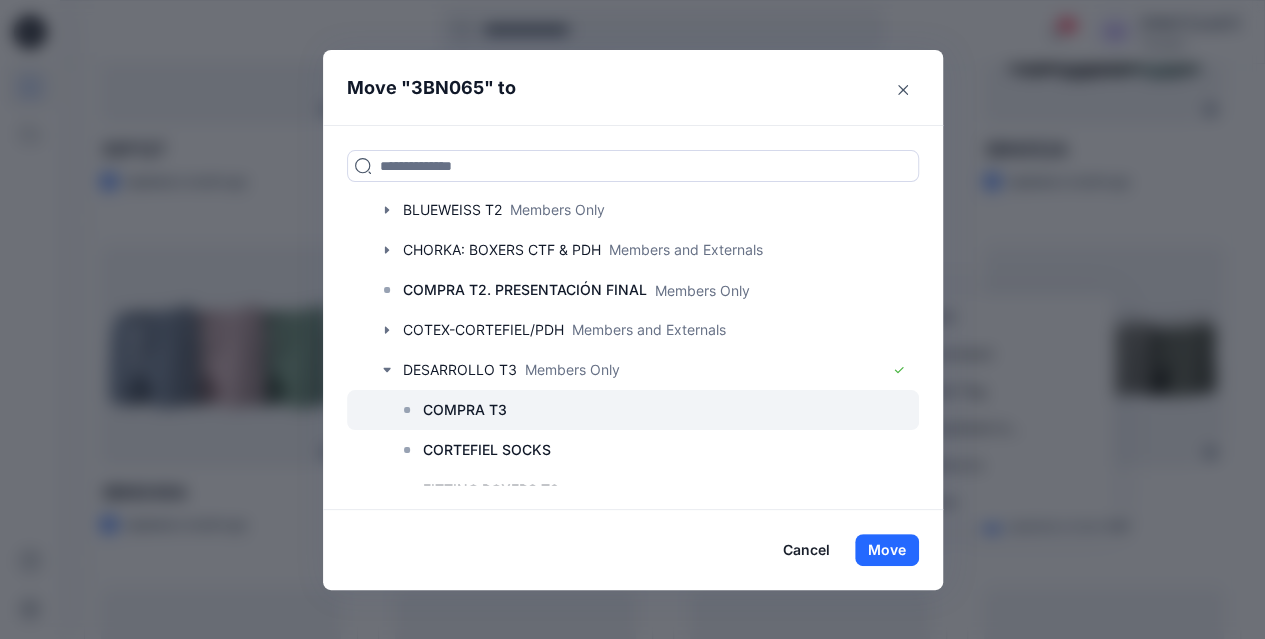 click on "COMPRA T3" at bounding box center [465, 410] 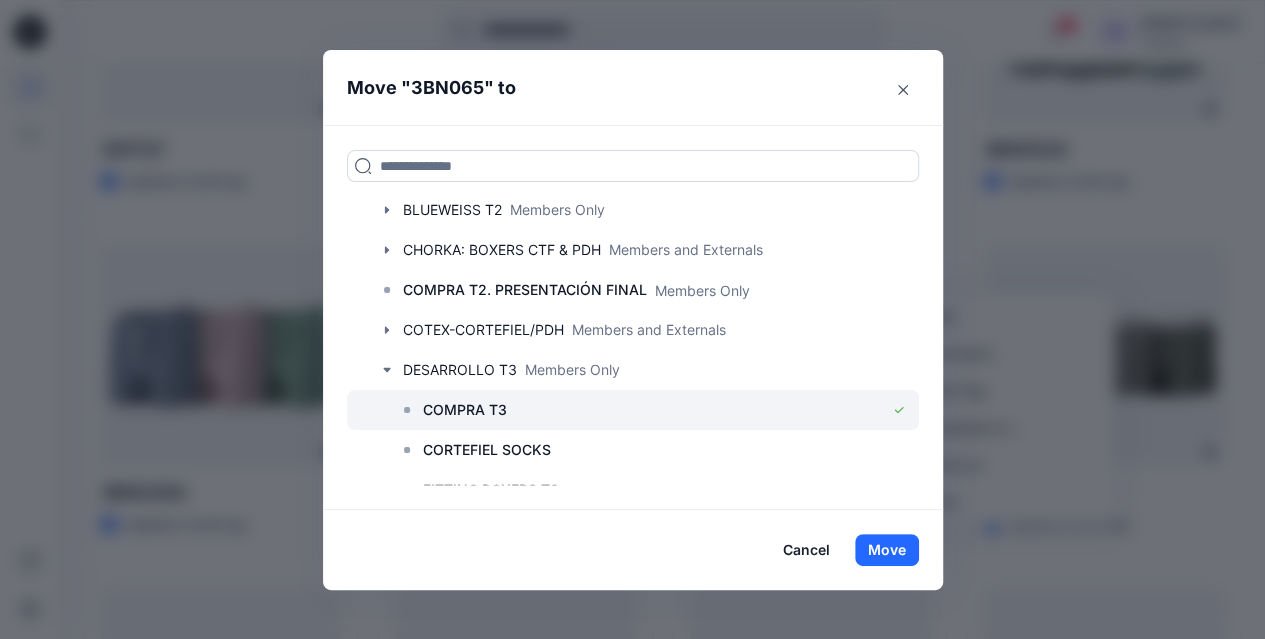 click 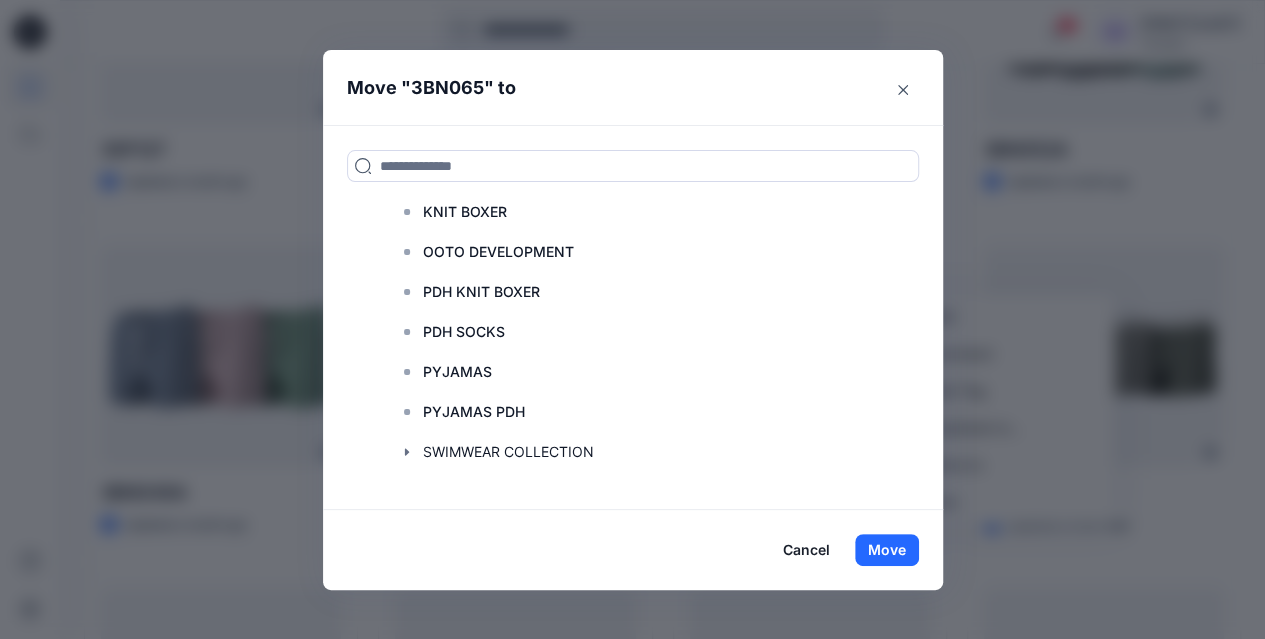 scroll, scrollTop: 745, scrollLeft: 0, axis: vertical 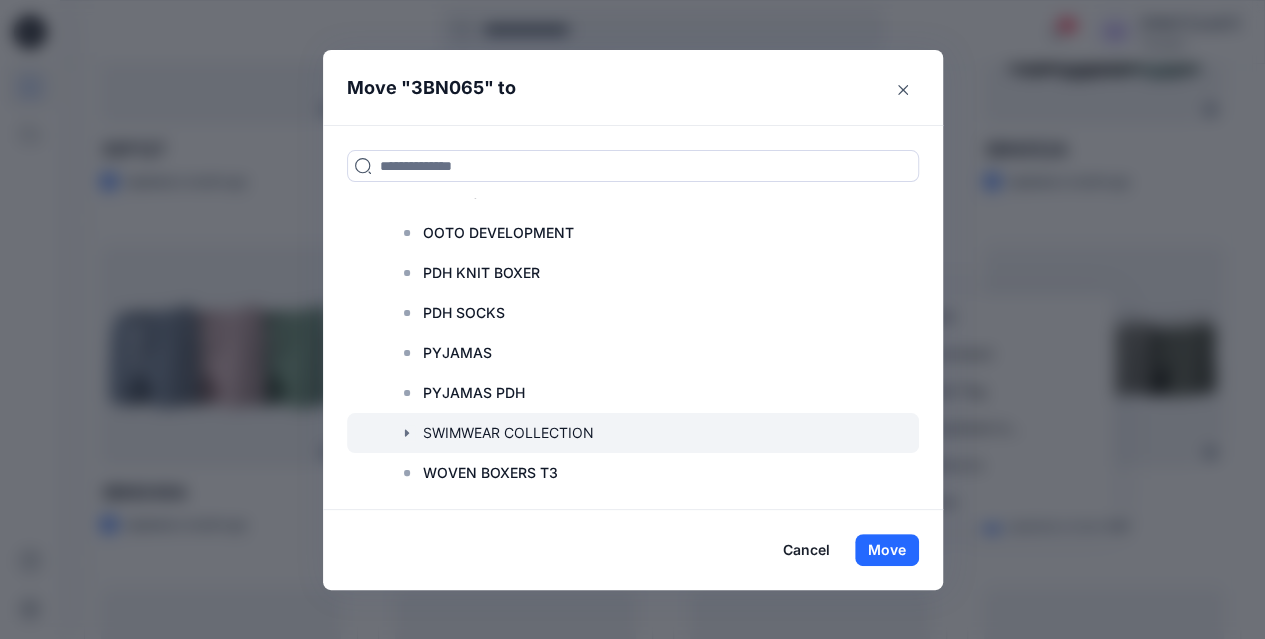 click 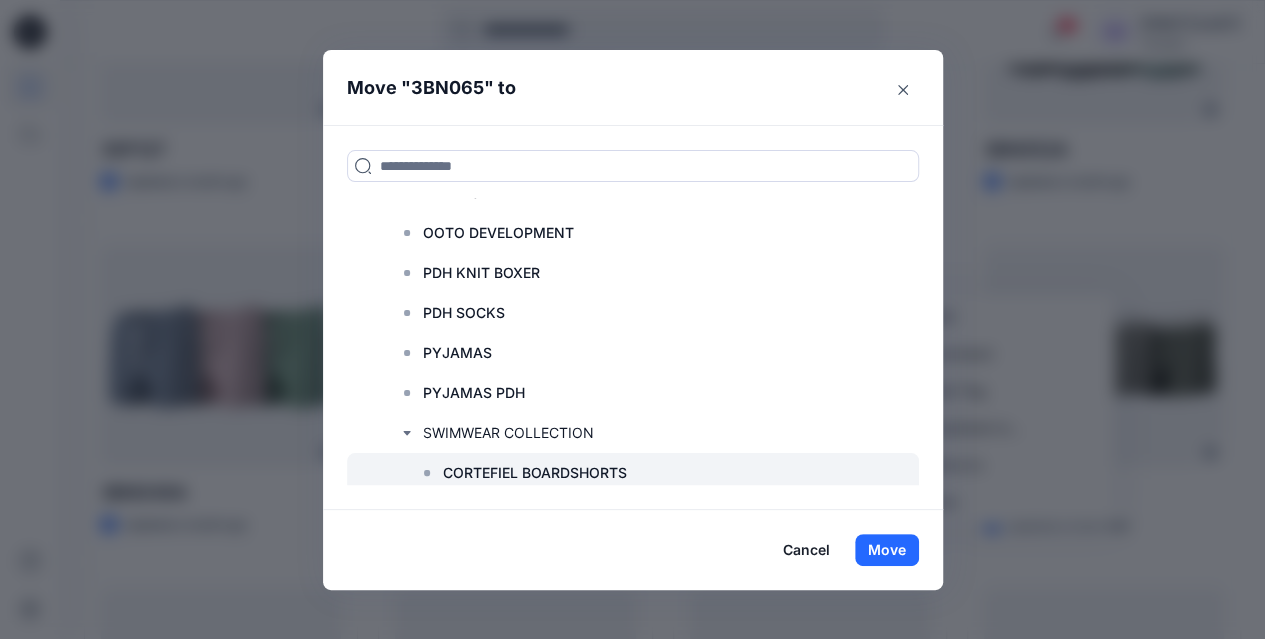 click on "CORTEFIEL BOARDSHORTS" at bounding box center (535, 473) 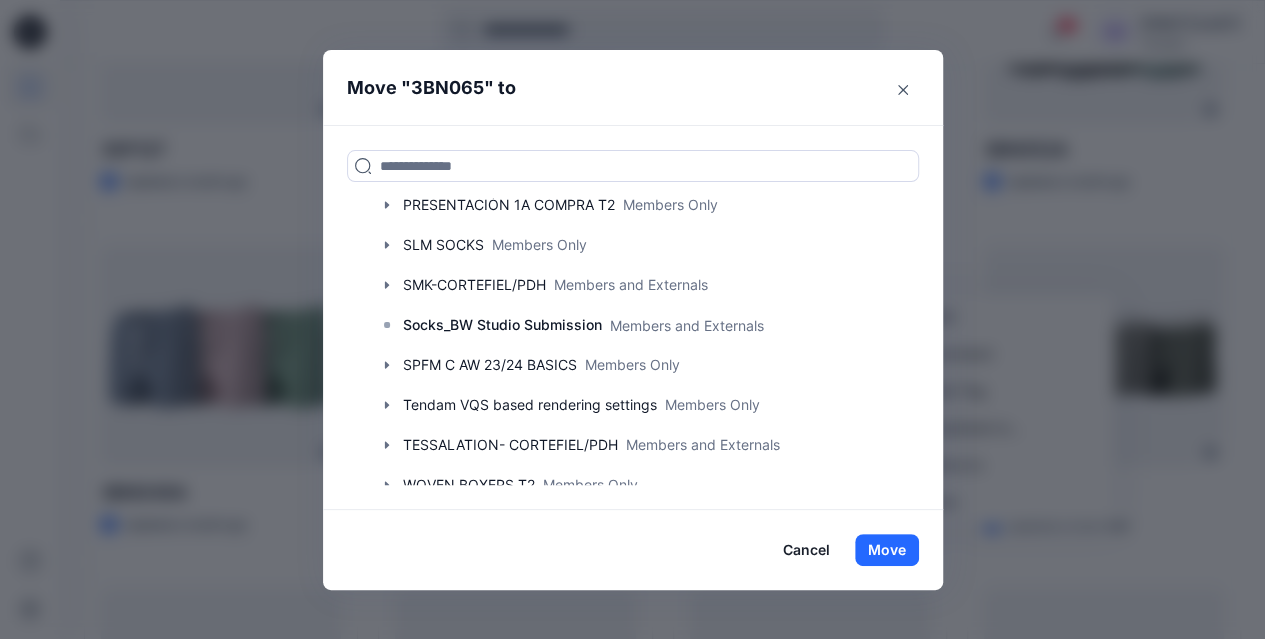 scroll, scrollTop: 1100, scrollLeft: 0, axis: vertical 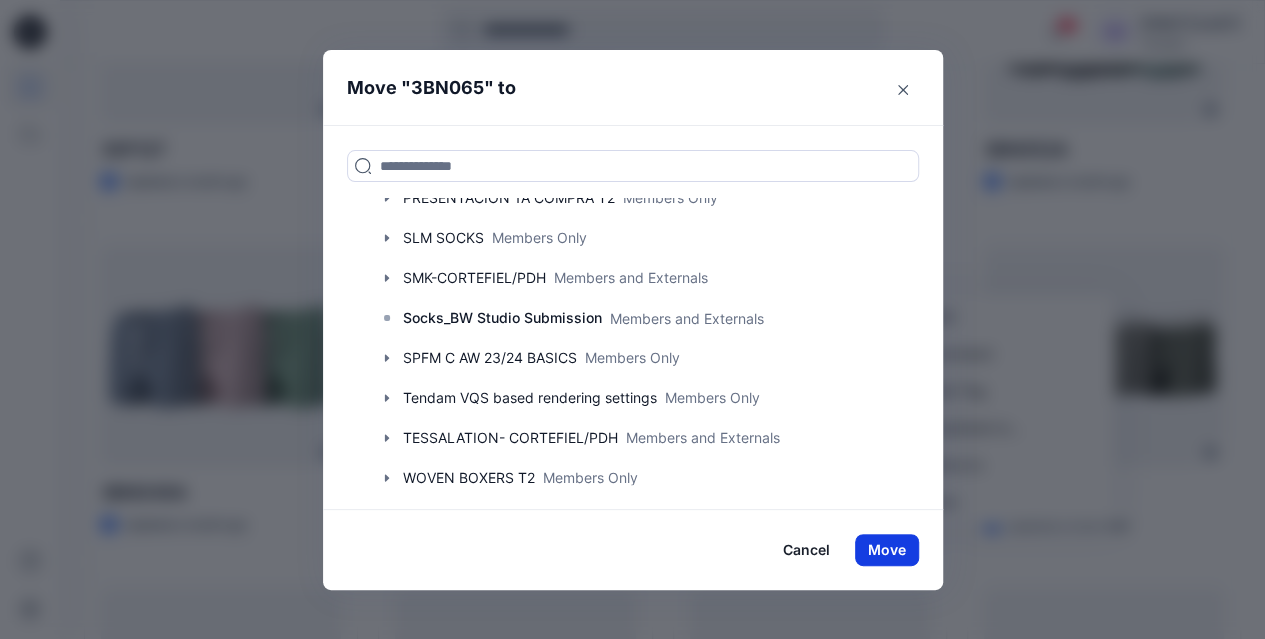 click on "Move" at bounding box center (887, 550) 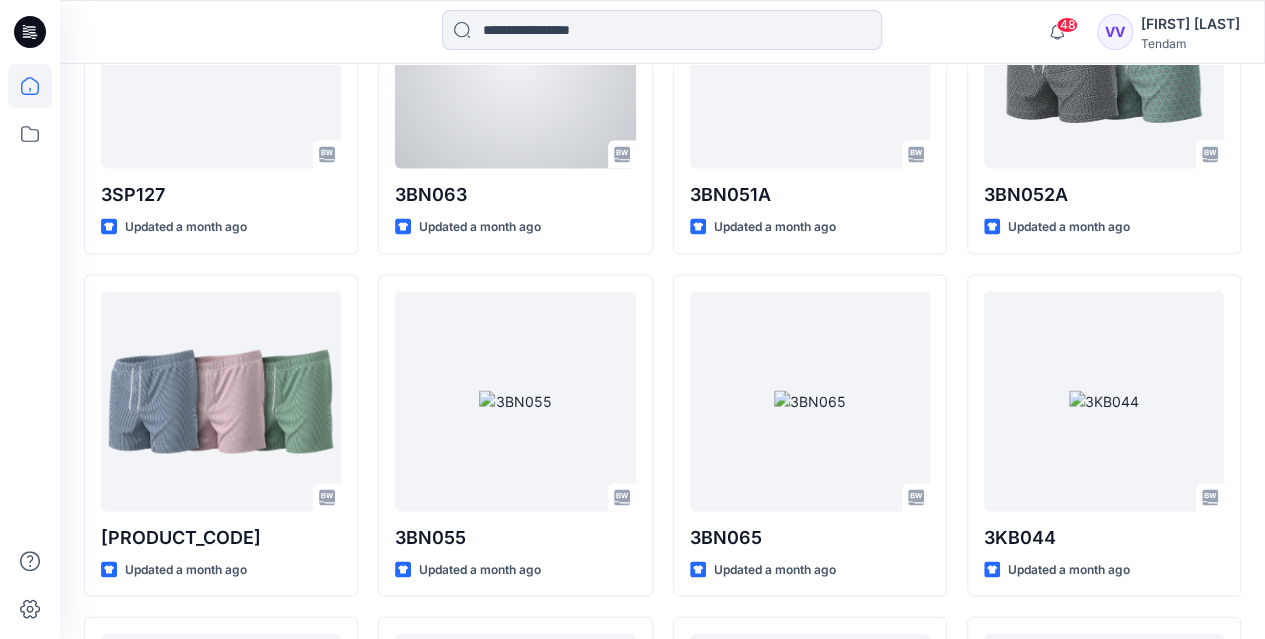 scroll, scrollTop: 1760, scrollLeft: 0, axis: vertical 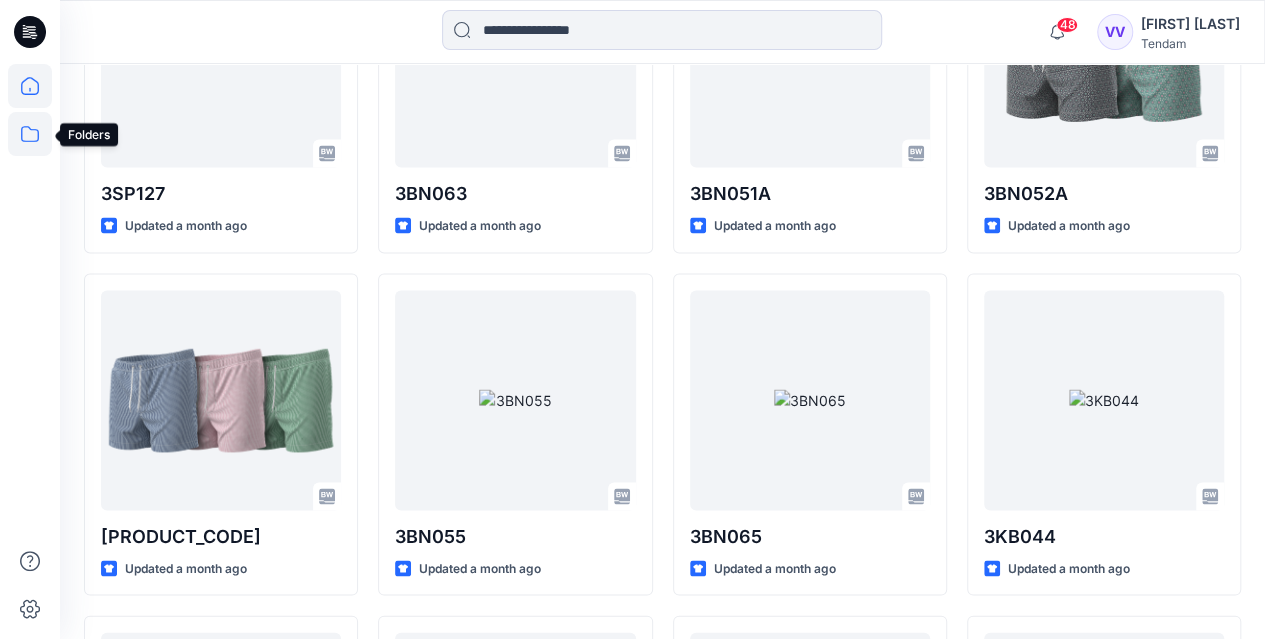 click 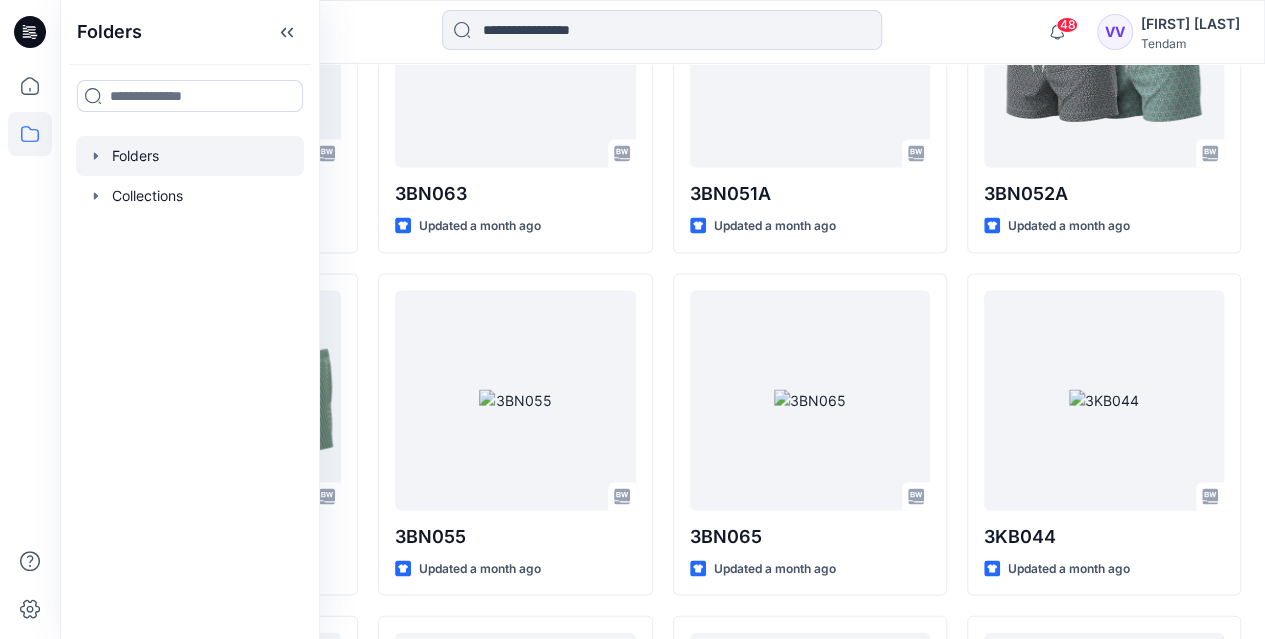 click at bounding box center (190, 156) 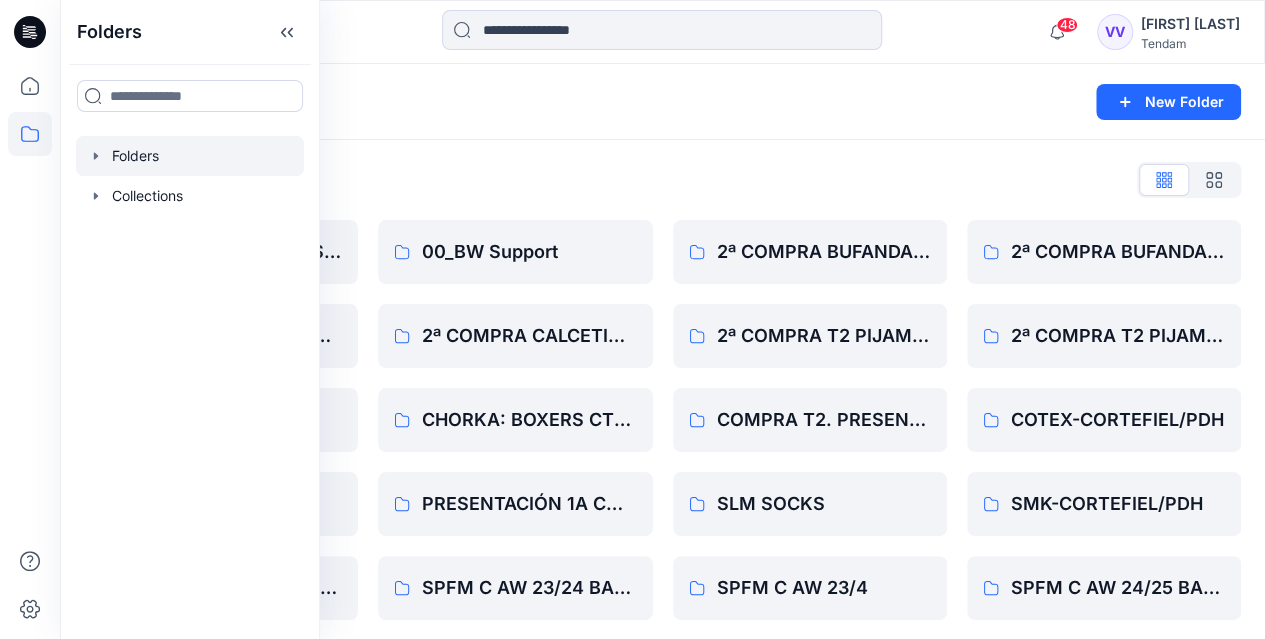 click on "Folders List" at bounding box center (662, 180) 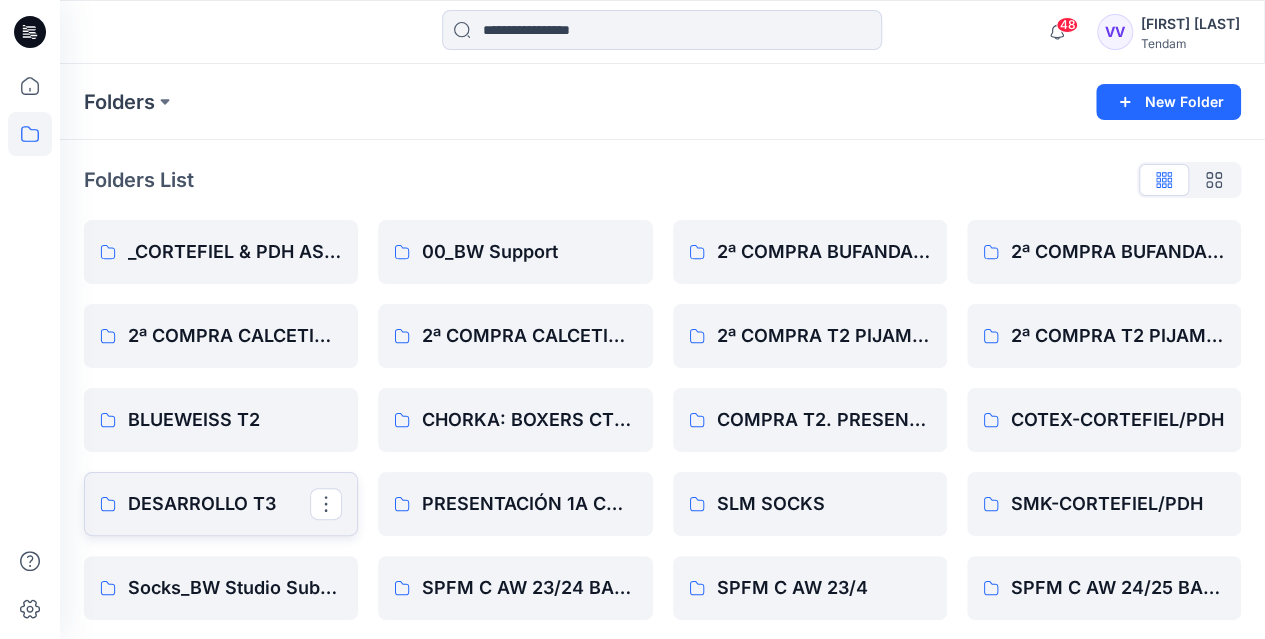 click on "DESARROLLO T3" at bounding box center [219, 504] 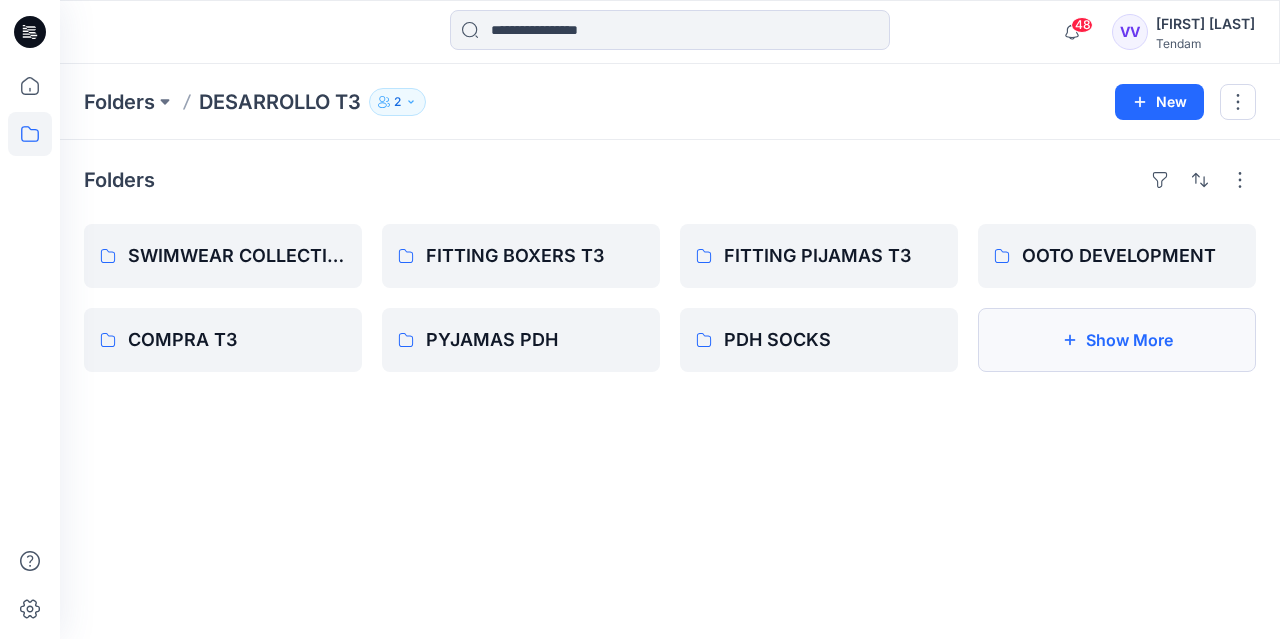 click on "Show More" at bounding box center [1117, 340] 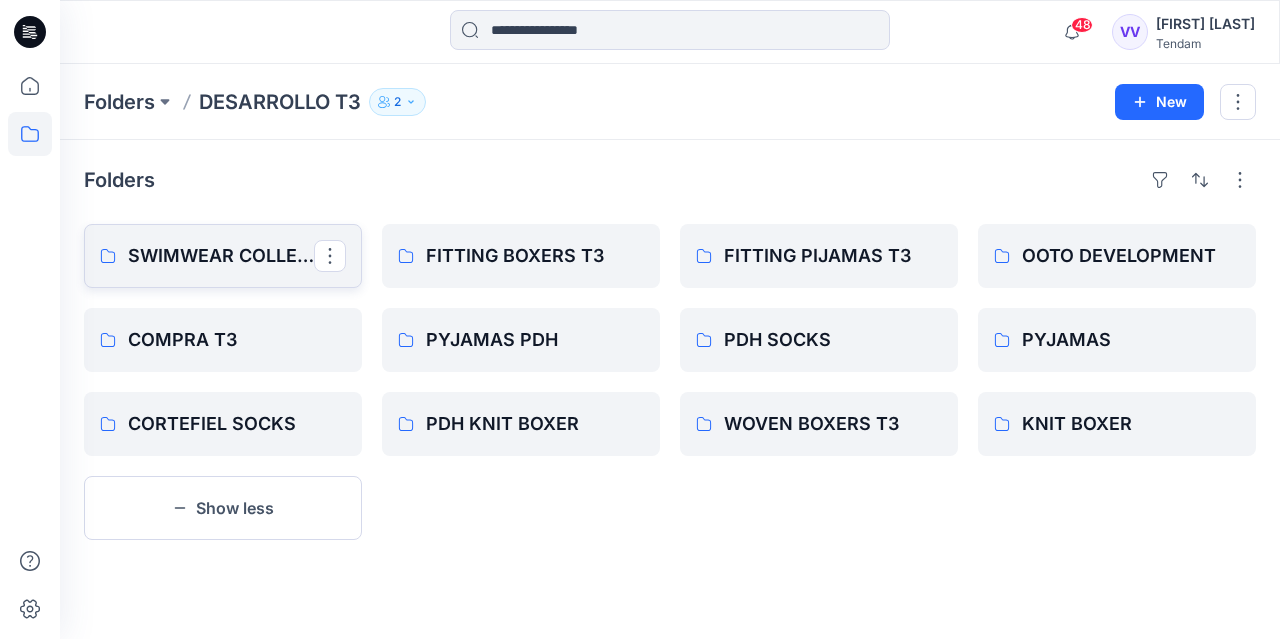 click on "SWIMWEAR COLLECTION" at bounding box center [221, 256] 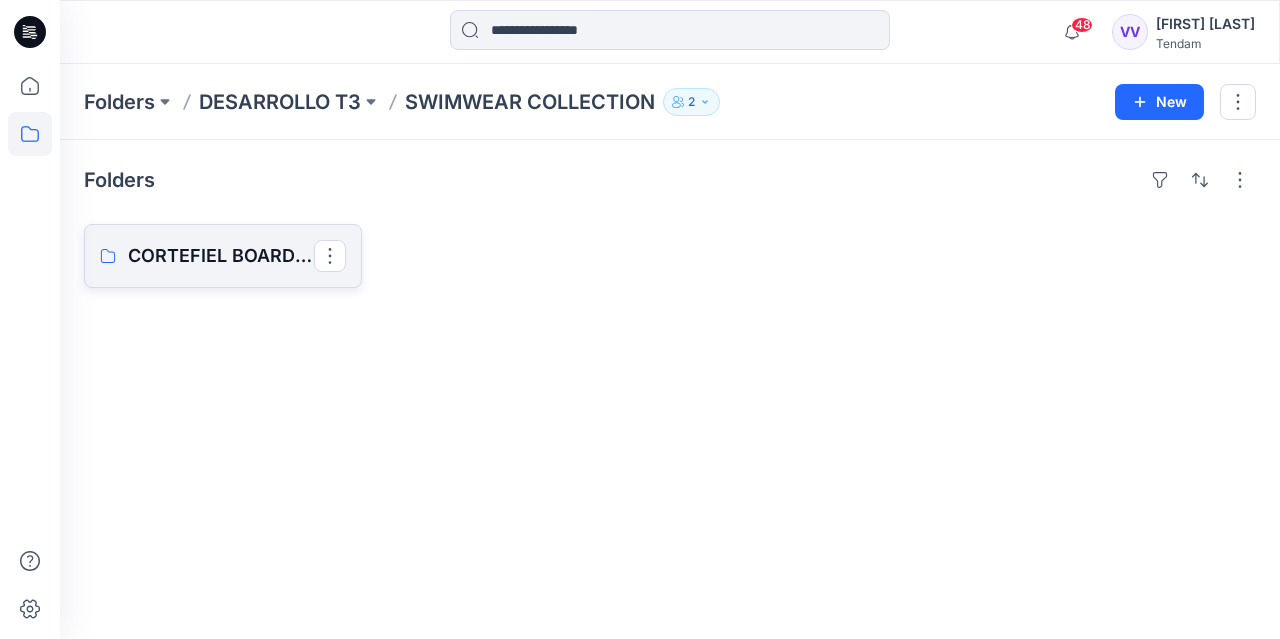 click on "CORTEFIEL BOARDSHORTS" at bounding box center [221, 256] 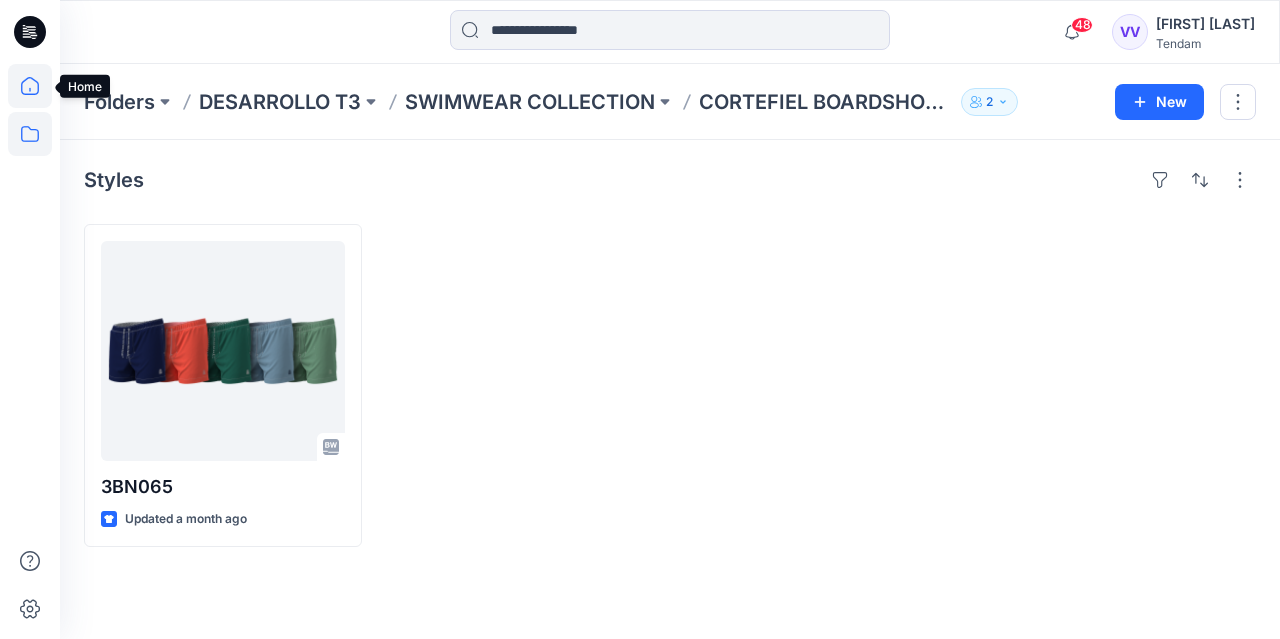 click 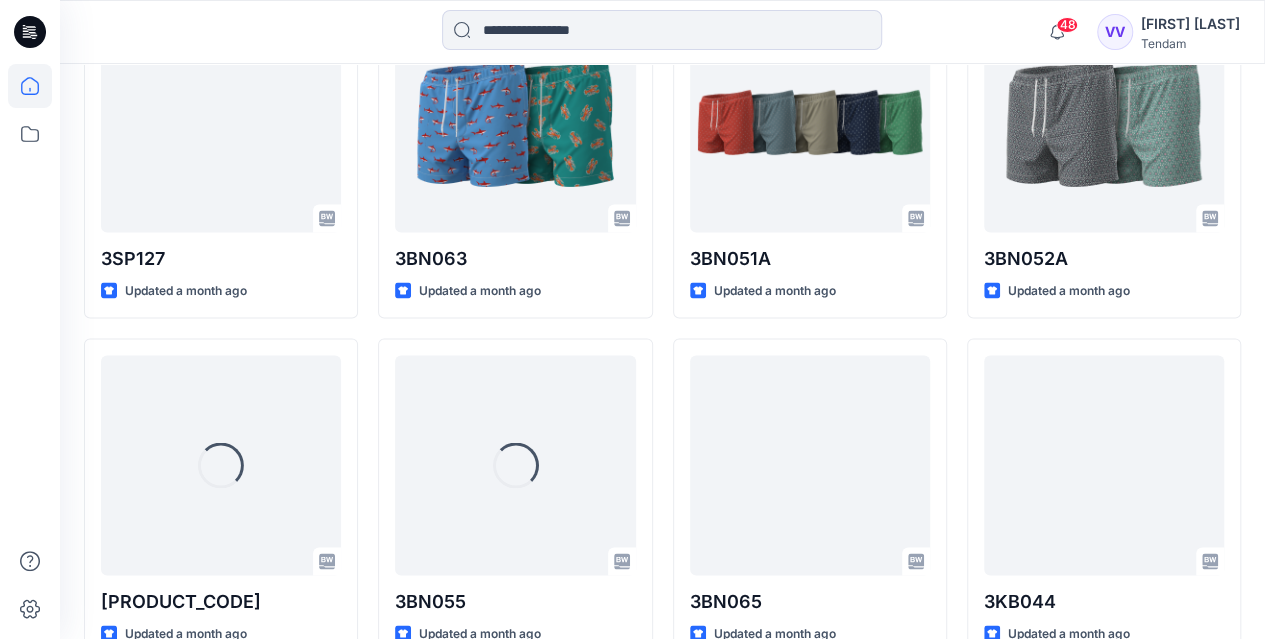 scroll, scrollTop: 1699, scrollLeft: 0, axis: vertical 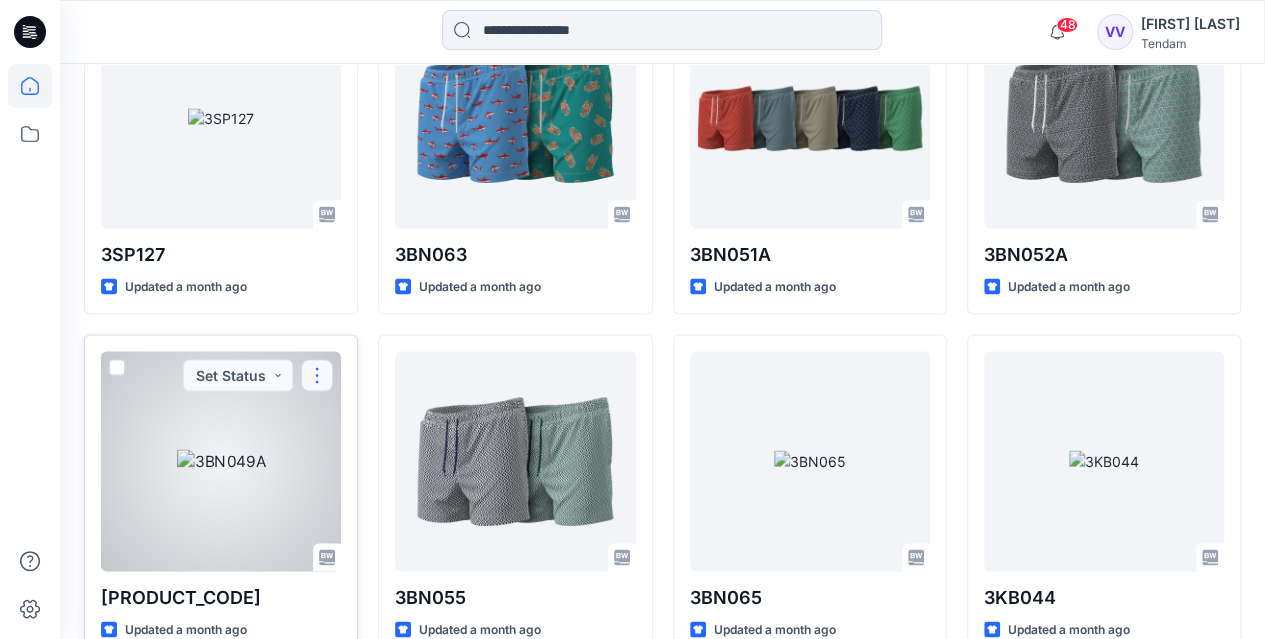 click at bounding box center (317, 375) 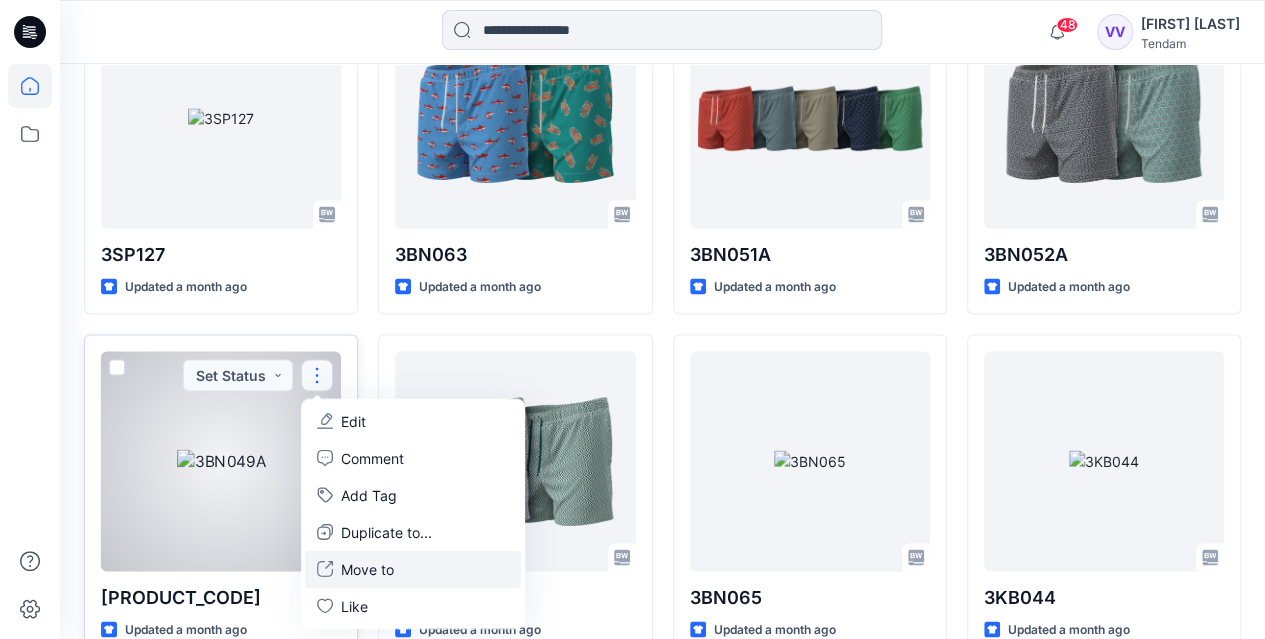 click on "Move to" at bounding box center [367, 568] 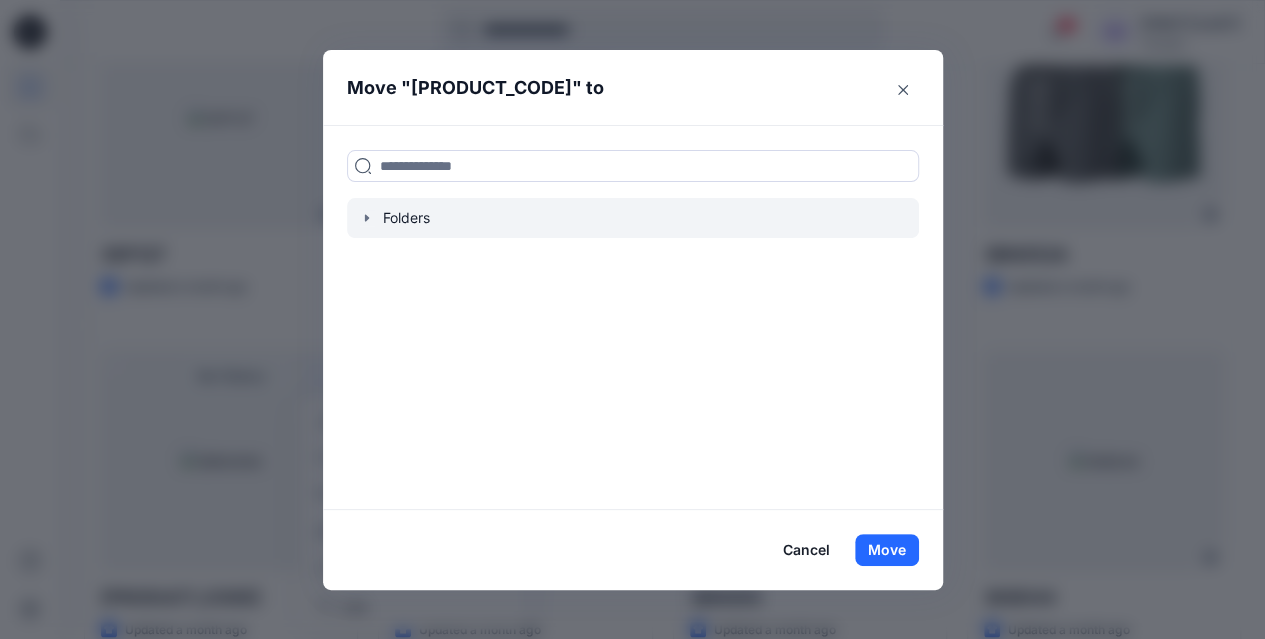 click 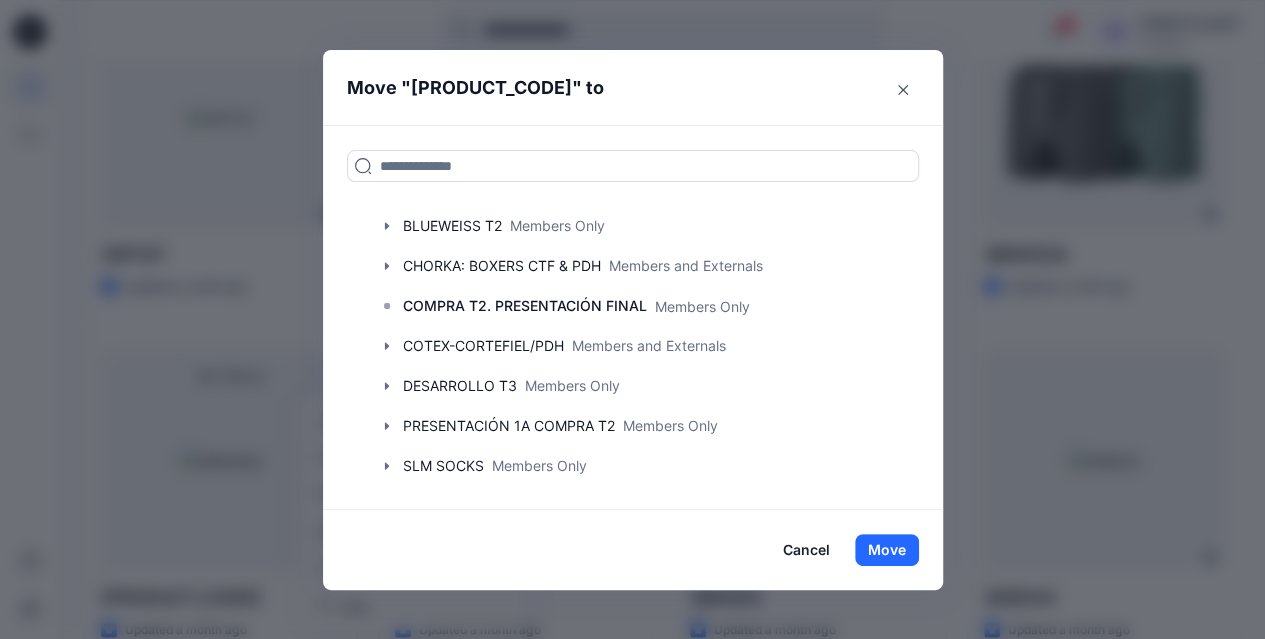 scroll, scrollTop: 338, scrollLeft: 0, axis: vertical 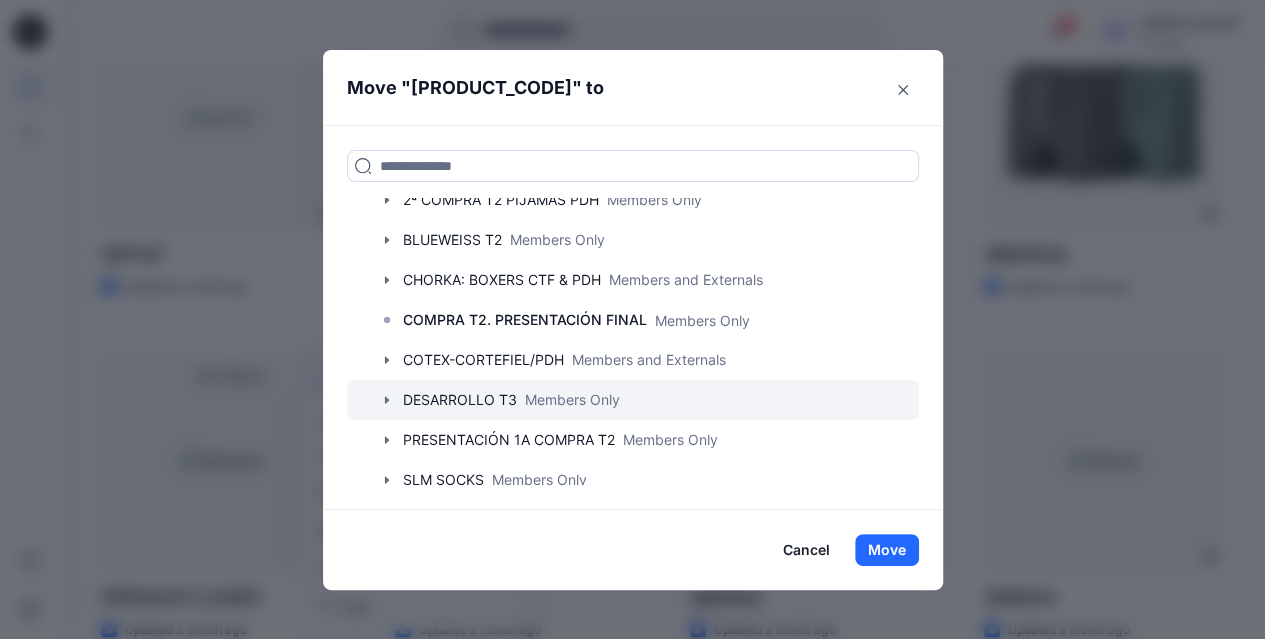 click 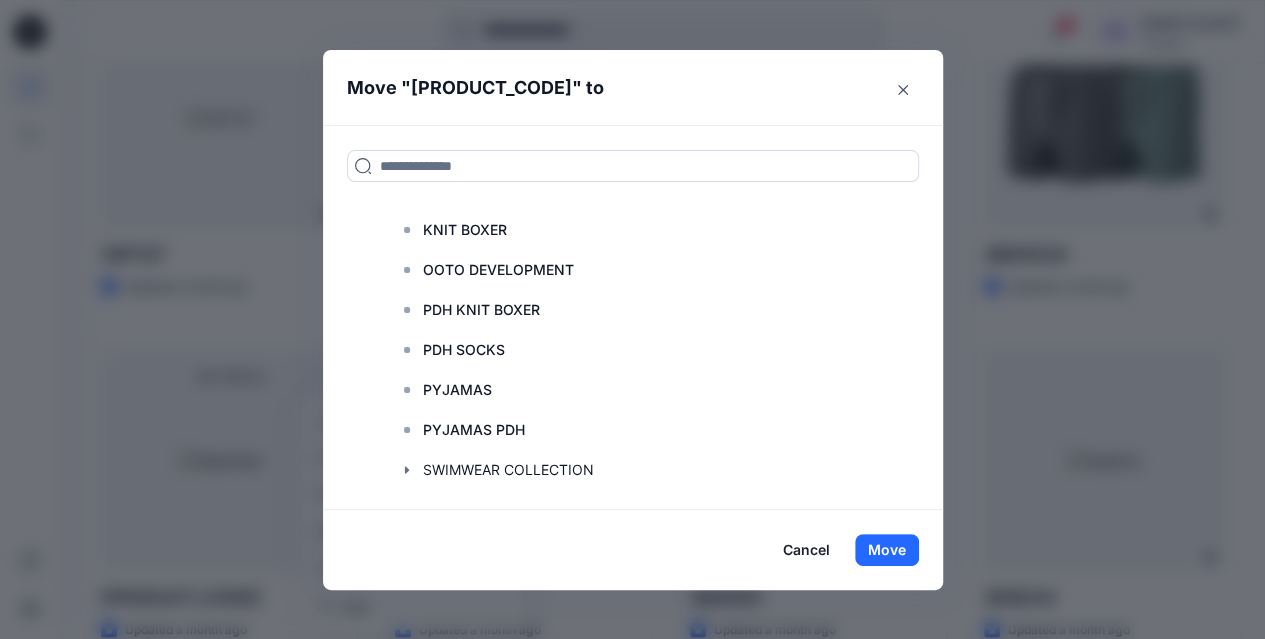 scroll, scrollTop: 736, scrollLeft: 0, axis: vertical 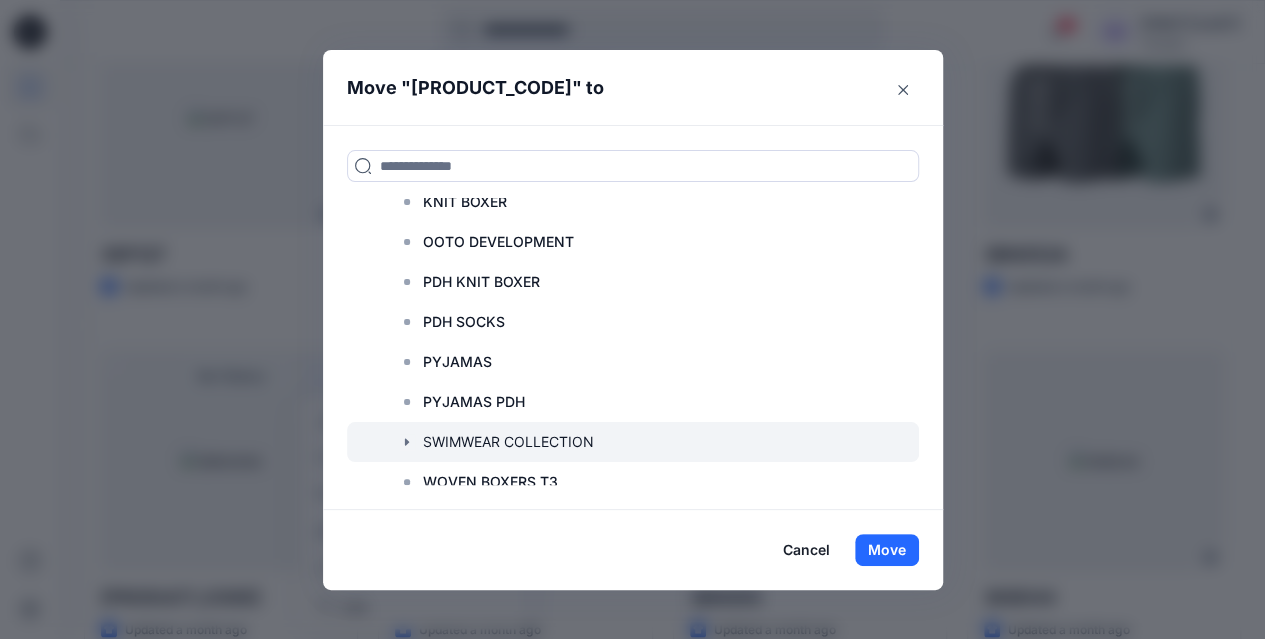click 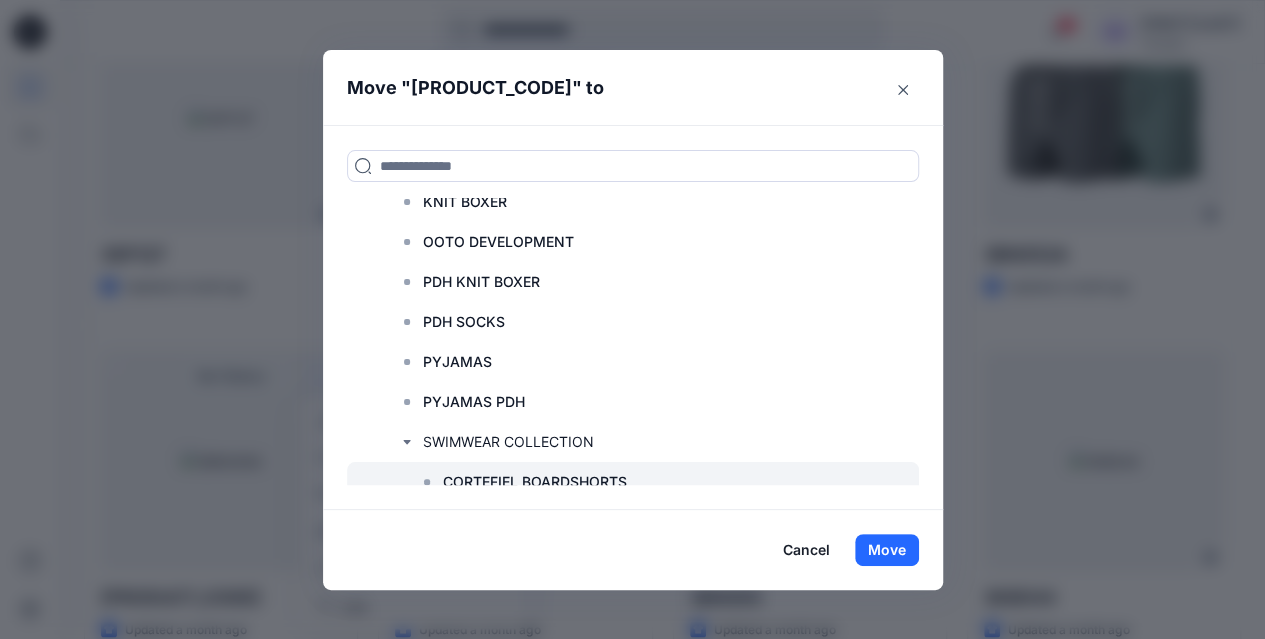 click on "CORTEFIEL BOARDSHORTS" at bounding box center [535, 482] 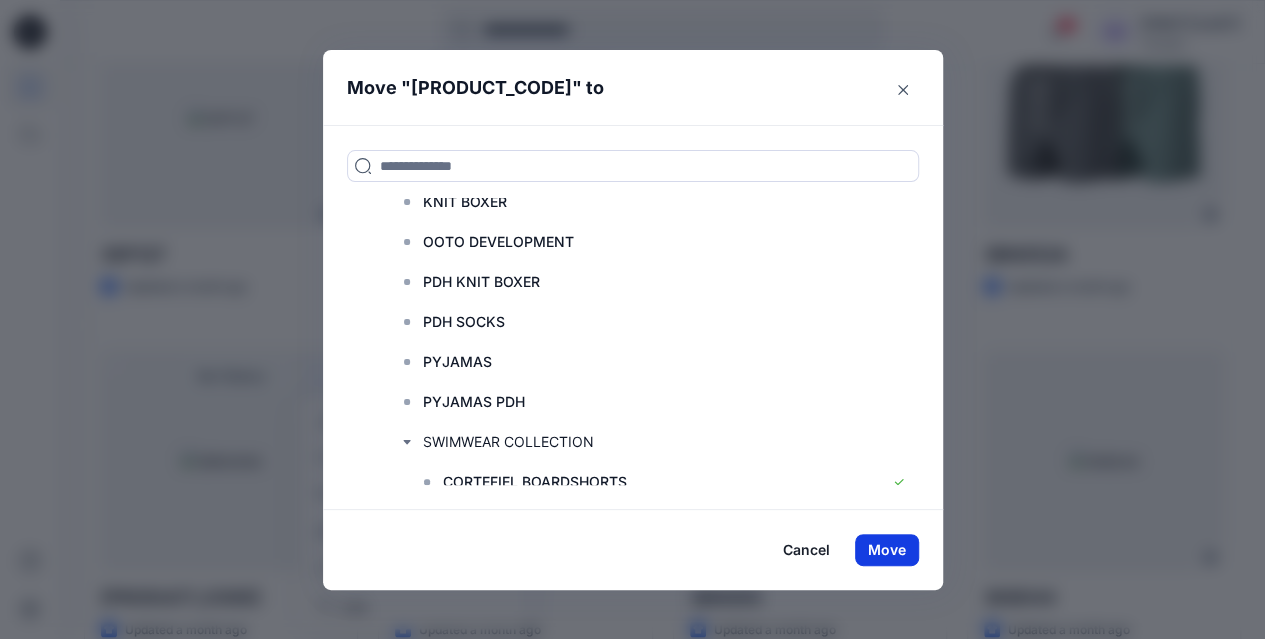 click on "Move" at bounding box center (887, 550) 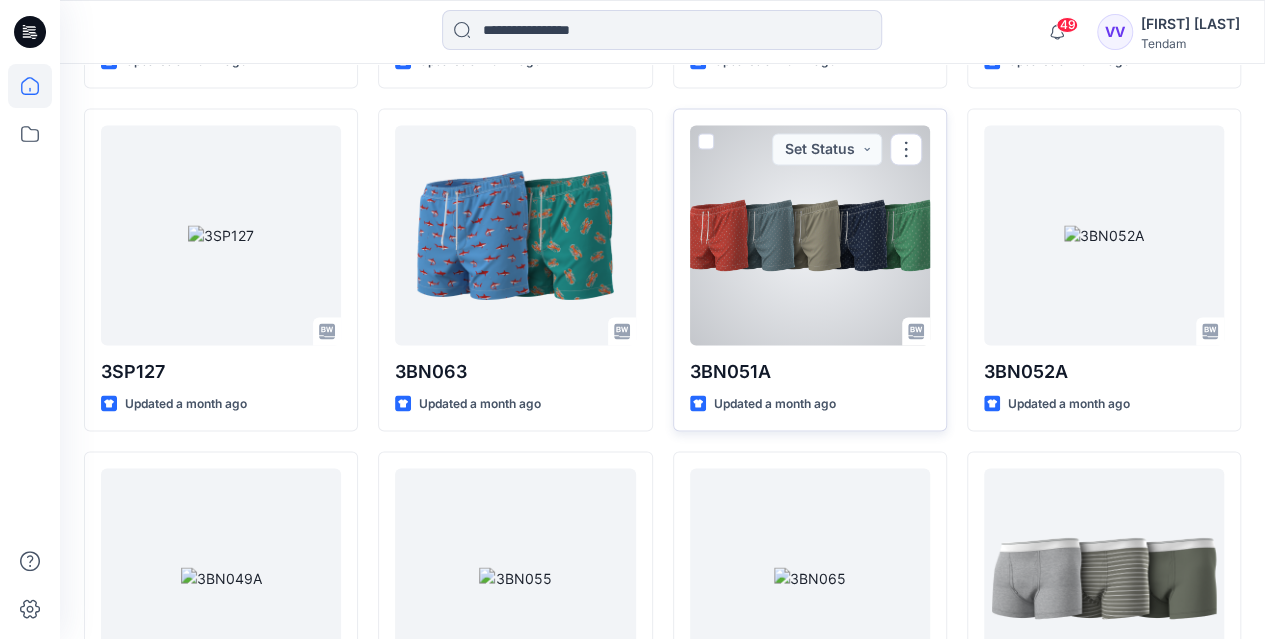 scroll, scrollTop: 1583, scrollLeft: 0, axis: vertical 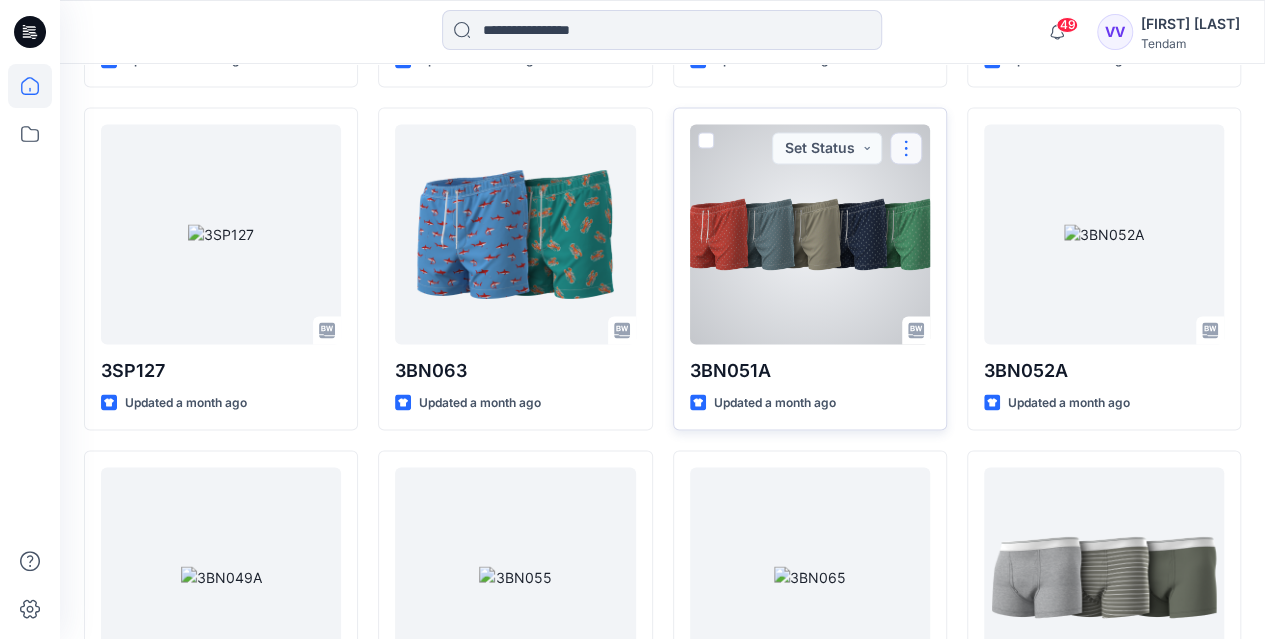 click at bounding box center [906, 148] 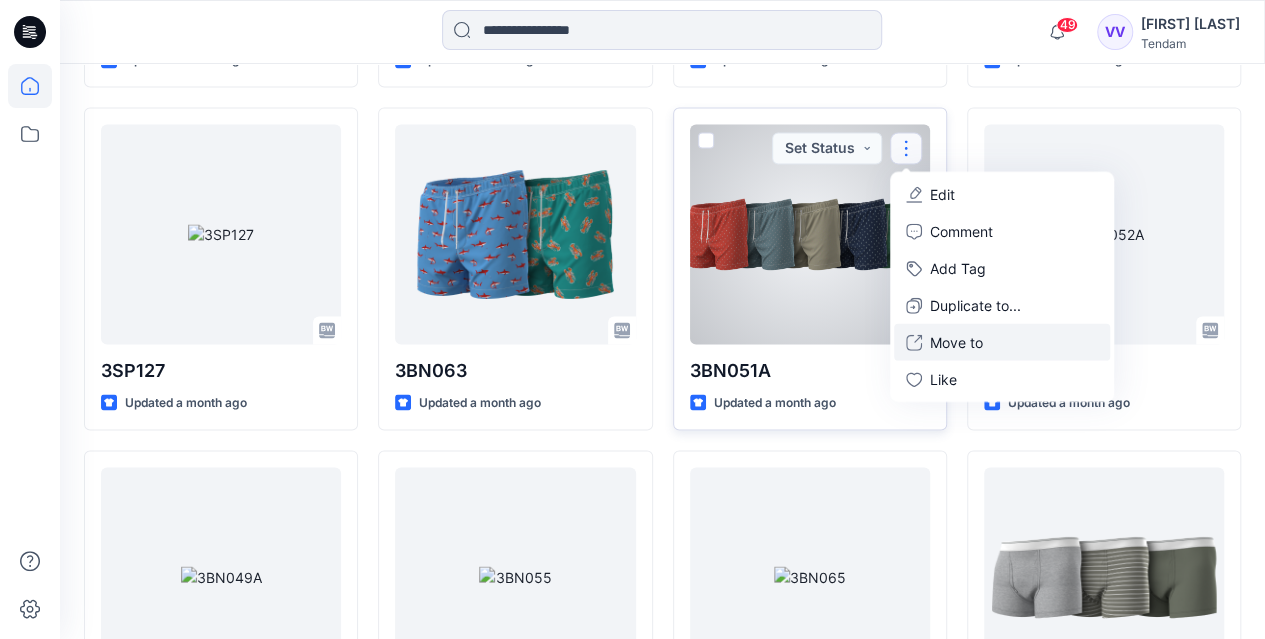 click on "Move to" at bounding box center [956, 342] 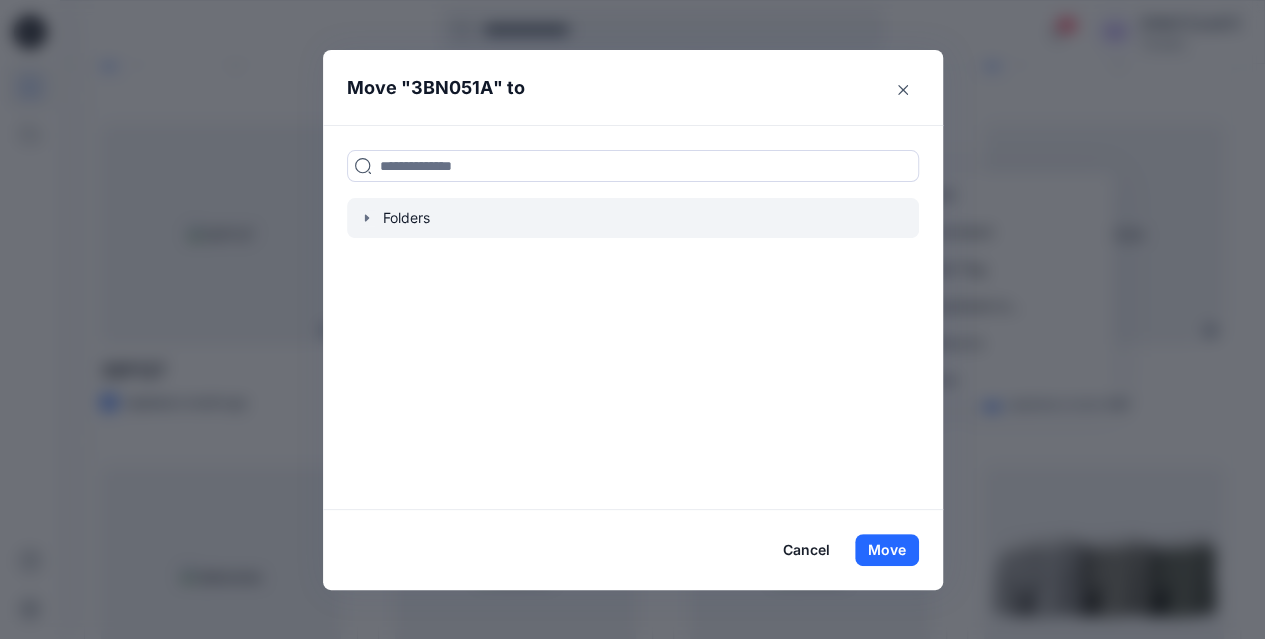 click 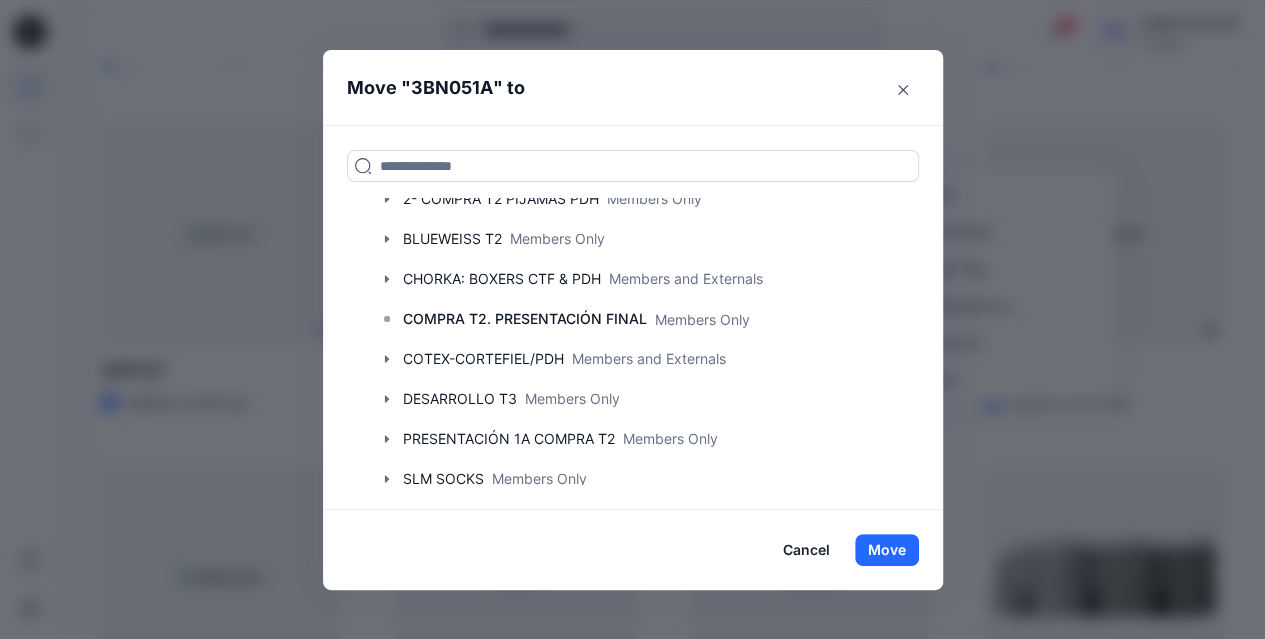 scroll, scrollTop: 342, scrollLeft: 0, axis: vertical 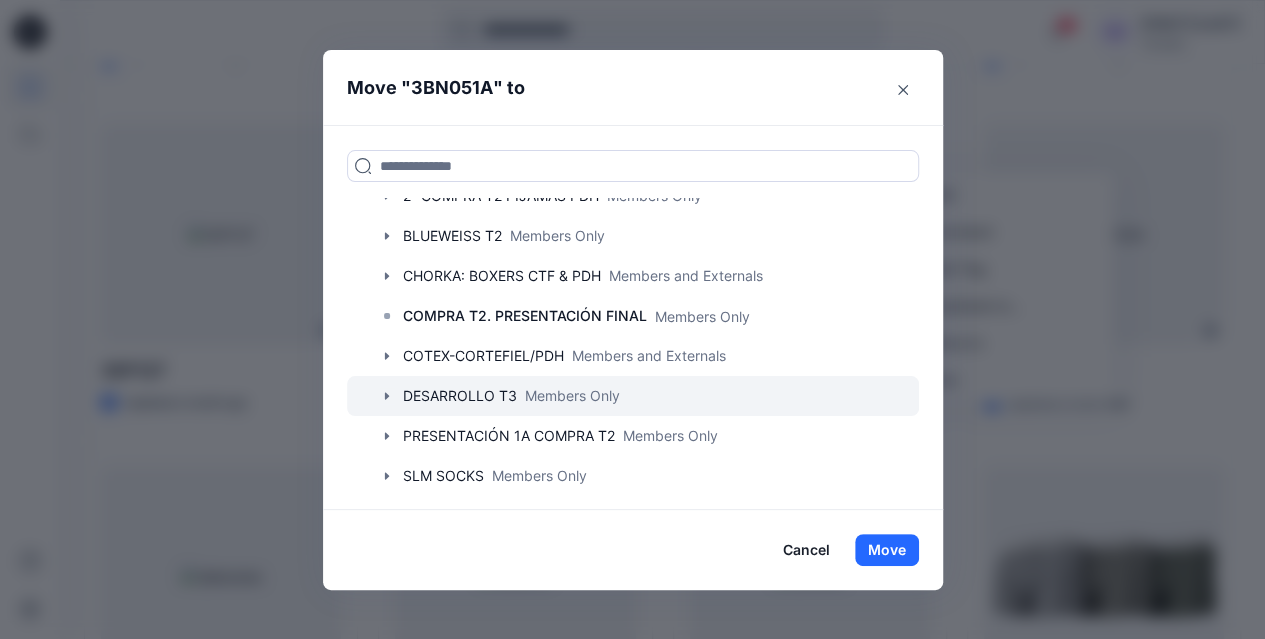 click 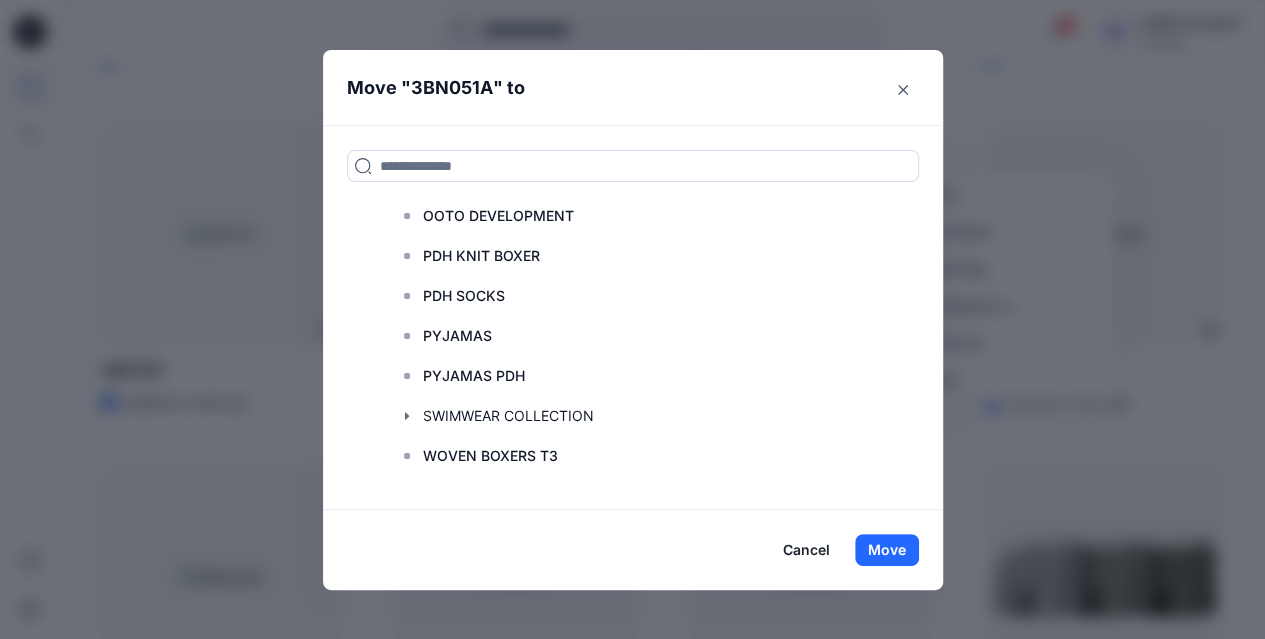 scroll, scrollTop: 764, scrollLeft: 0, axis: vertical 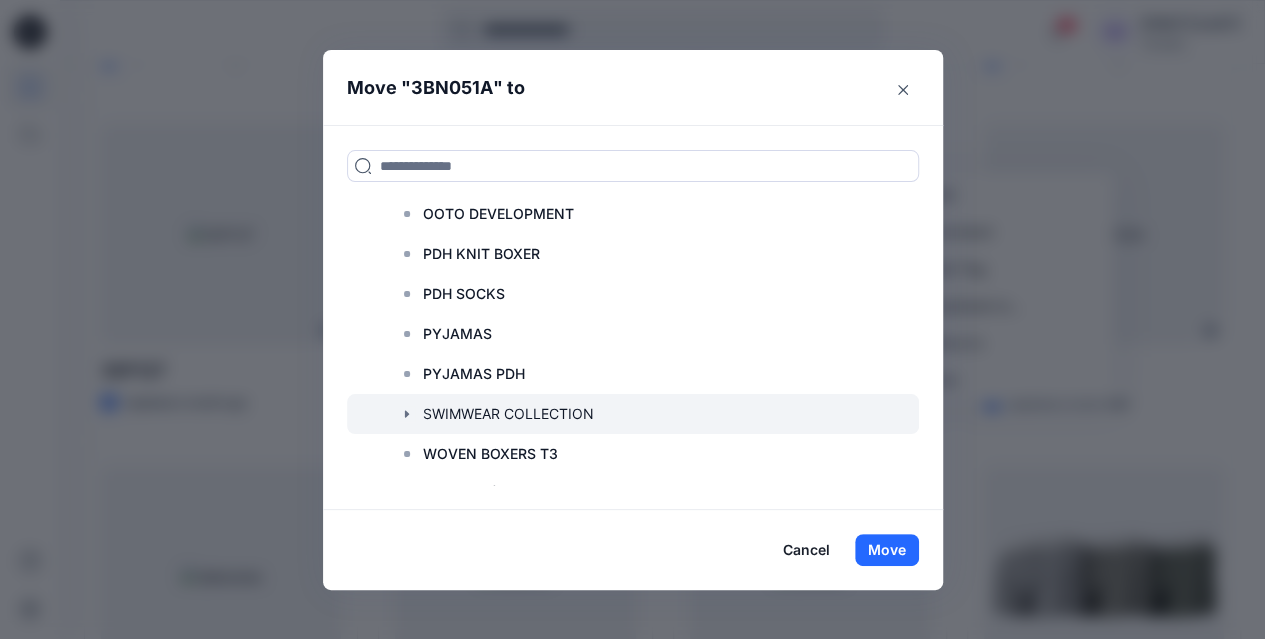 click 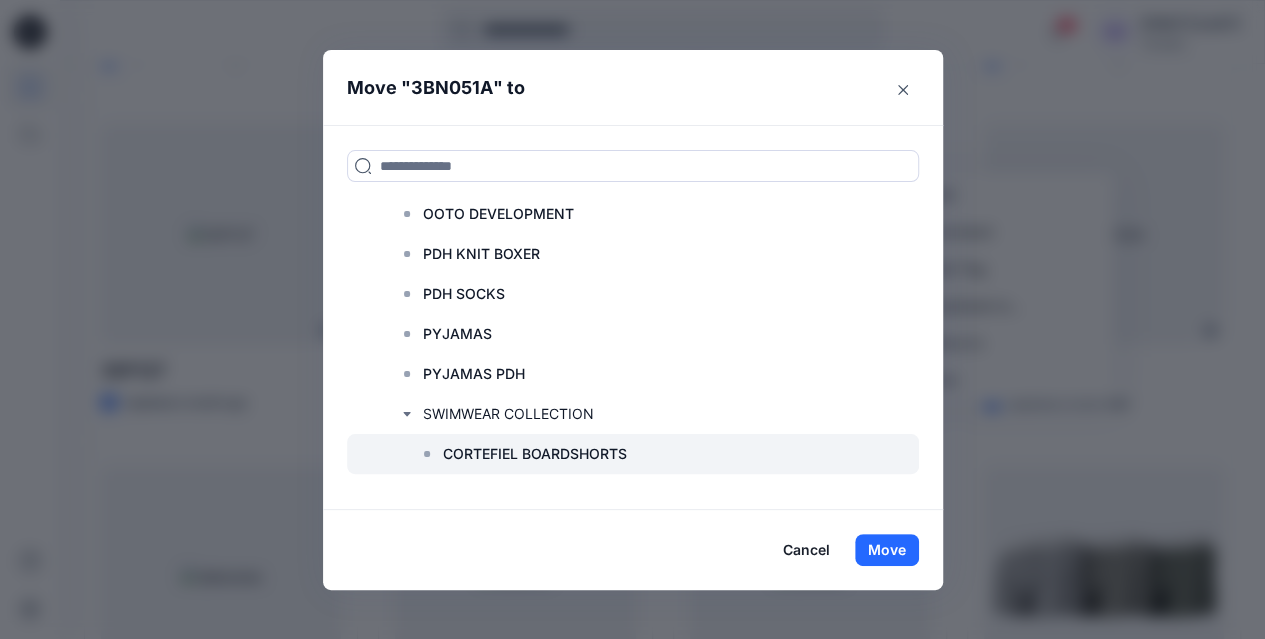 click on "CORTEFIEL BOARDSHORTS" at bounding box center [535, 454] 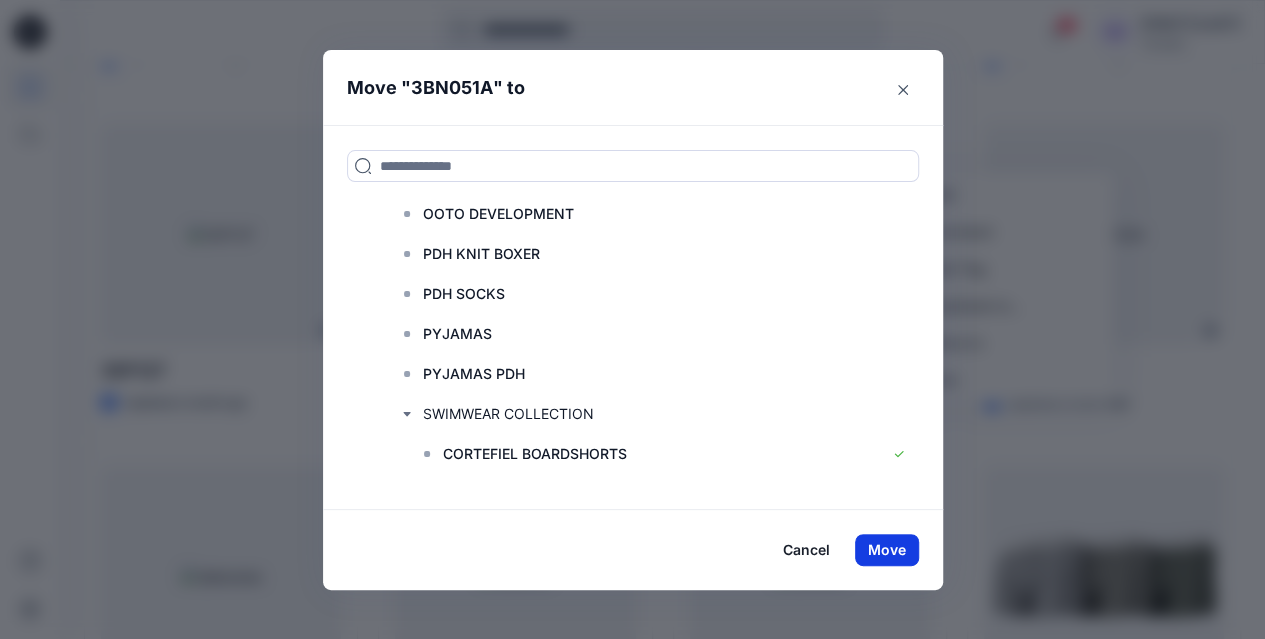 click on "Move" at bounding box center (887, 550) 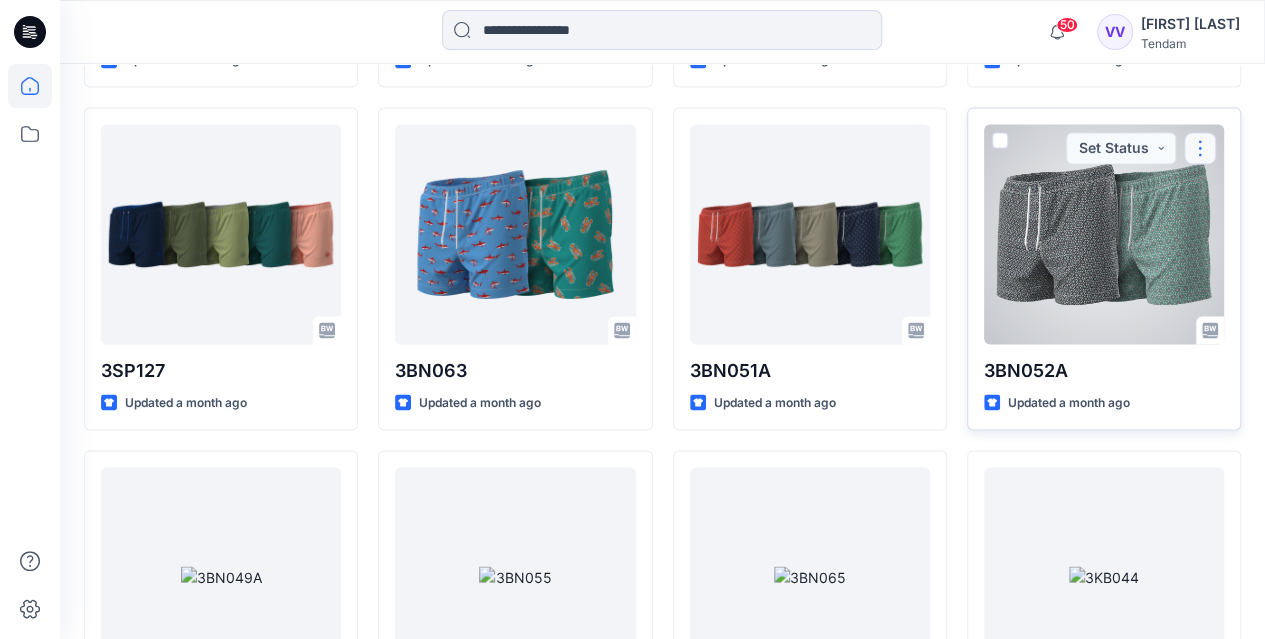 click at bounding box center (1200, 148) 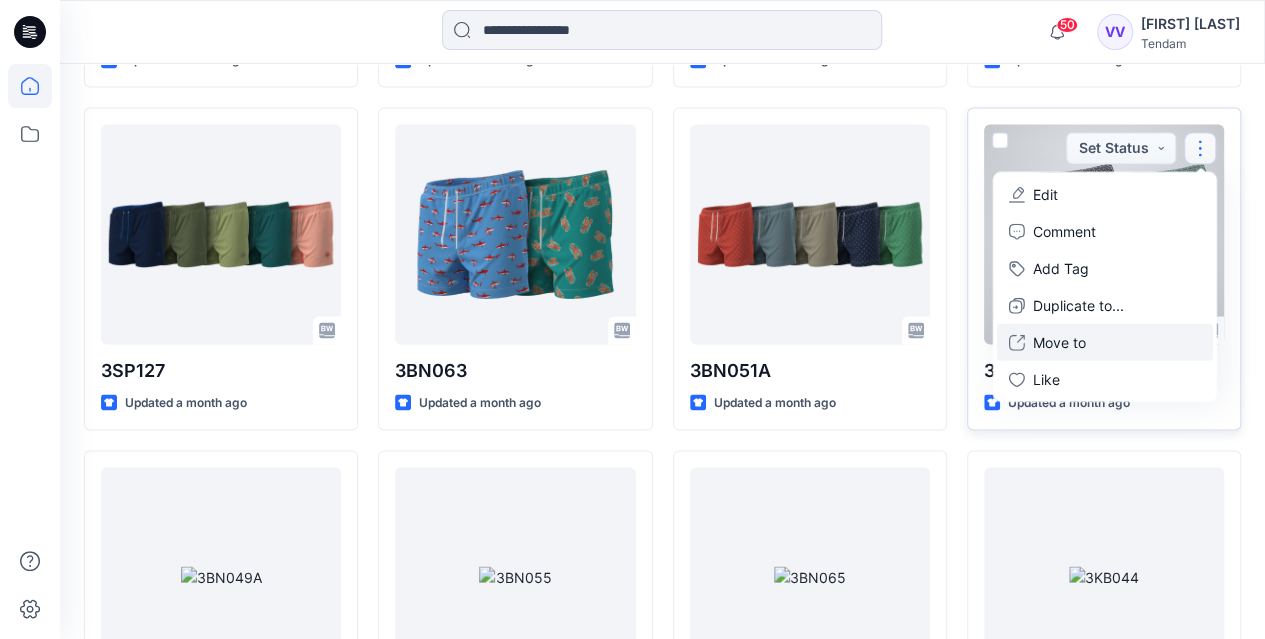 click on "Move to" at bounding box center (1059, 342) 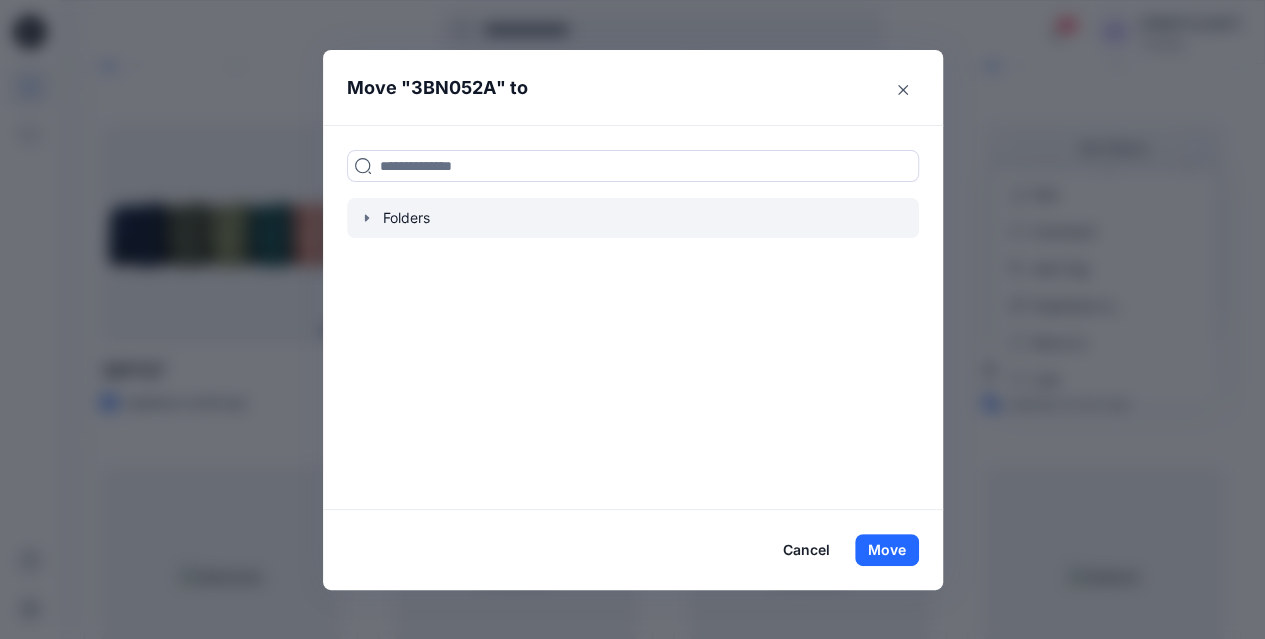 click 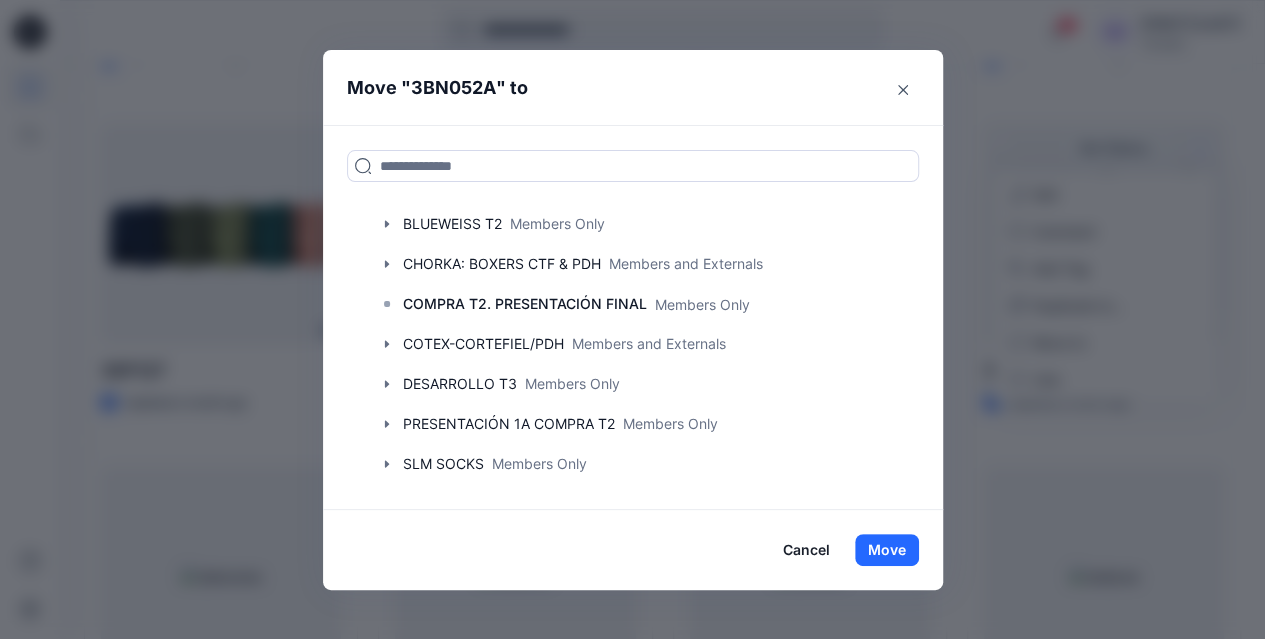 scroll, scrollTop: 353, scrollLeft: 0, axis: vertical 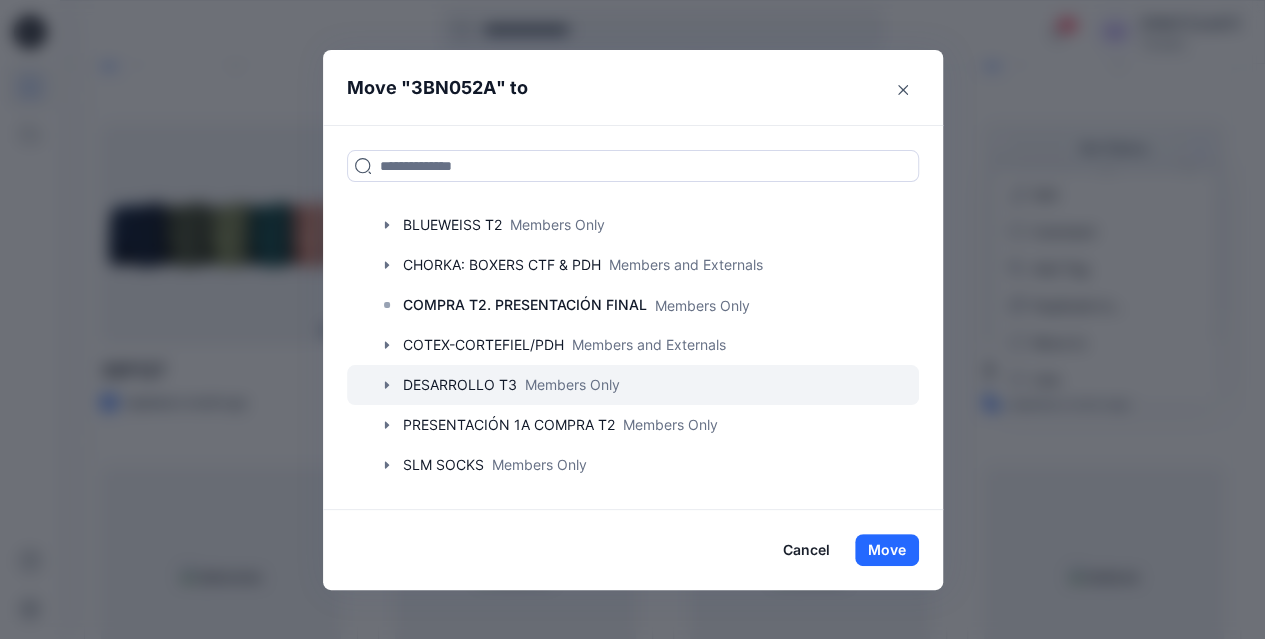 click 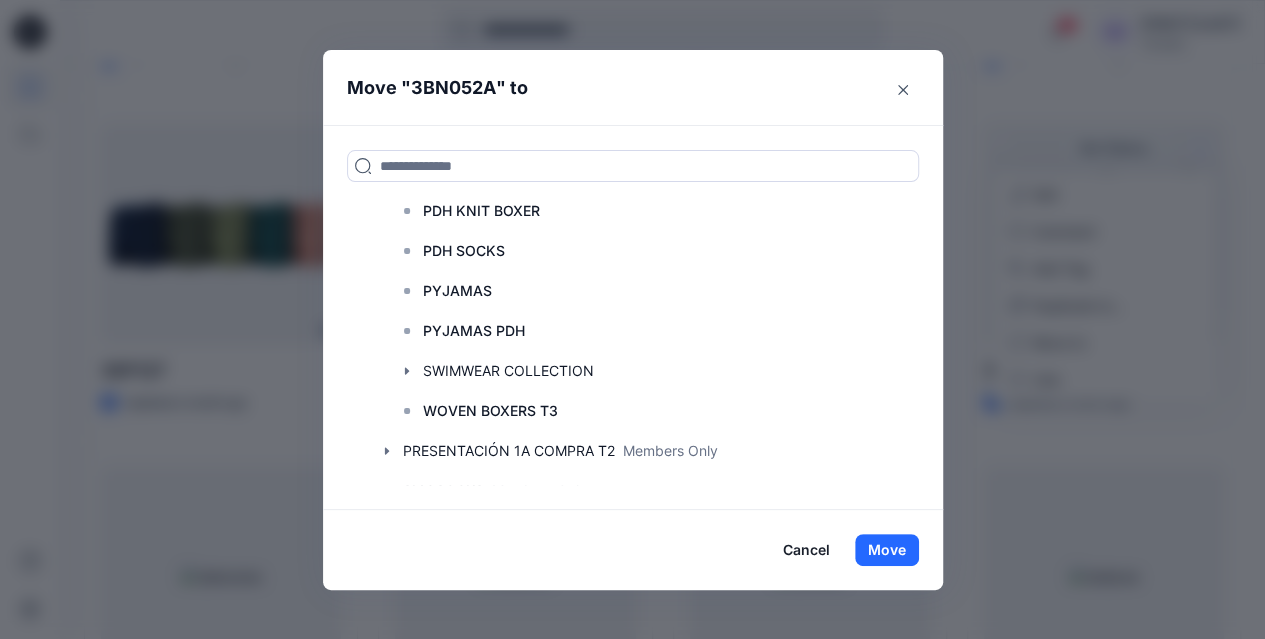 scroll, scrollTop: 808, scrollLeft: 0, axis: vertical 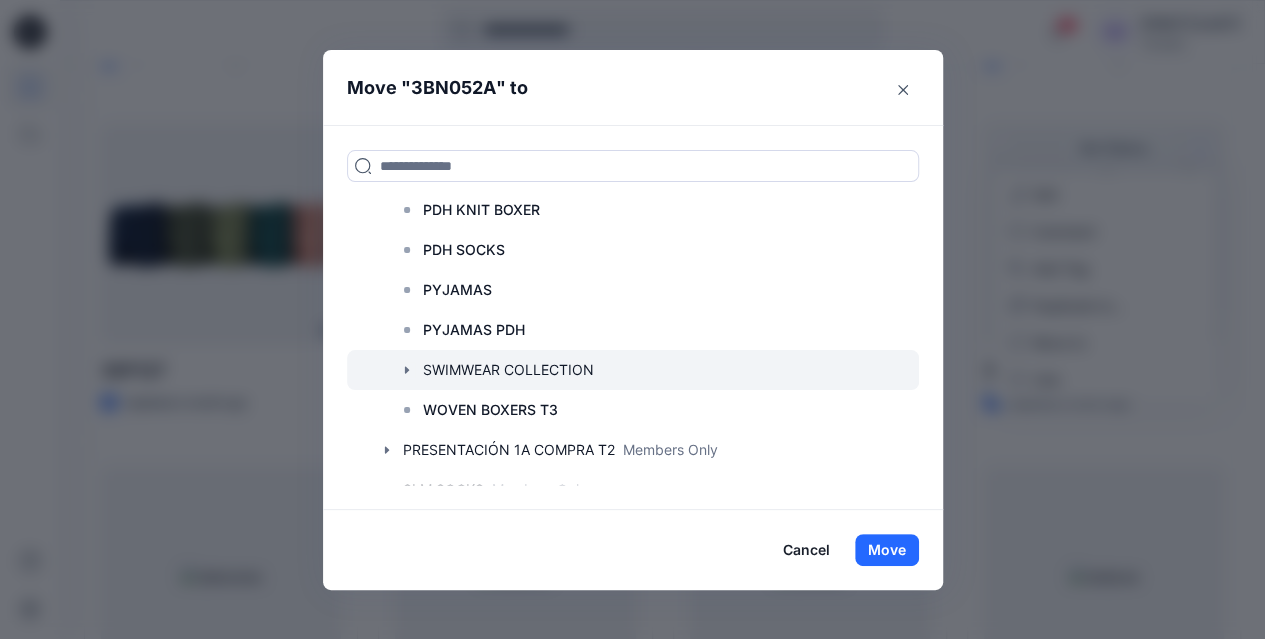 click 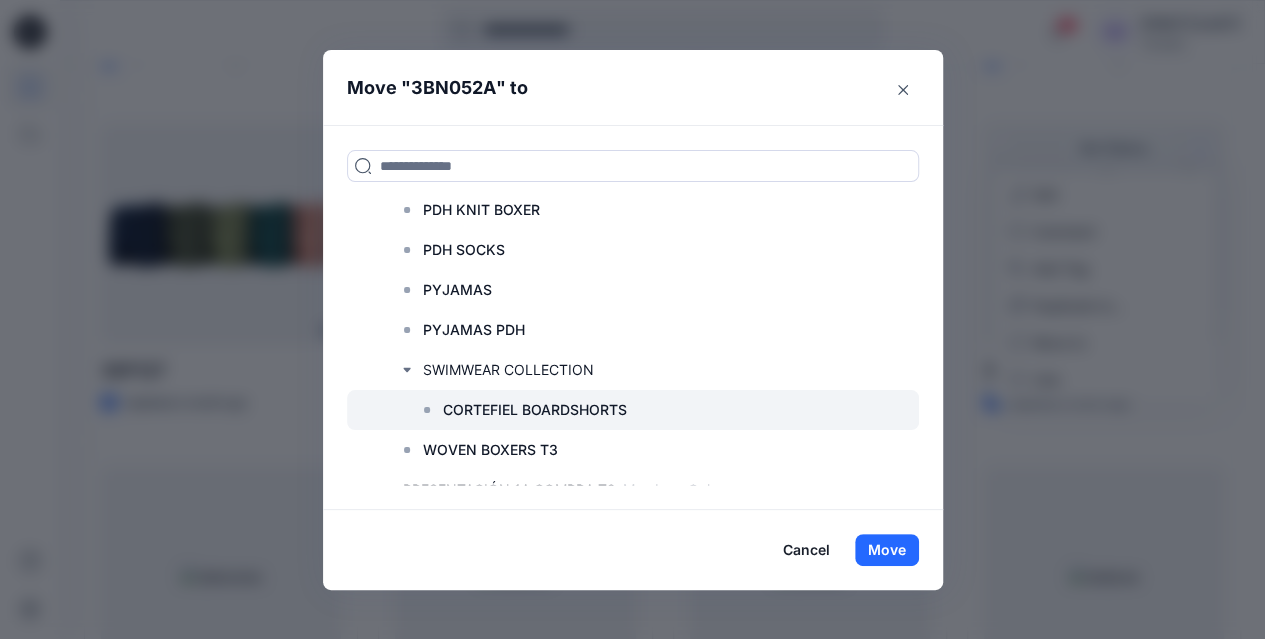 click on "CORTEFIEL BOARDSHORTS" at bounding box center [535, 410] 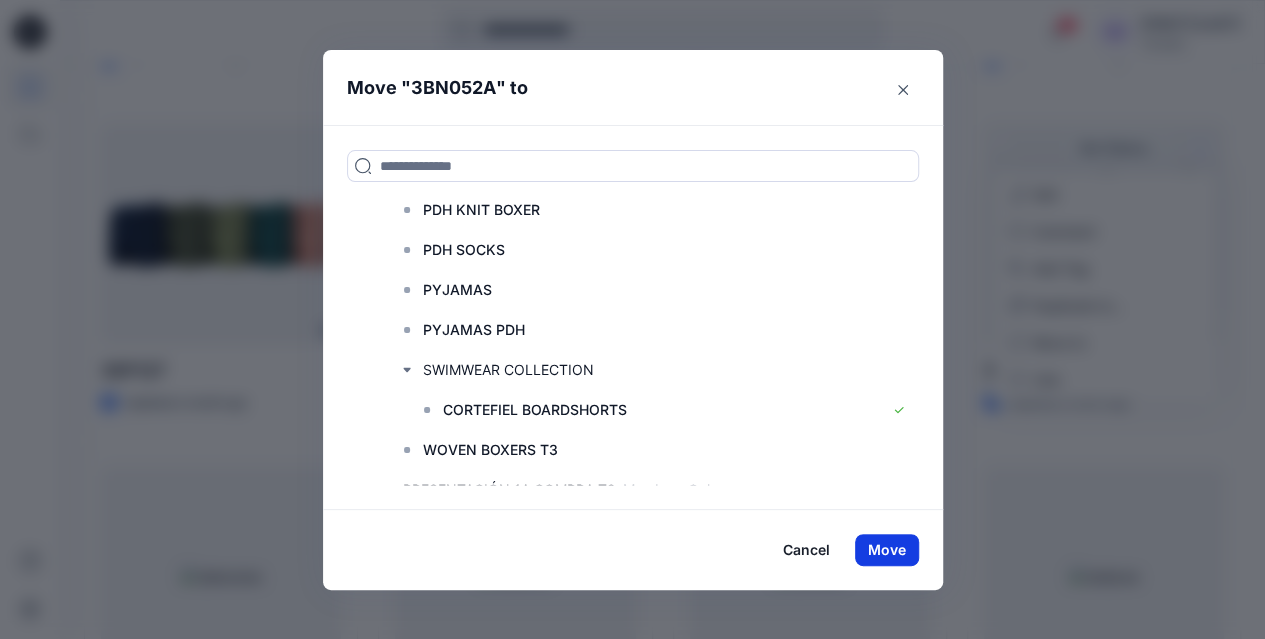 click on "Move" at bounding box center (887, 550) 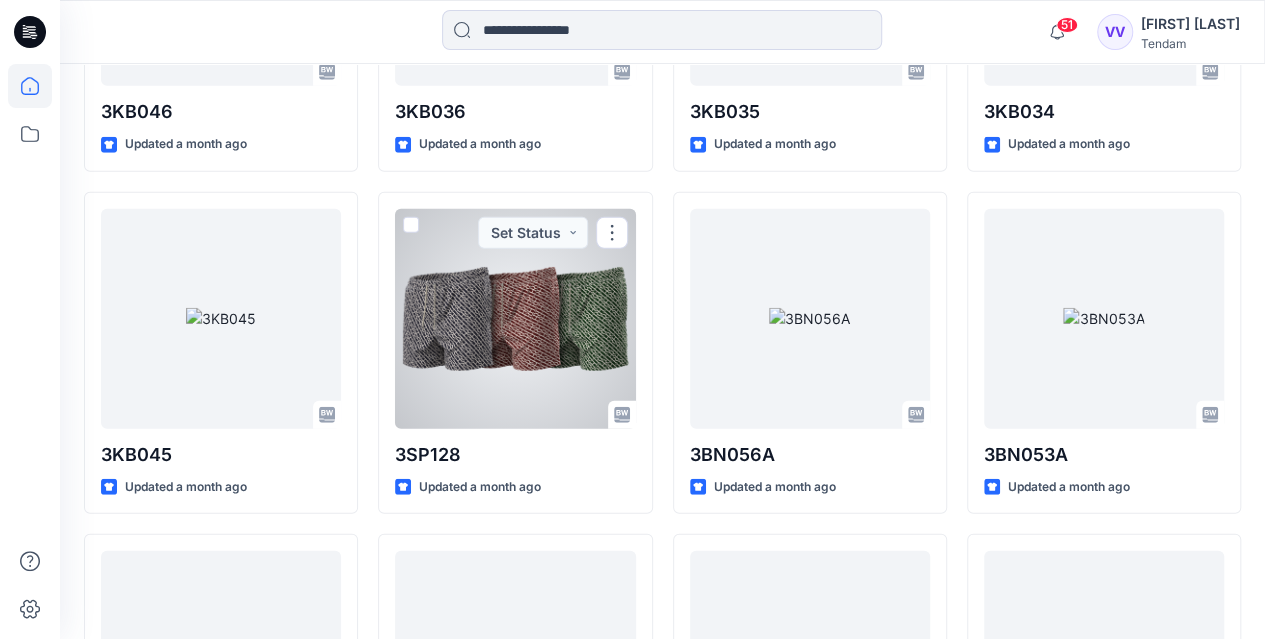 scroll, scrollTop: 2678, scrollLeft: 0, axis: vertical 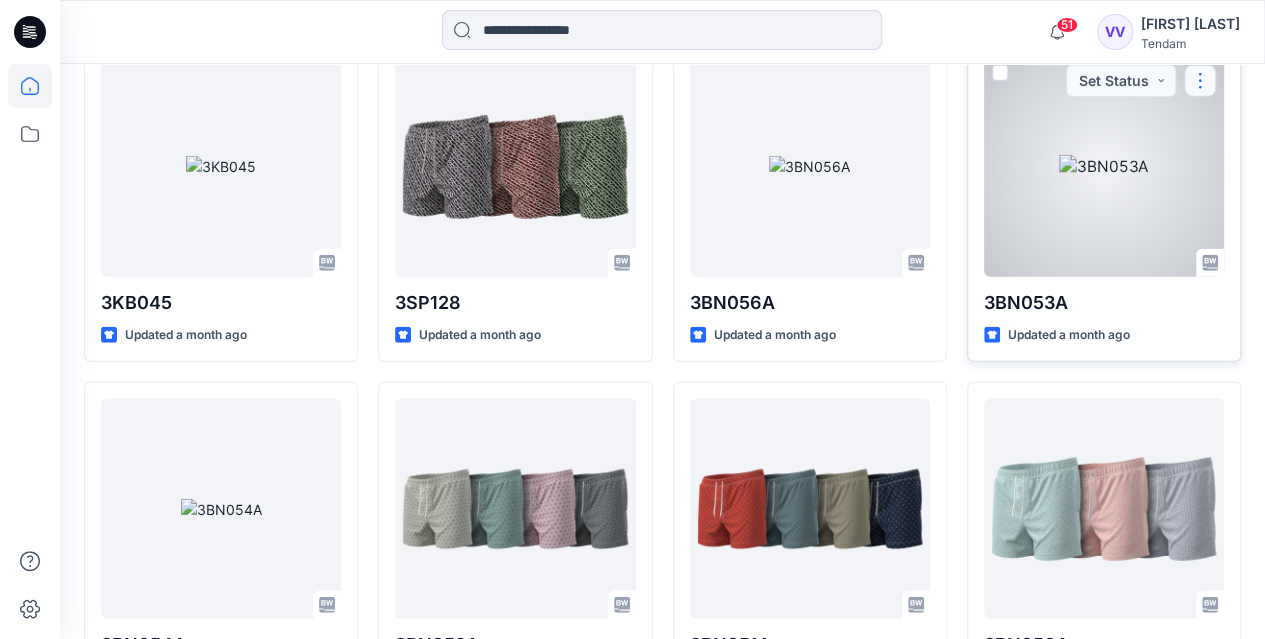 click at bounding box center [1200, 81] 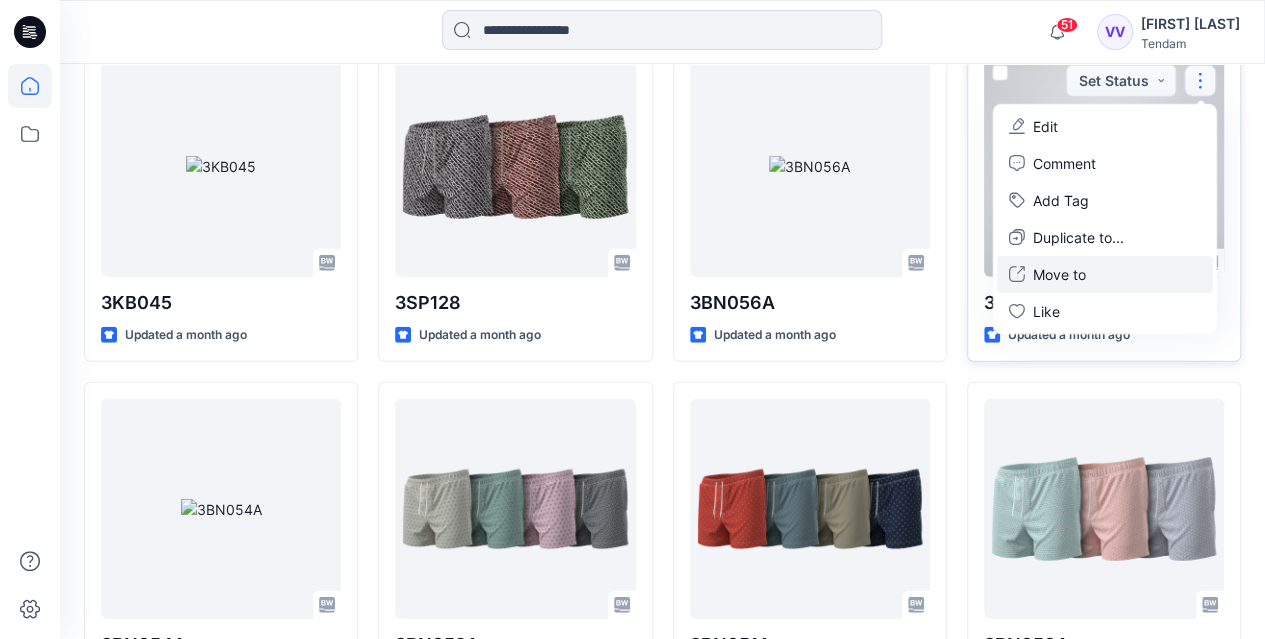 click on "Move to" at bounding box center (1059, 274) 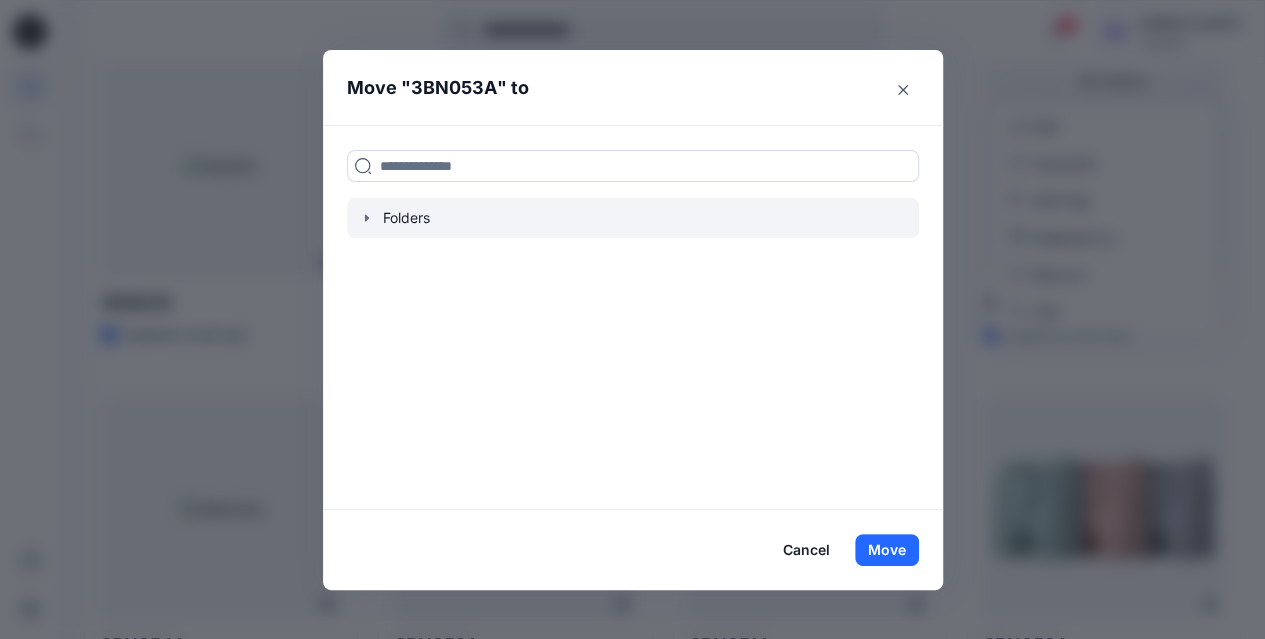 click 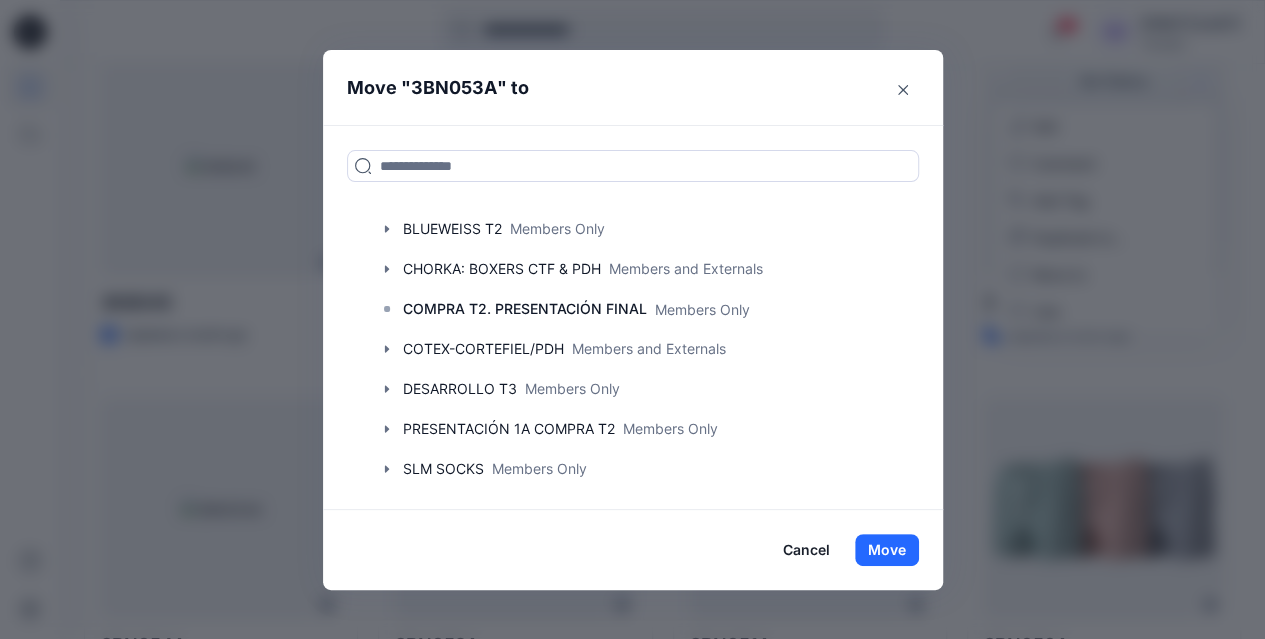 scroll, scrollTop: 360, scrollLeft: 0, axis: vertical 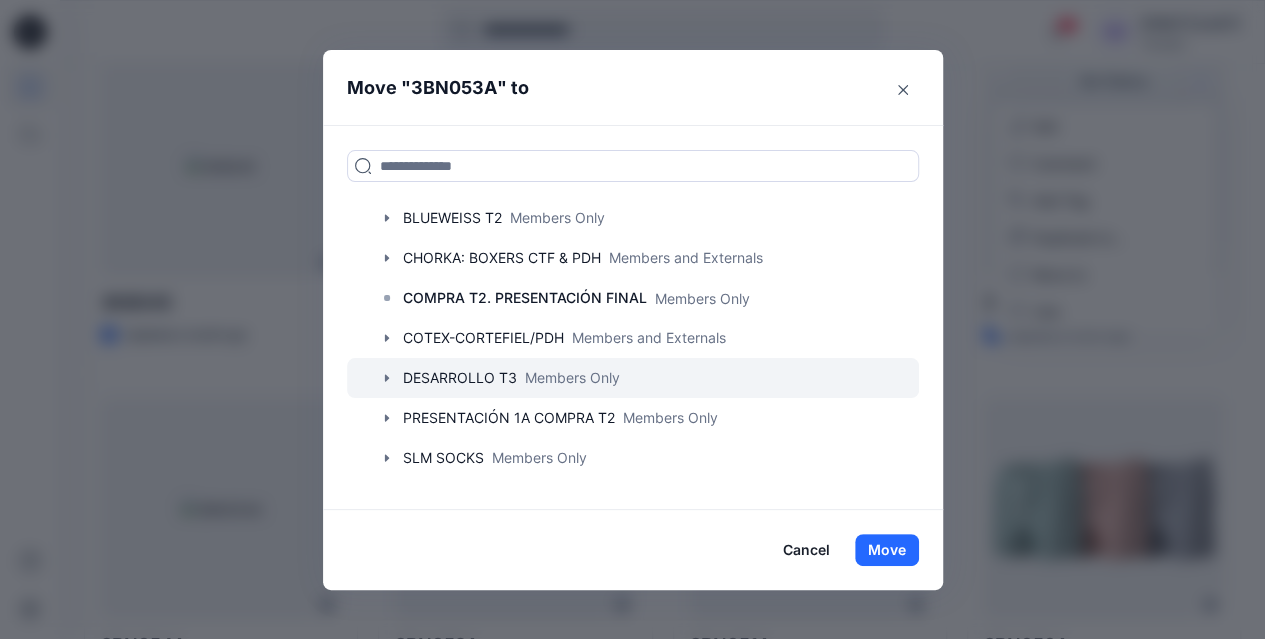 click 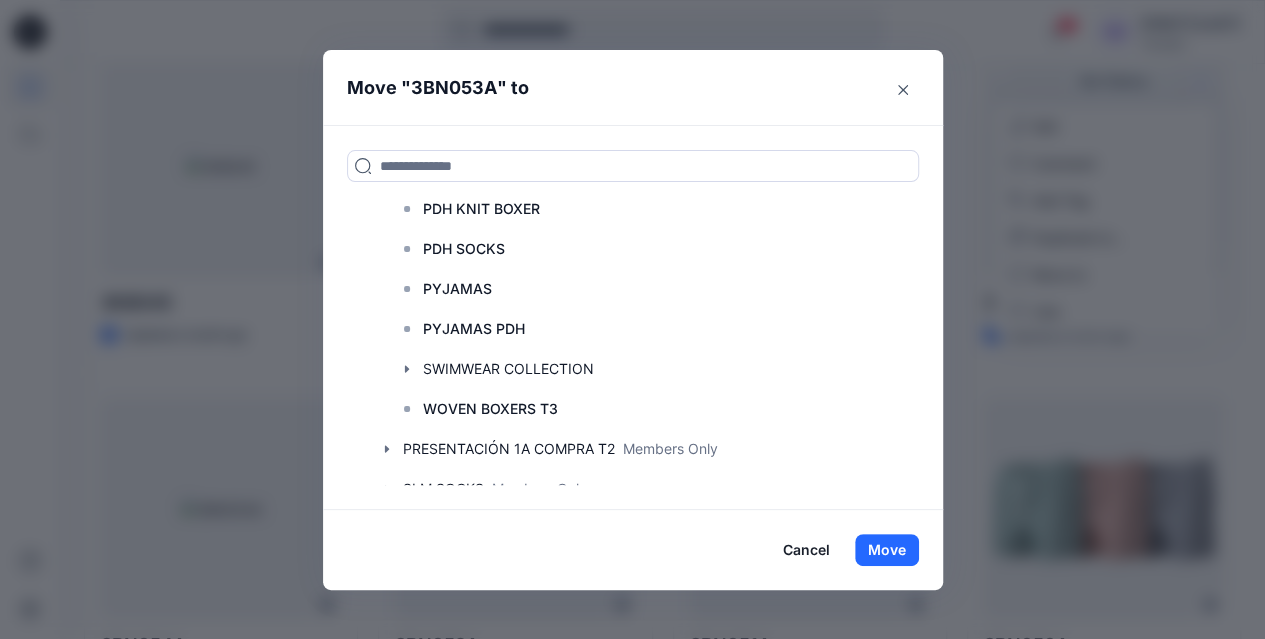 scroll, scrollTop: 808, scrollLeft: 0, axis: vertical 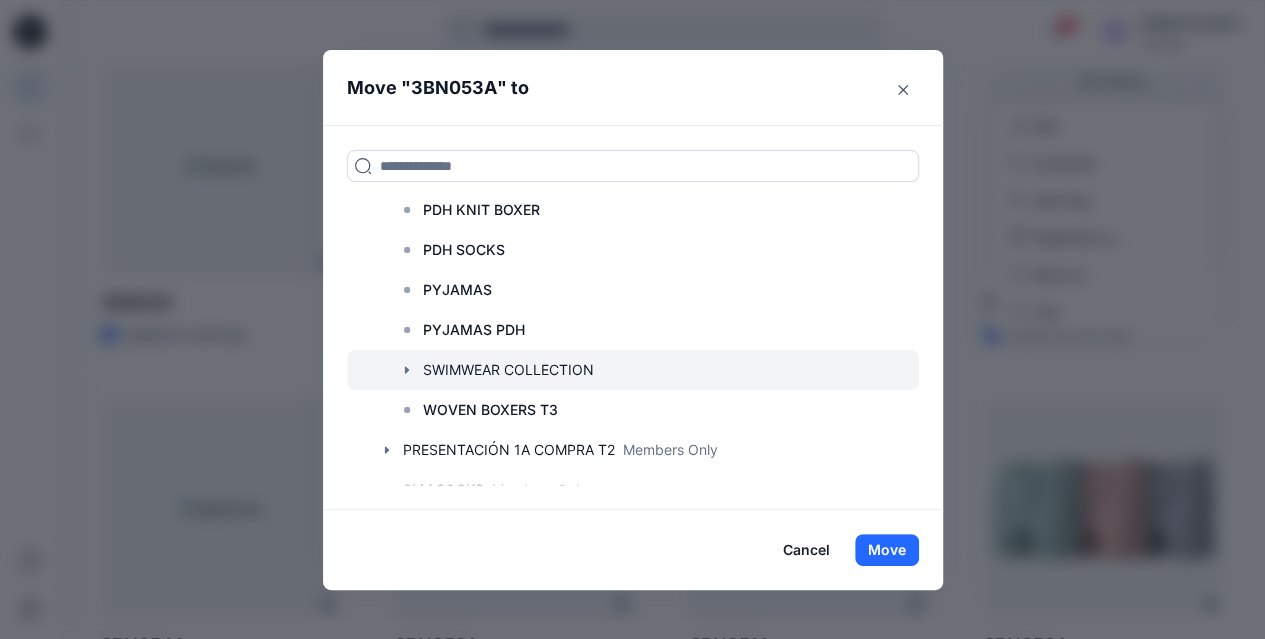 click 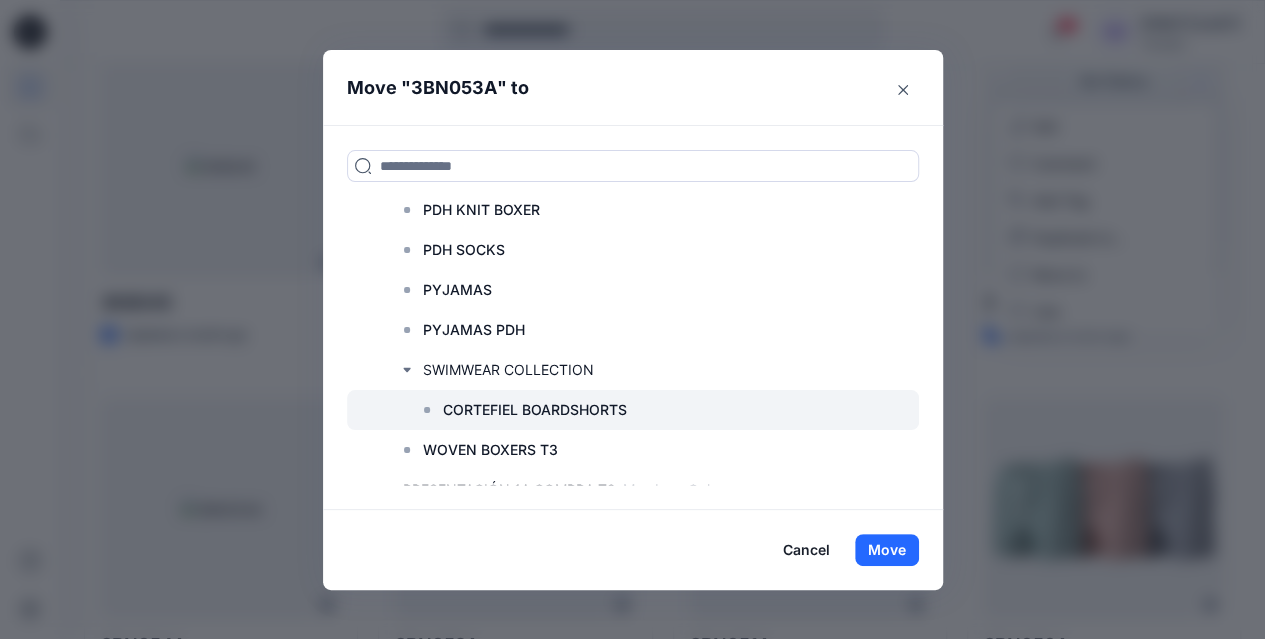 click on "CORTEFIEL BOARDSHORTS" at bounding box center (535, 410) 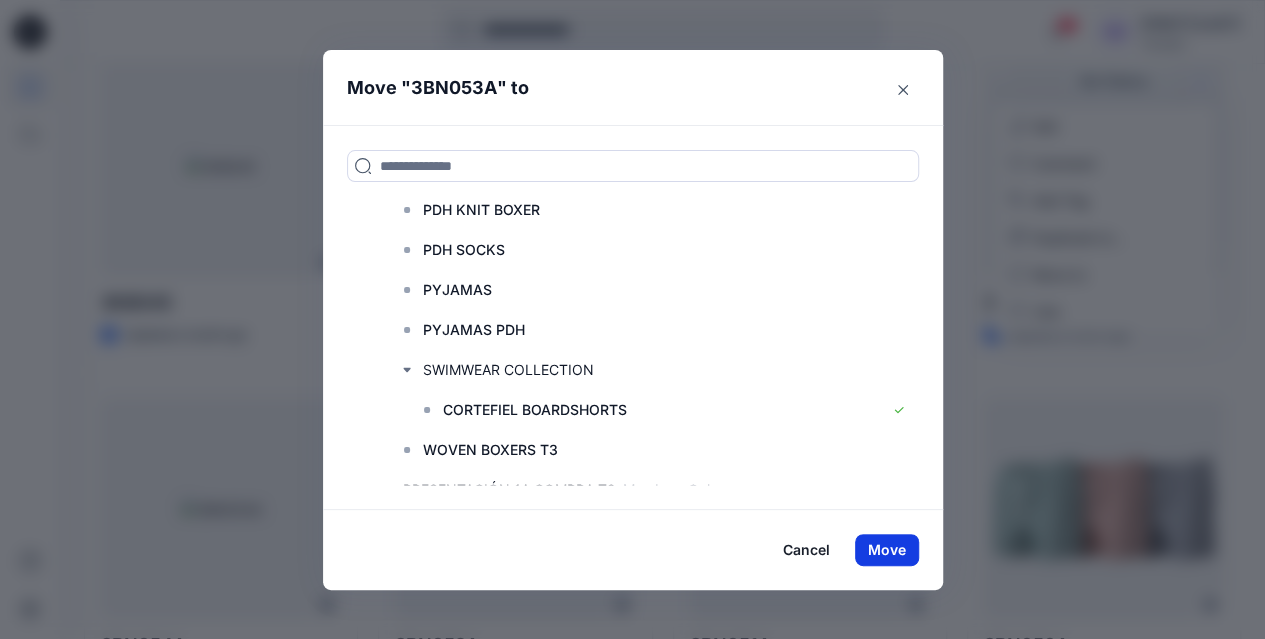 click on "Move" at bounding box center (887, 550) 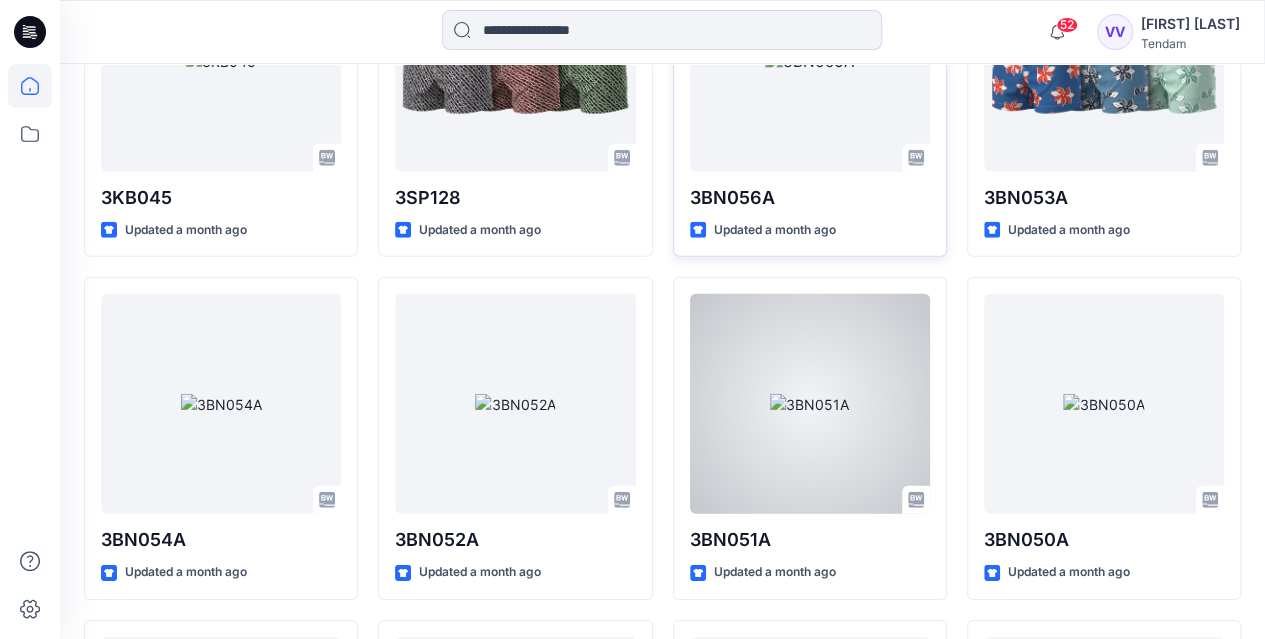 scroll, scrollTop: 2780, scrollLeft: 0, axis: vertical 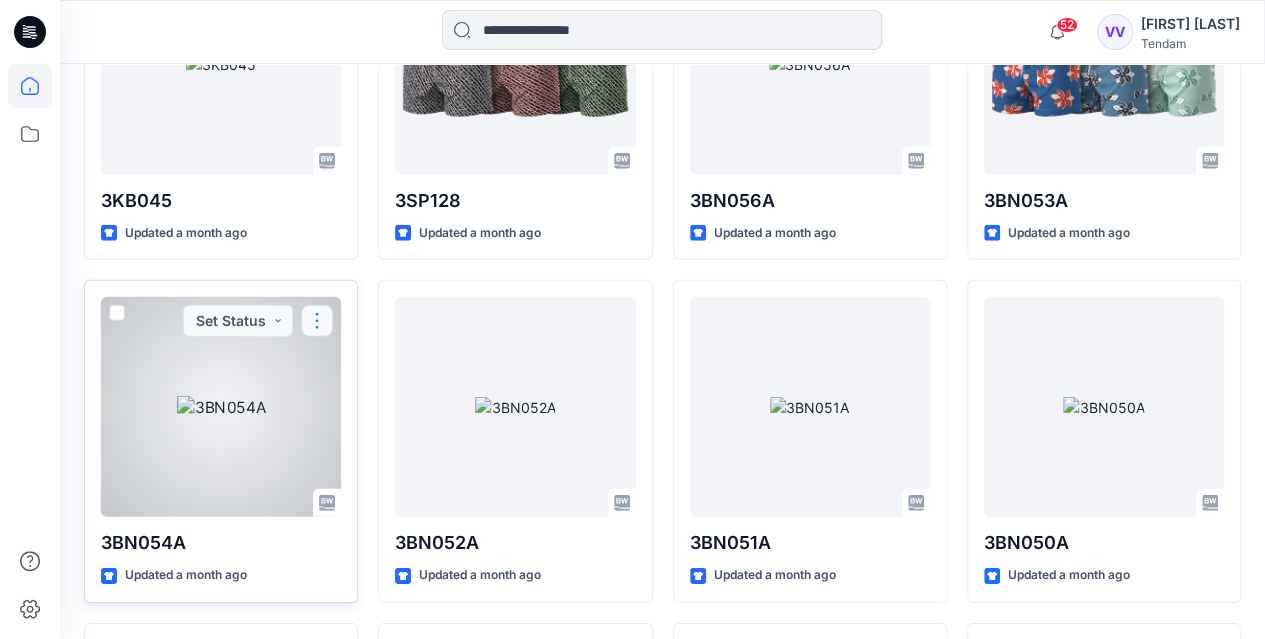 click at bounding box center (317, 321) 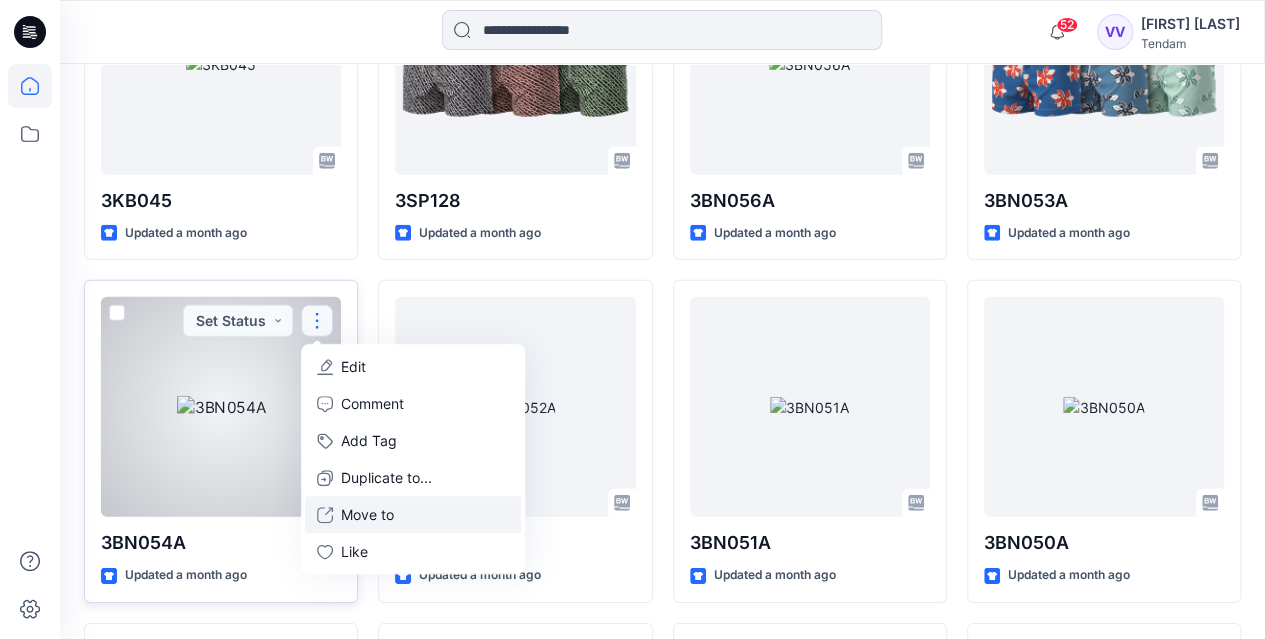 click on "Move to" at bounding box center (367, 515) 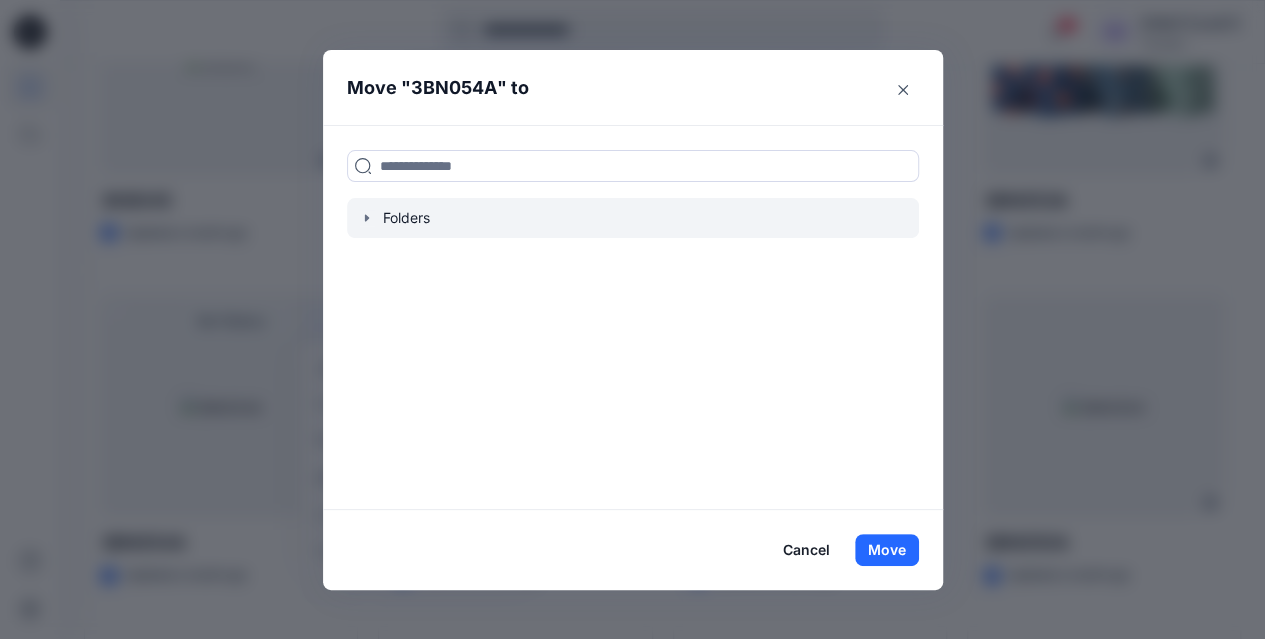 click 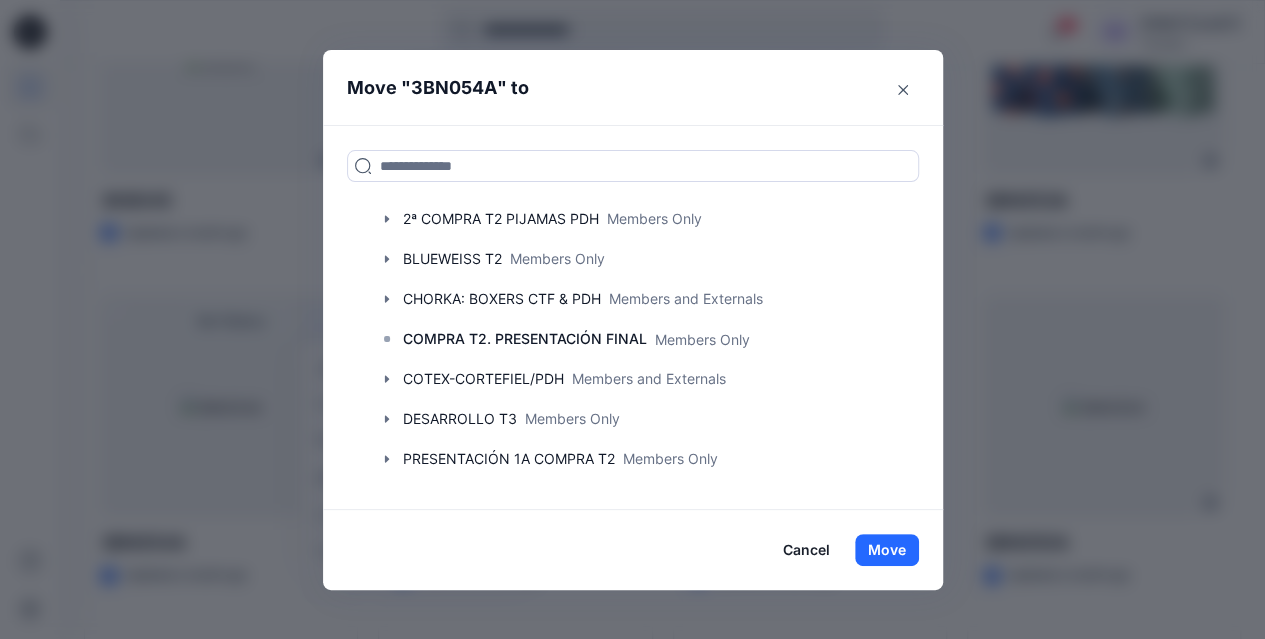 scroll, scrollTop: 330, scrollLeft: 0, axis: vertical 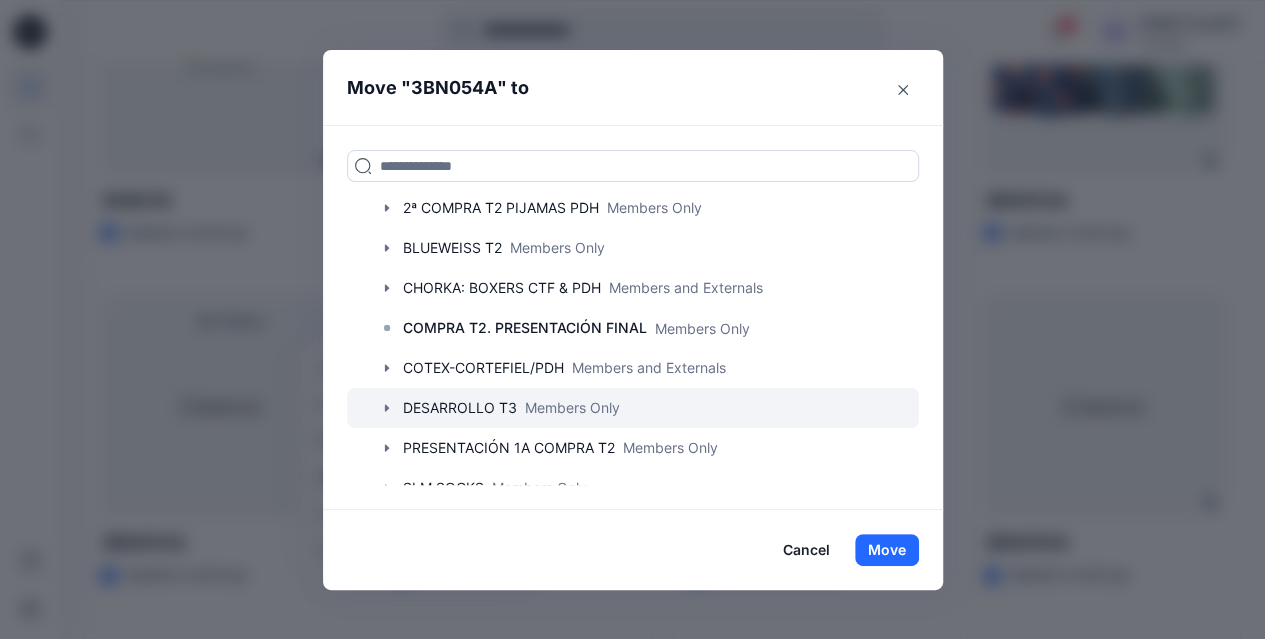 click 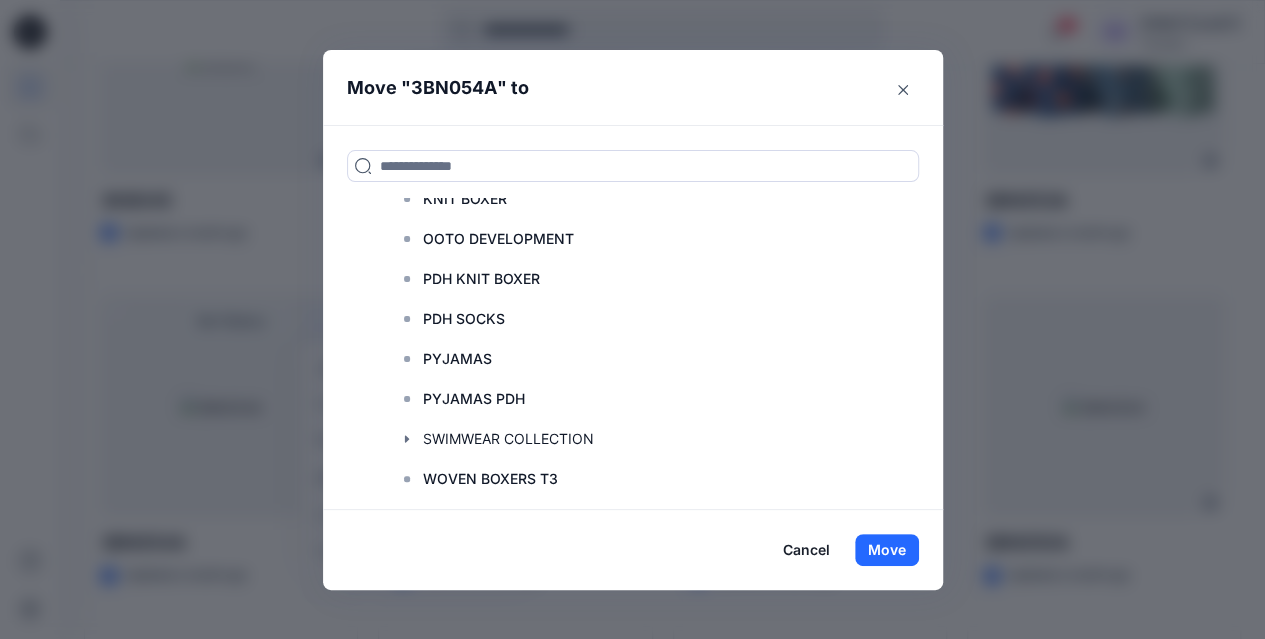 scroll, scrollTop: 740, scrollLeft: 0, axis: vertical 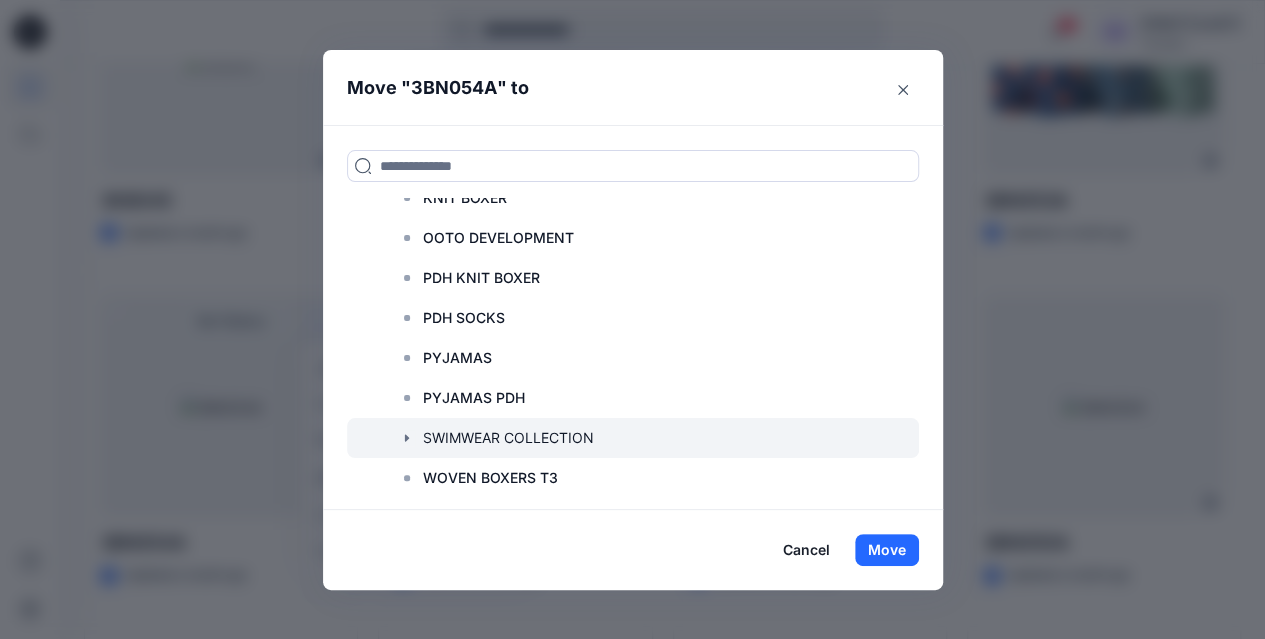 click 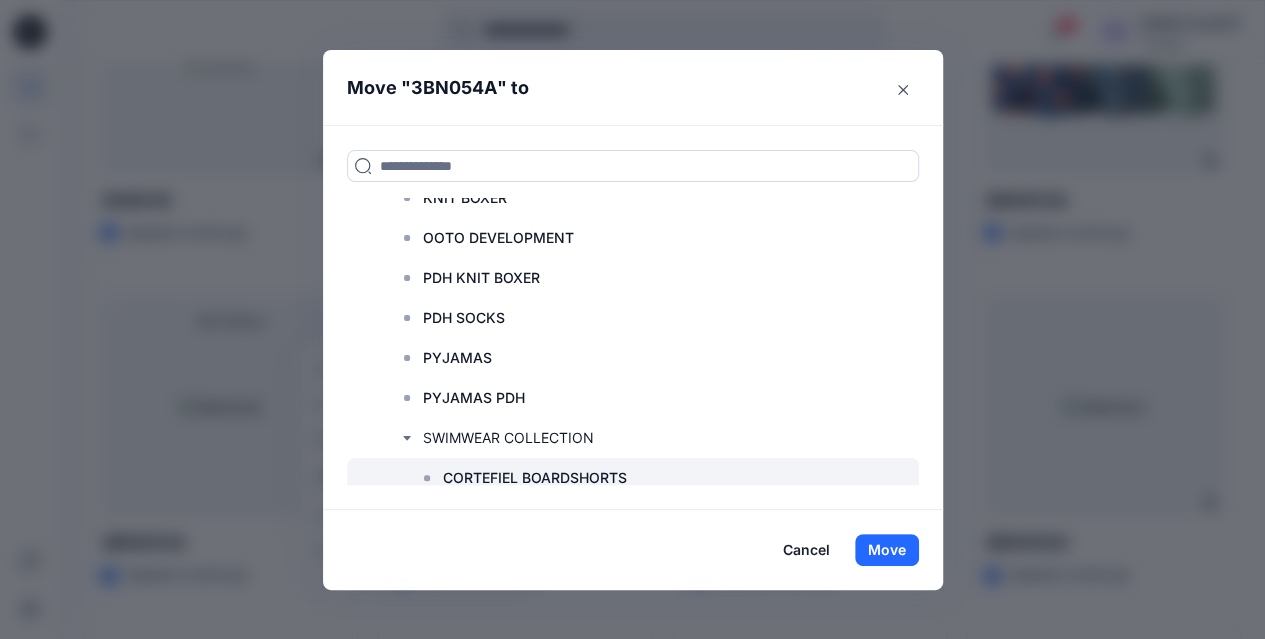 click on "CORTEFIEL BOARDSHORTS" at bounding box center (535, 478) 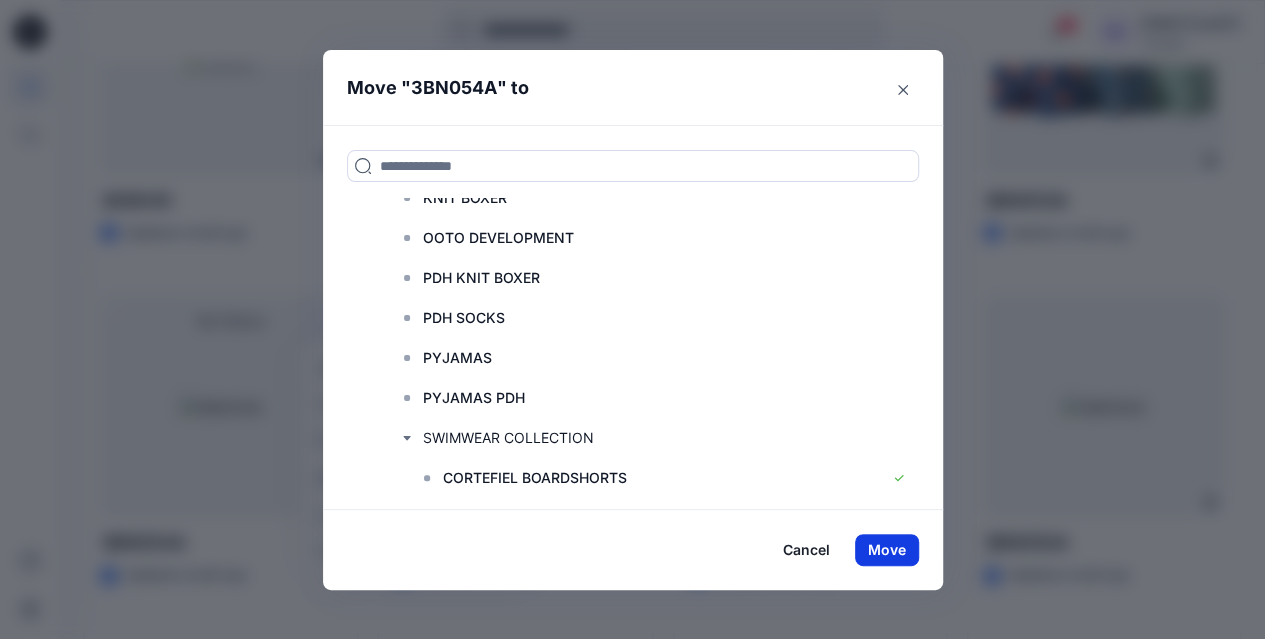 click on "Move" at bounding box center [887, 550] 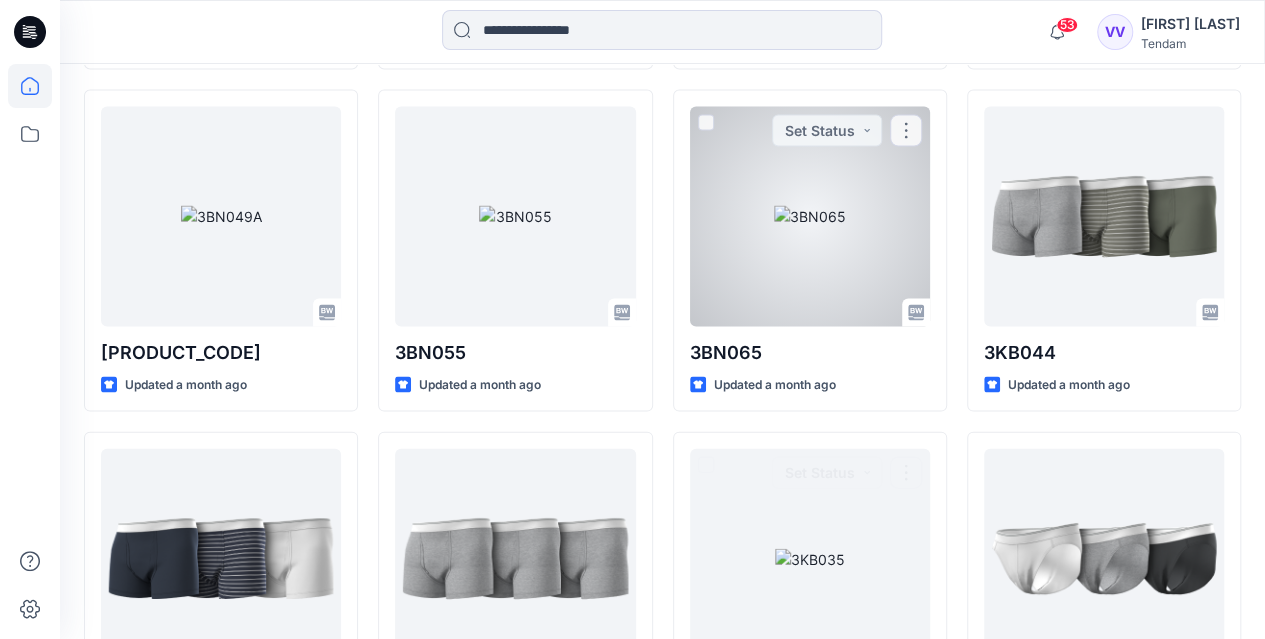 scroll, scrollTop: 1942, scrollLeft: 0, axis: vertical 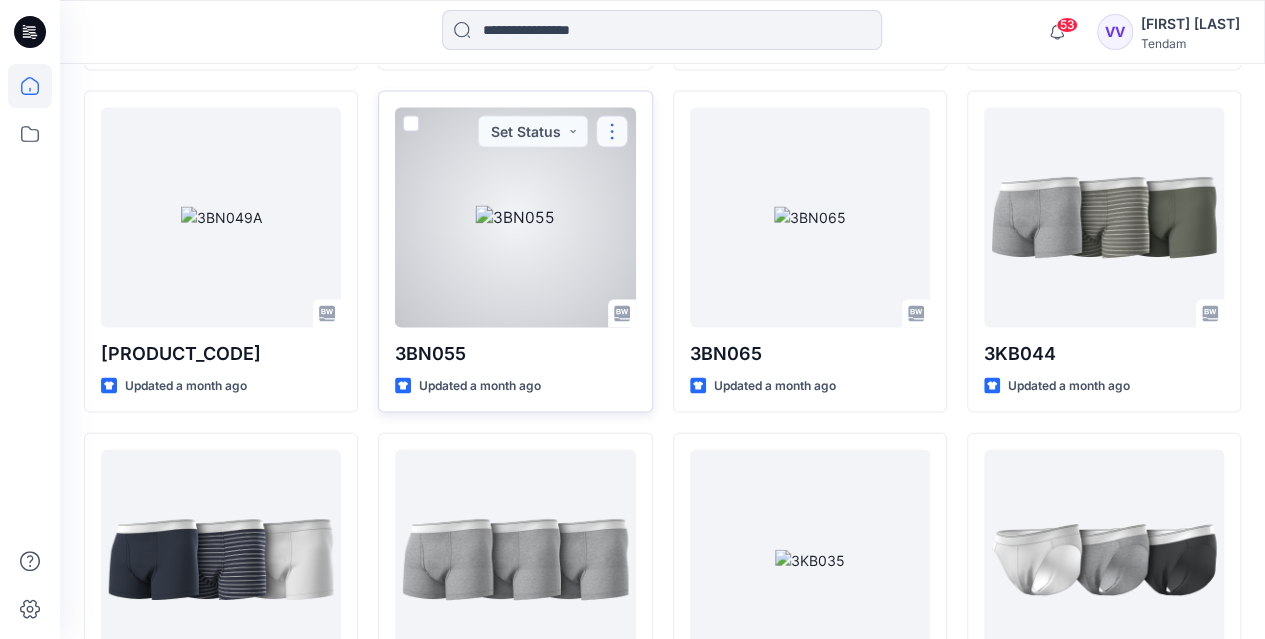 click at bounding box center (612, 132) 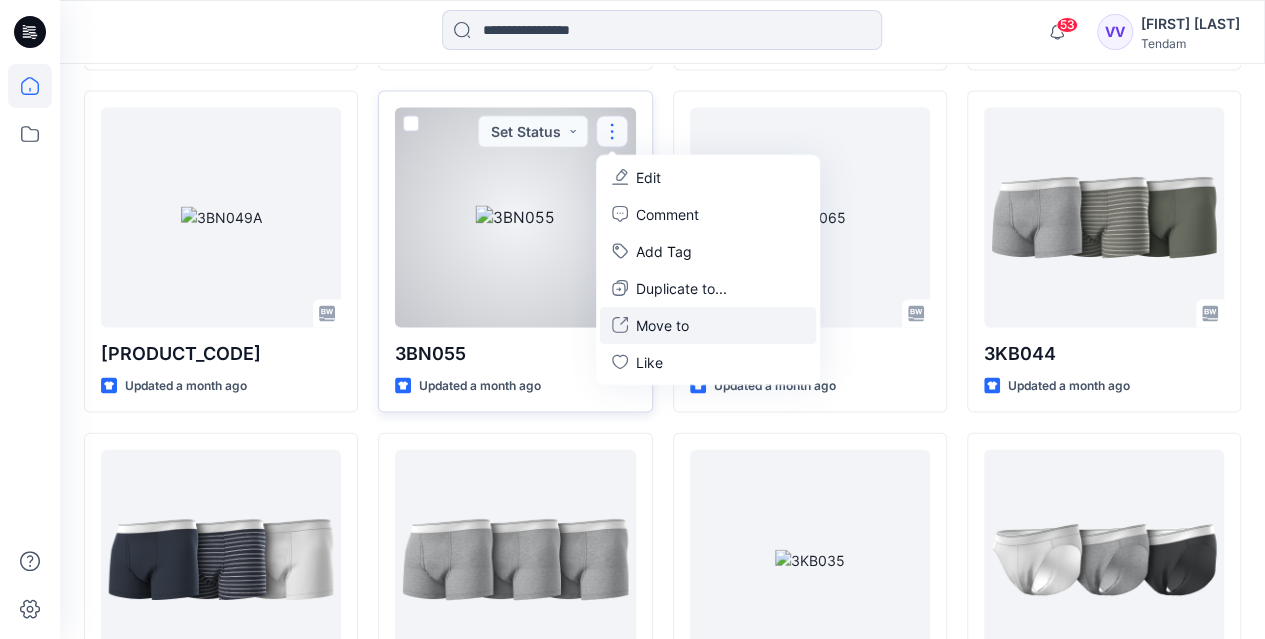 click on "Move to" at bounding box center [662, 325] 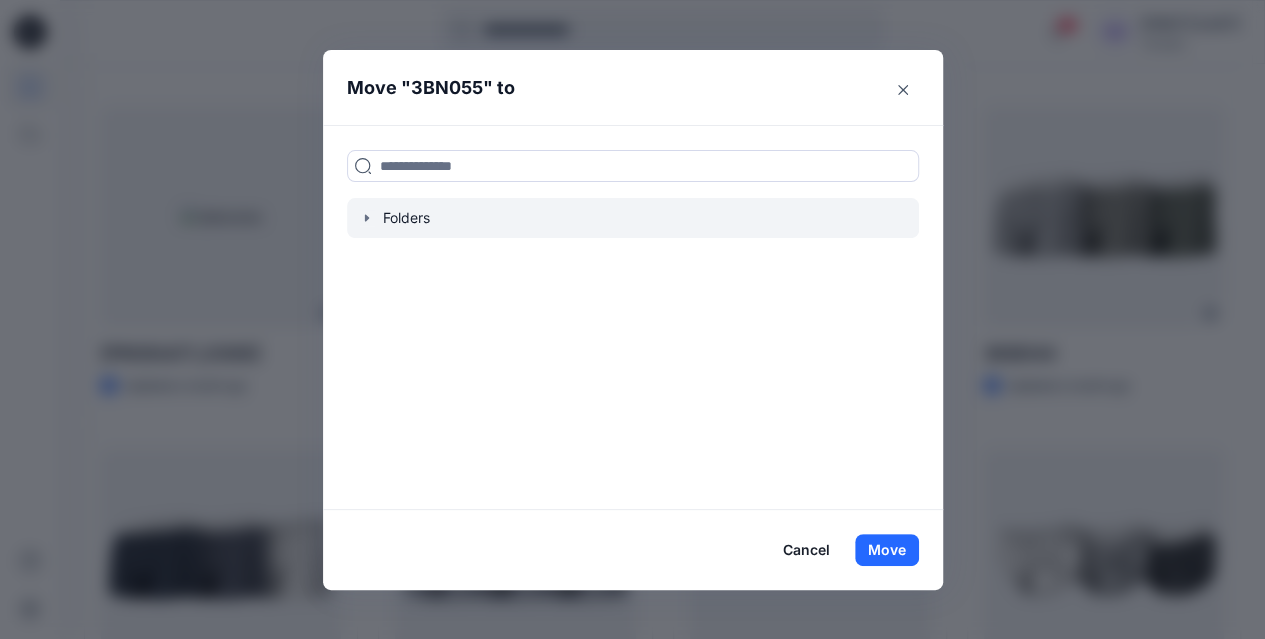 click 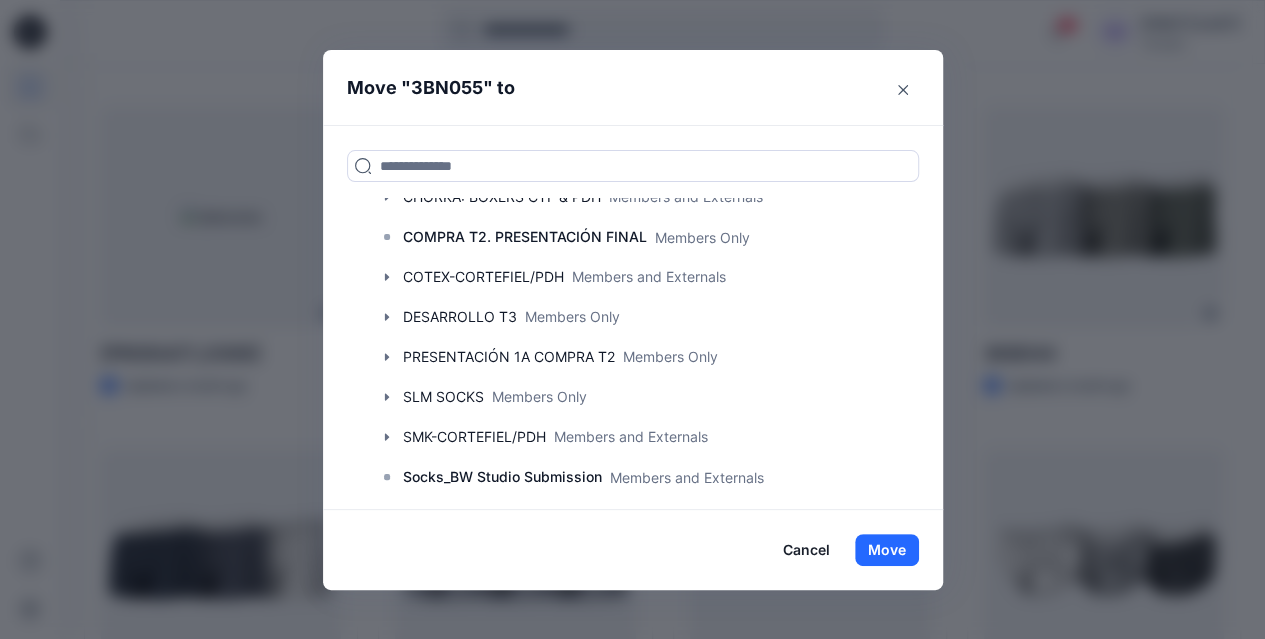 scroll, scrollTop: 376, scrollLeft: 0, axis: vertical 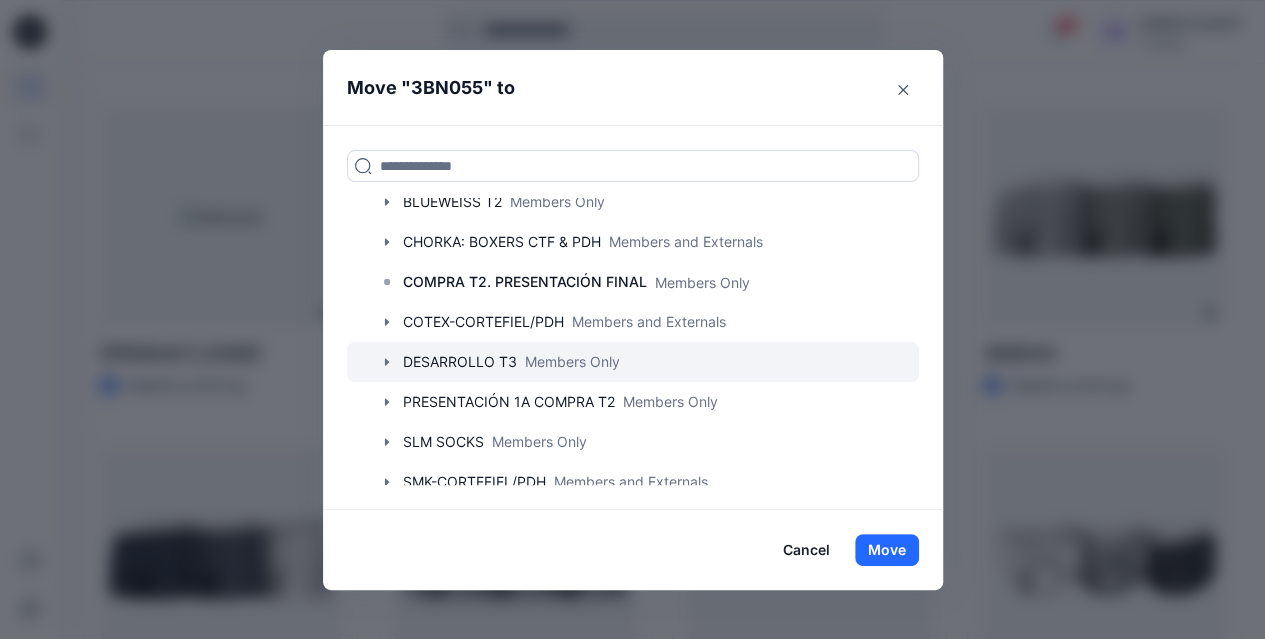 click 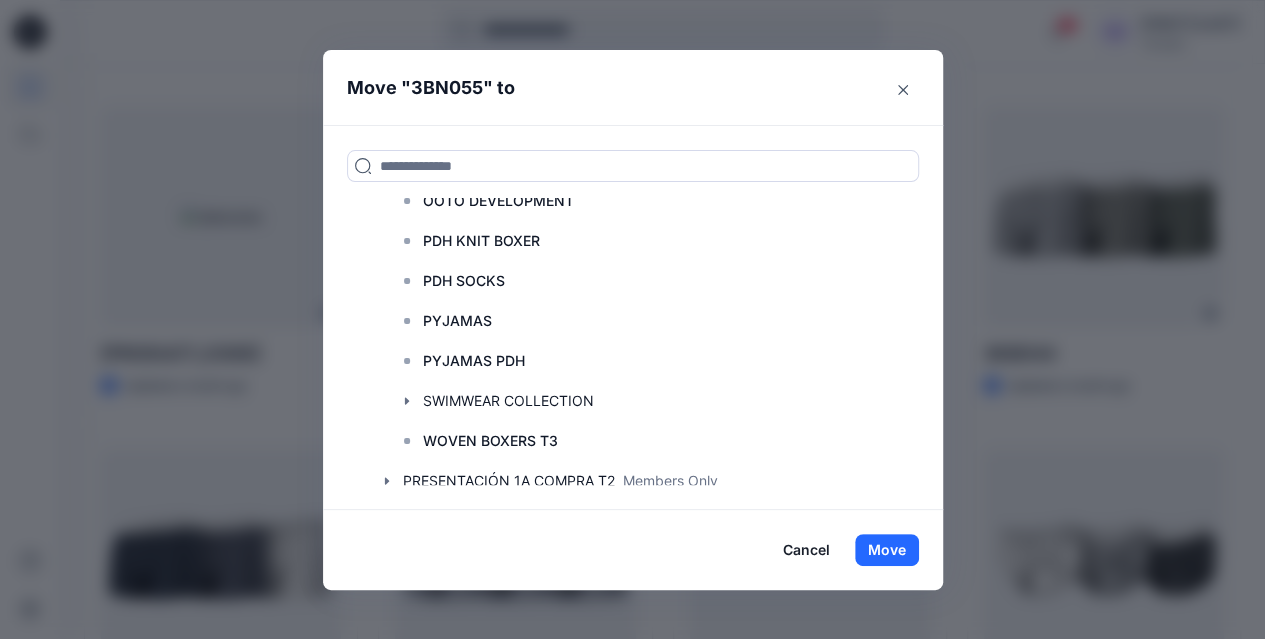 scroll, scrollTop: 776, scrollLeft: 0, axis: vertical 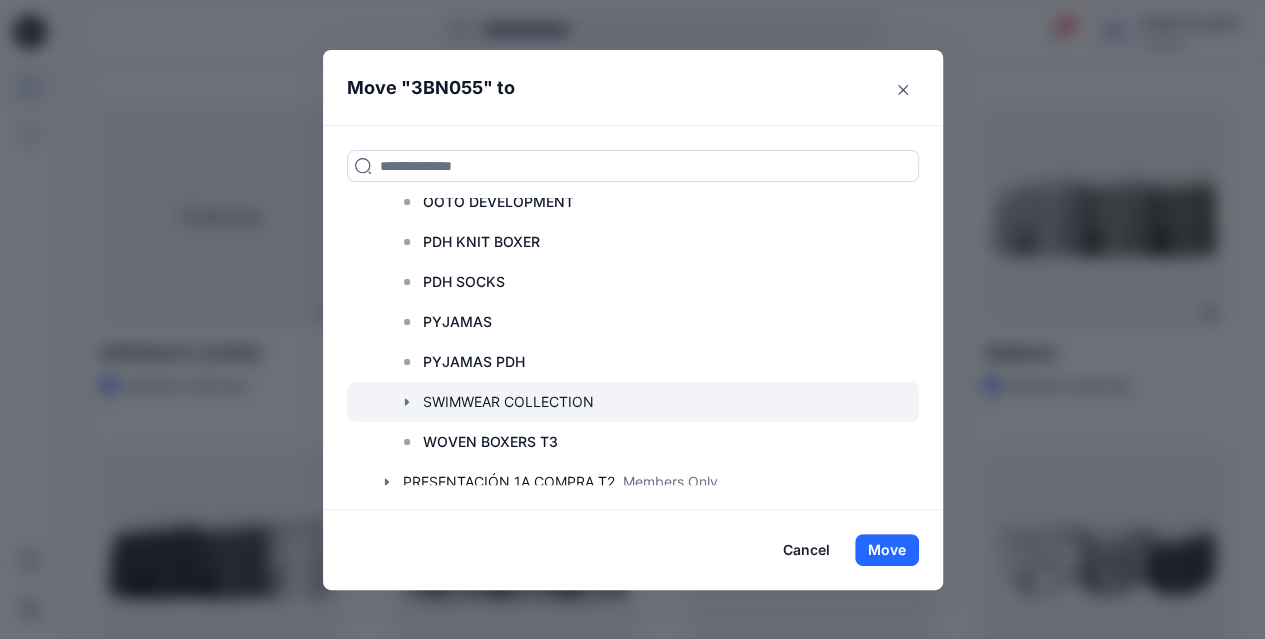 click 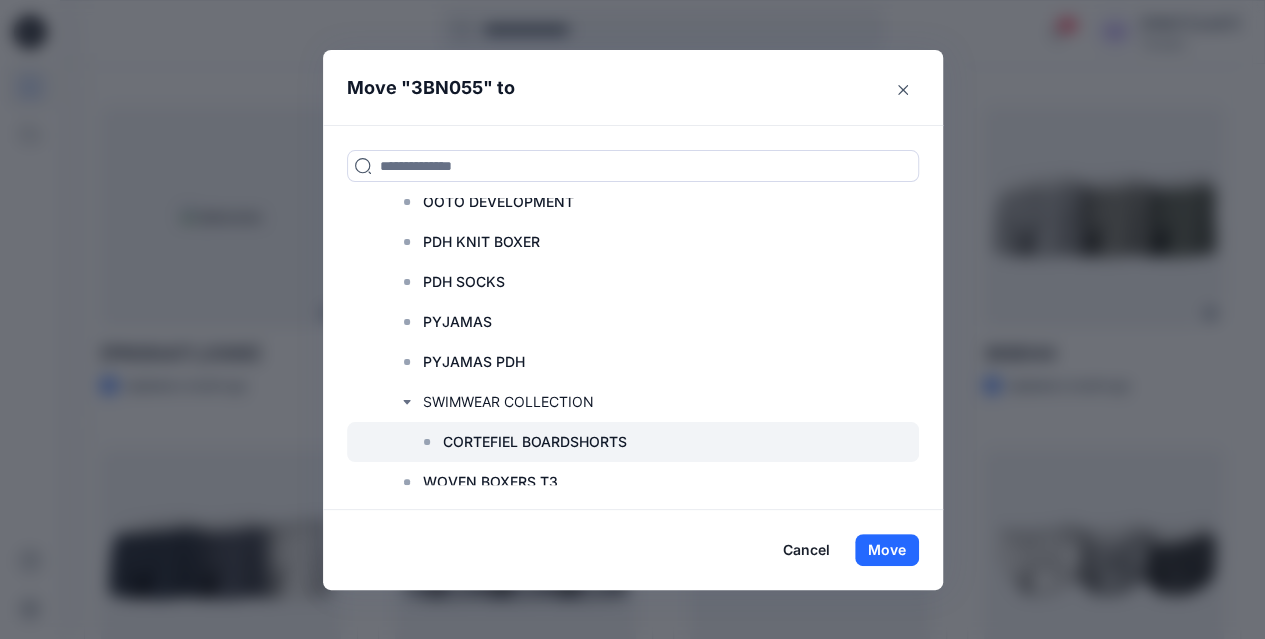 click on "CORTEFIEL BOARDSHORTS" at bounding box center [535, 442] 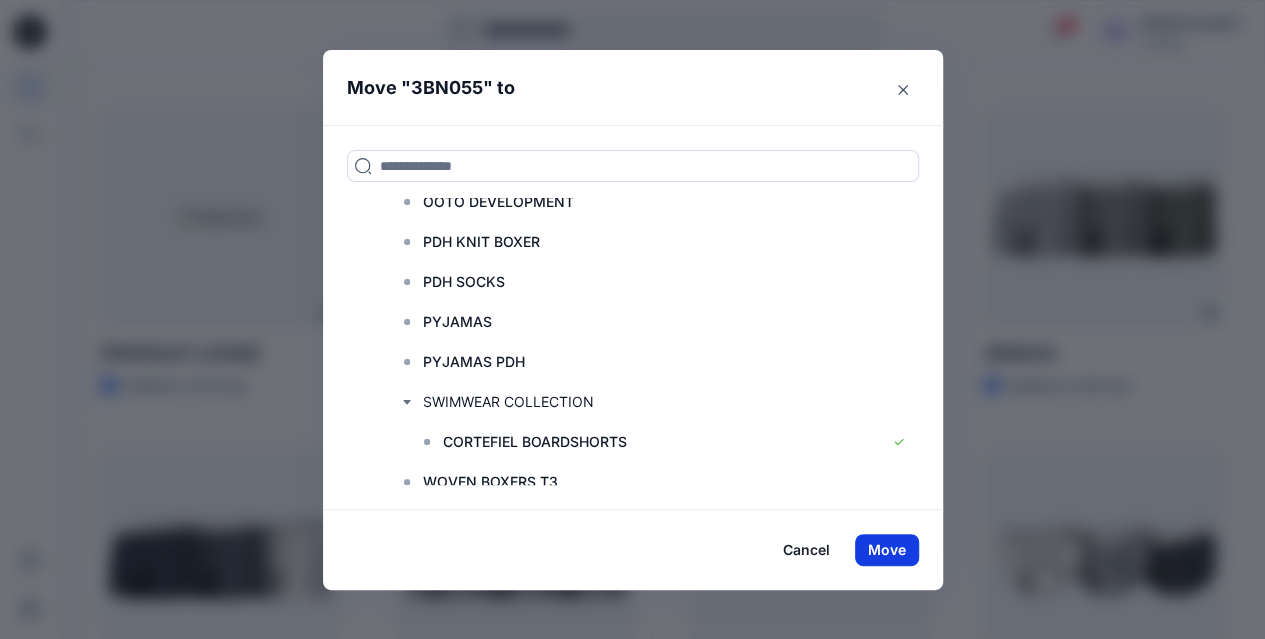 click on "Move" at bounding box center [887, 550] 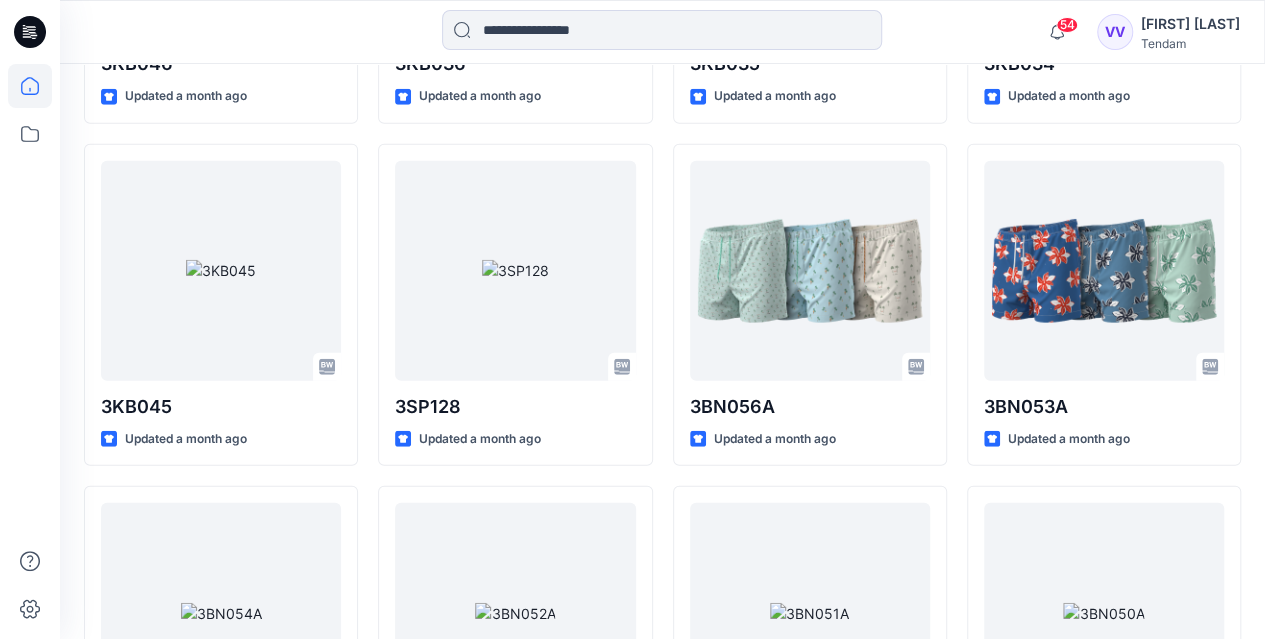 scroll, scrollTop: 2552, scrollLeft: 0, axis: vertical 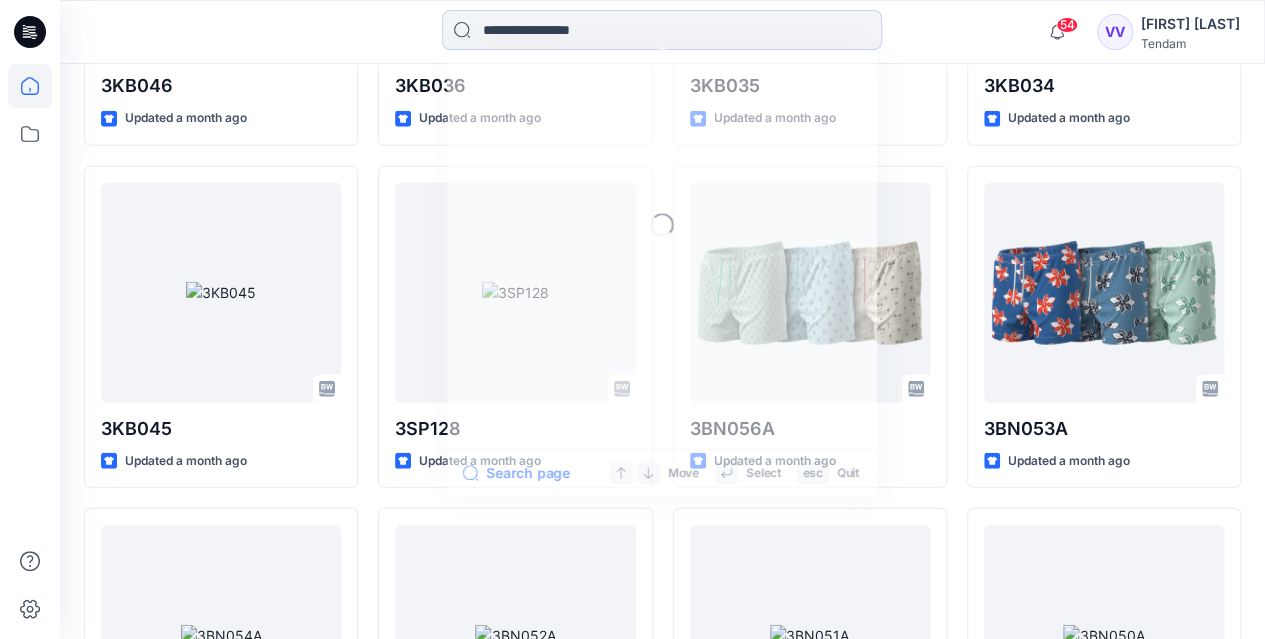 click at bounding box center [662, 30] 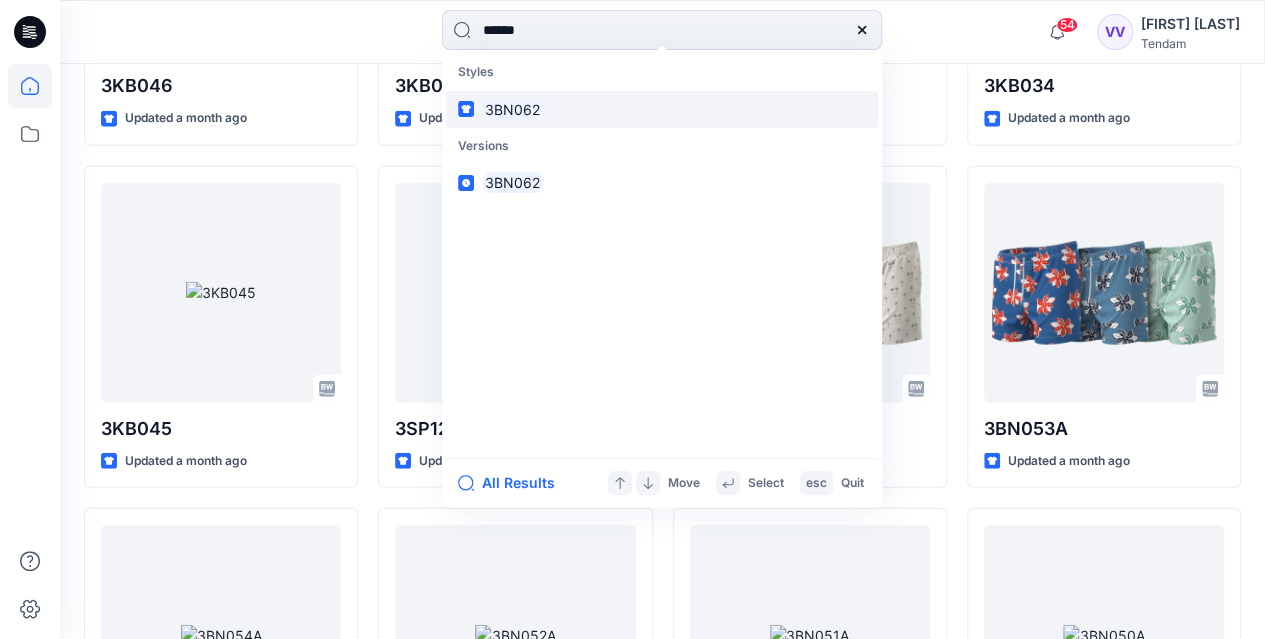 type on "******" 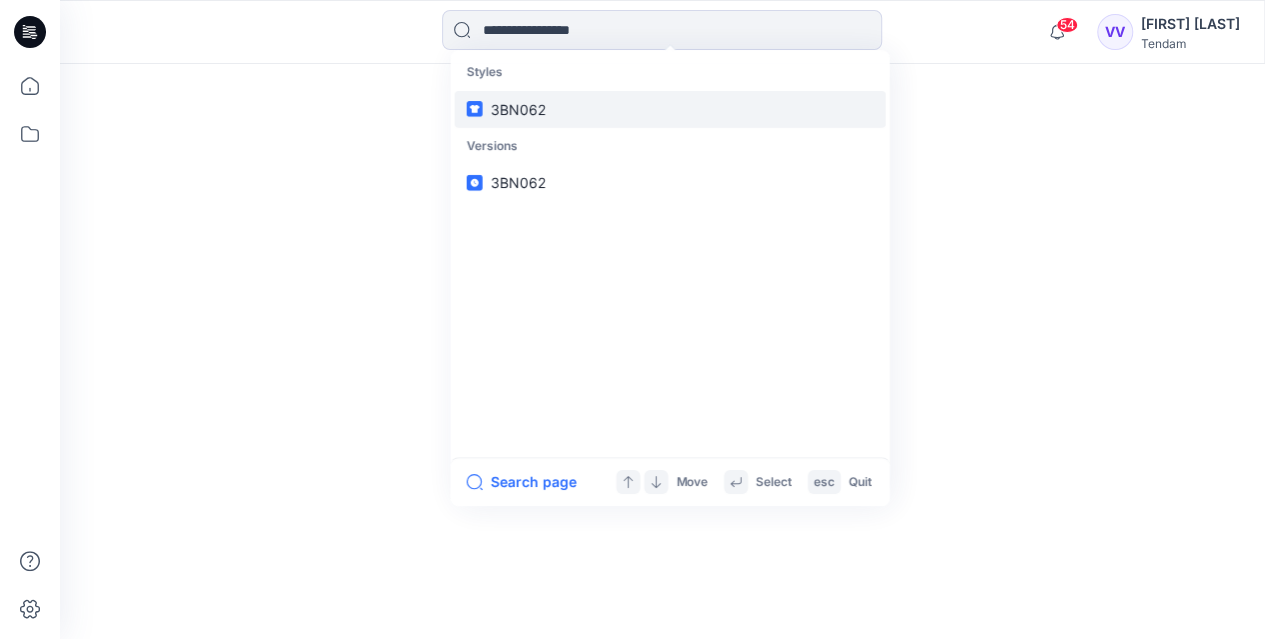 scroll, scrollTop: 0, scrollLeft: 0, axis: both 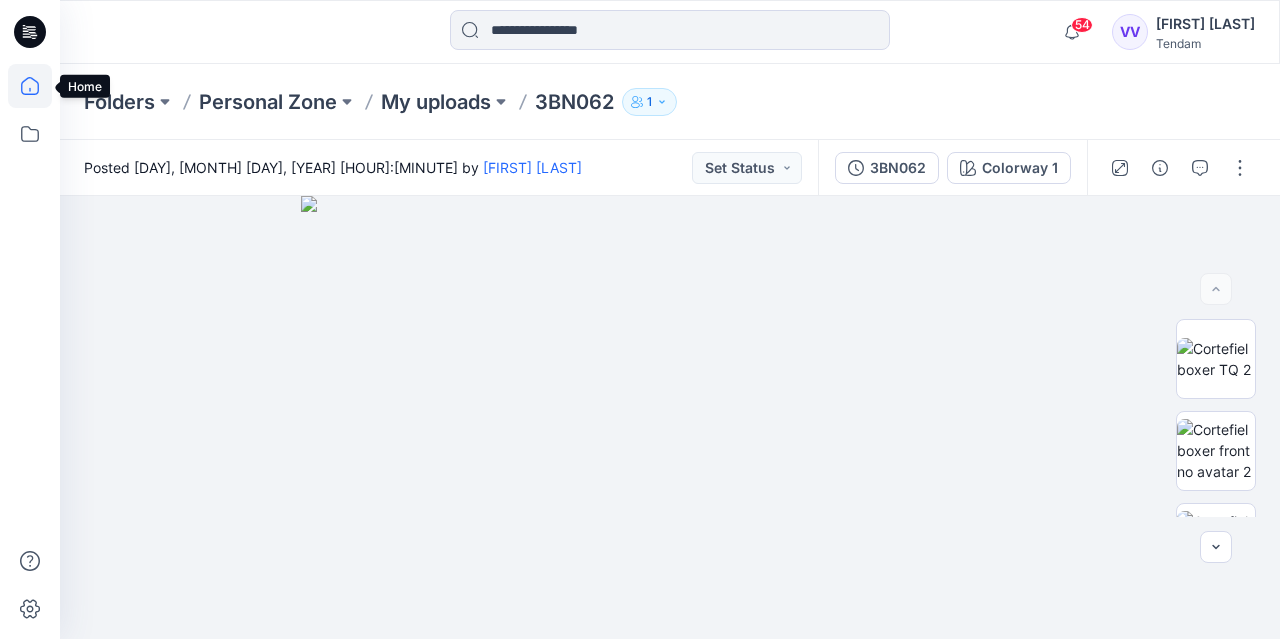 click 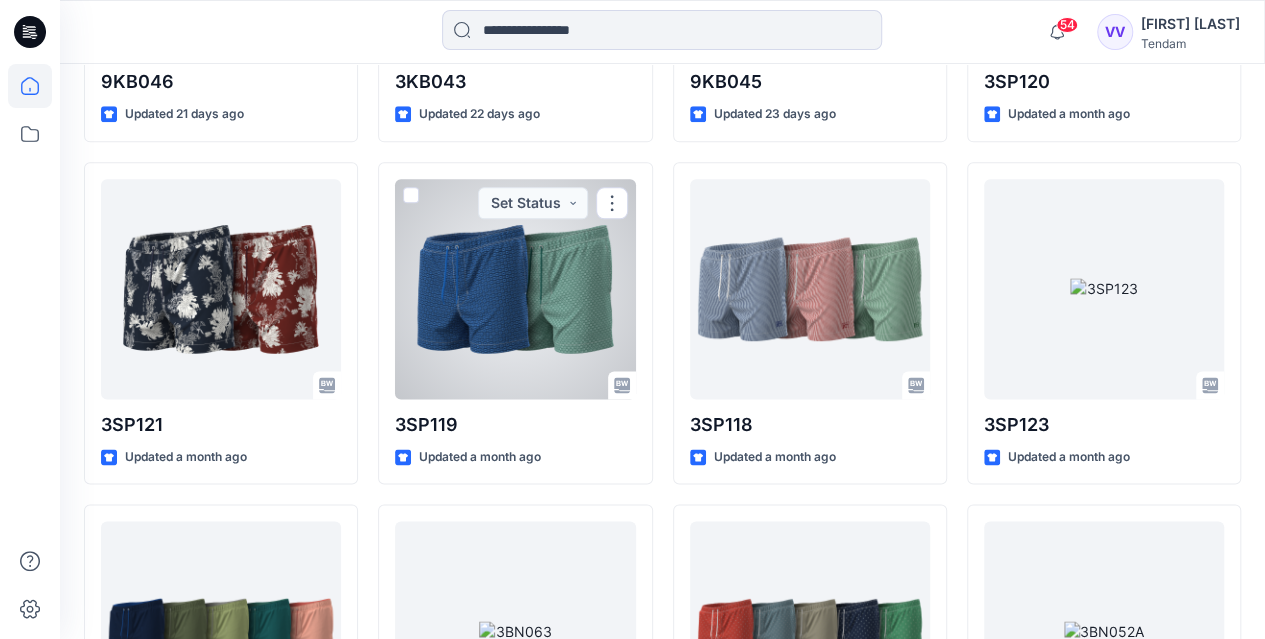 scroll, scrollTop: 1371, scrollLeft: 0, axis: vertical 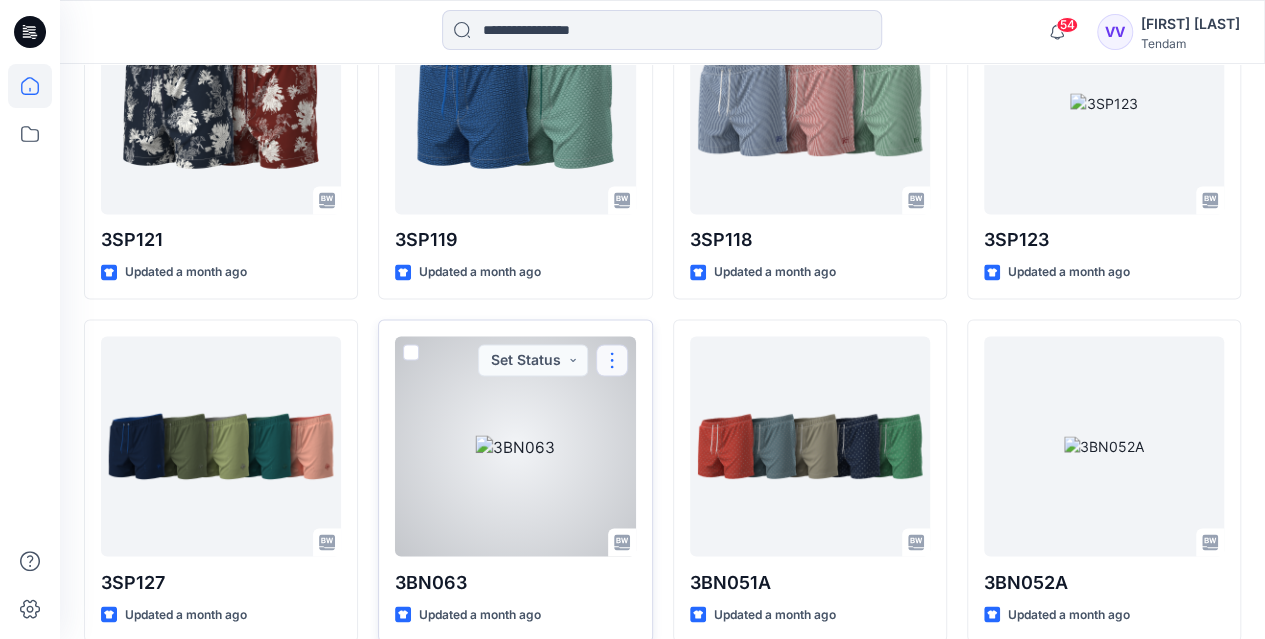 click at bounding box center [612, 360] 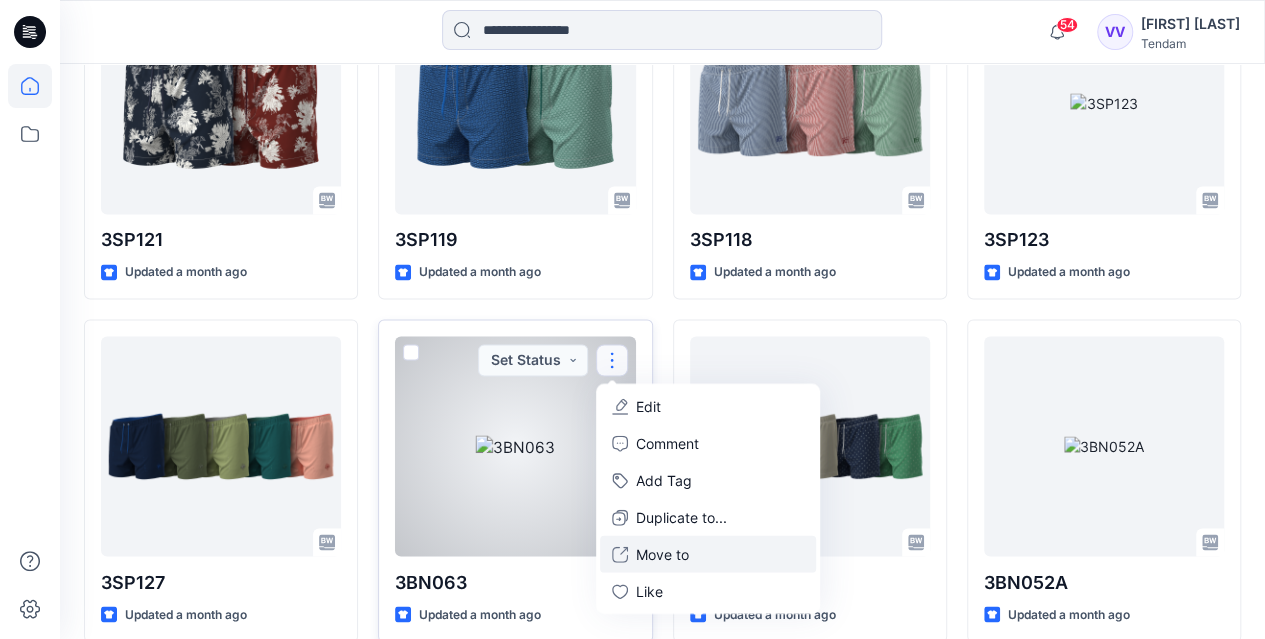 click on "Move to" at bounding box center (708, 554) 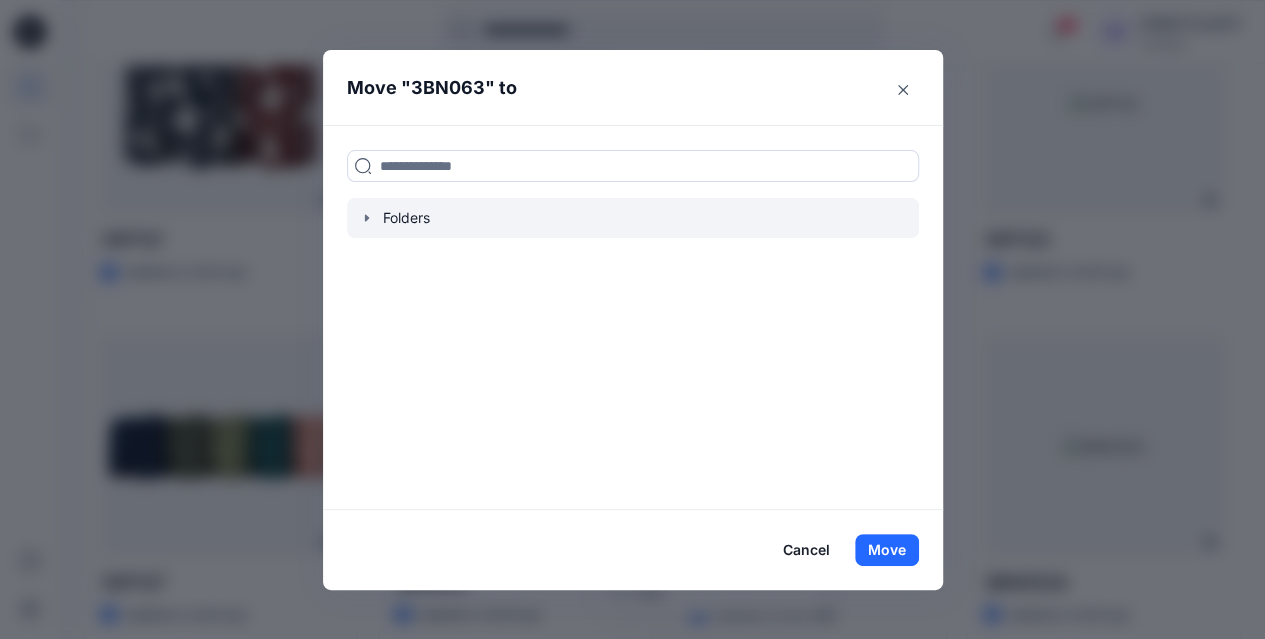click 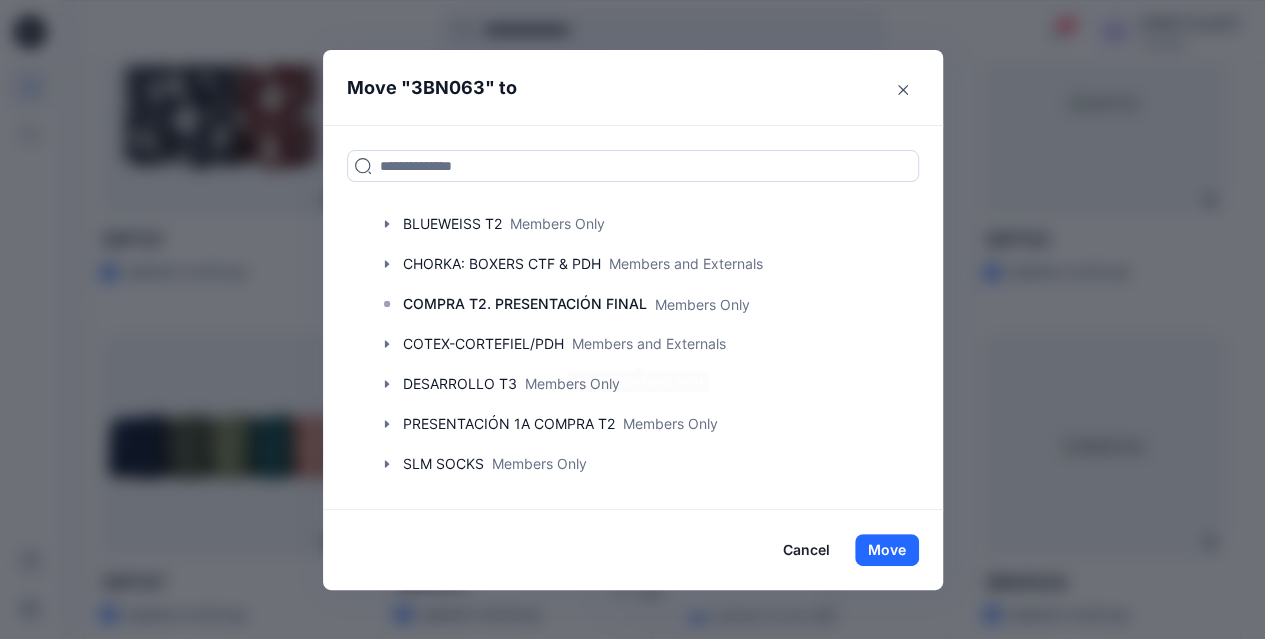 scroll, scrollTop: 360, scrollLeft: 0, axis: vertical 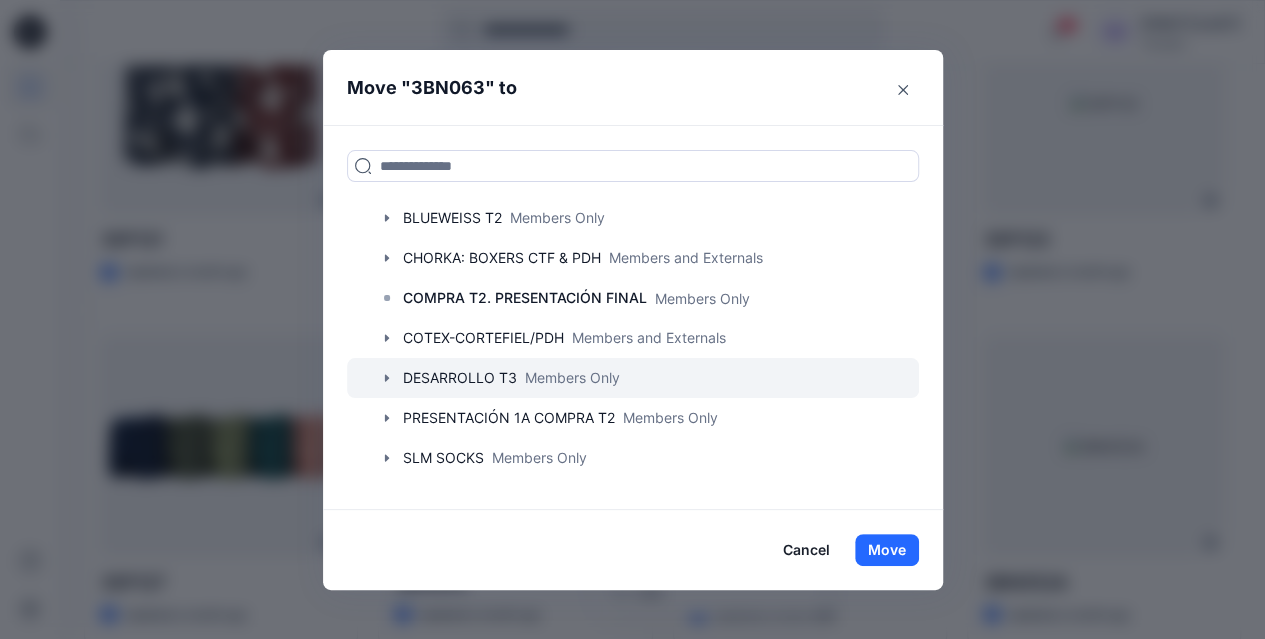 click 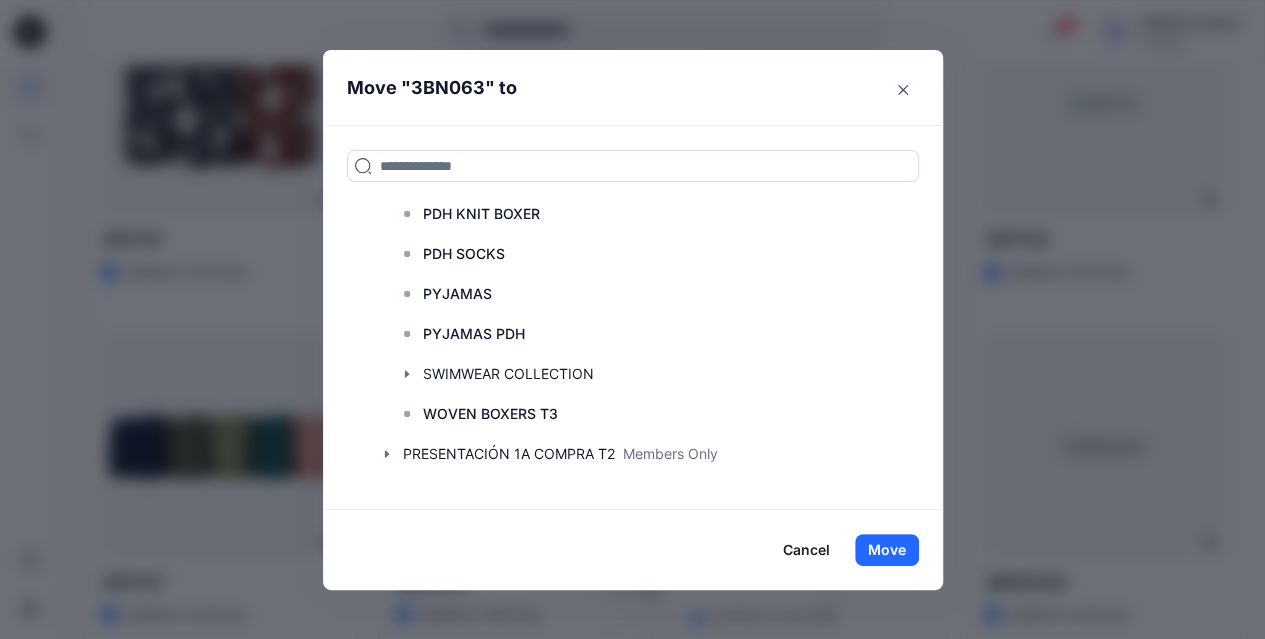 scroll, scrollTop: 810, scrollLeft: 0, axis: vertical 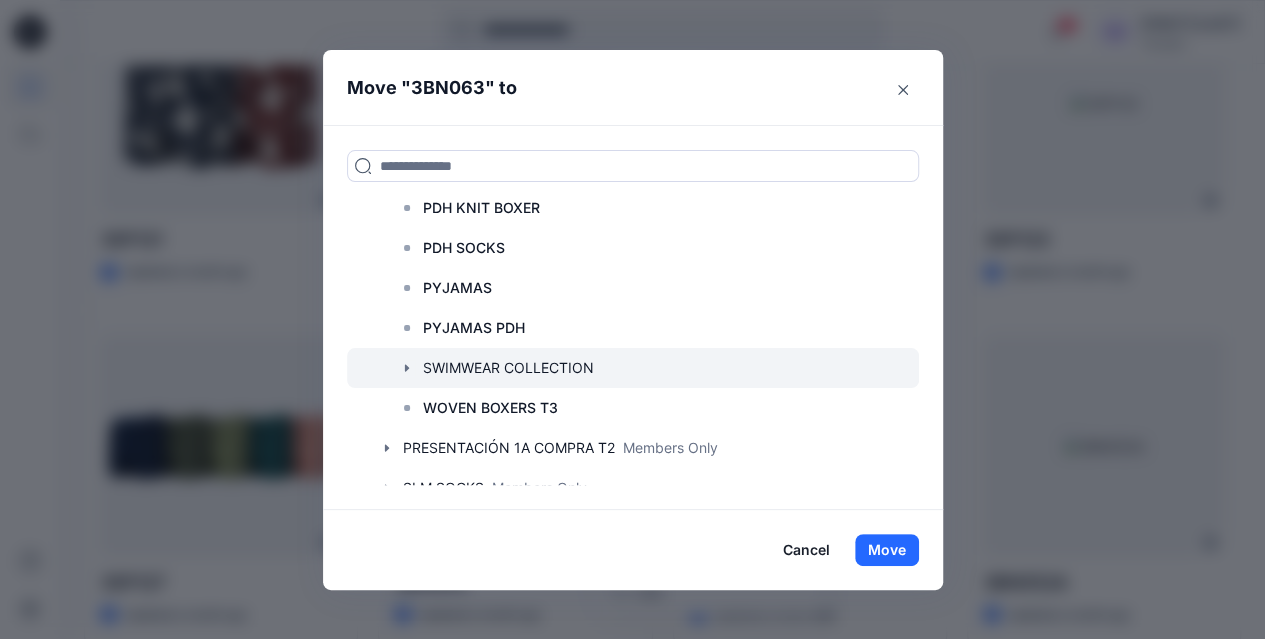 click 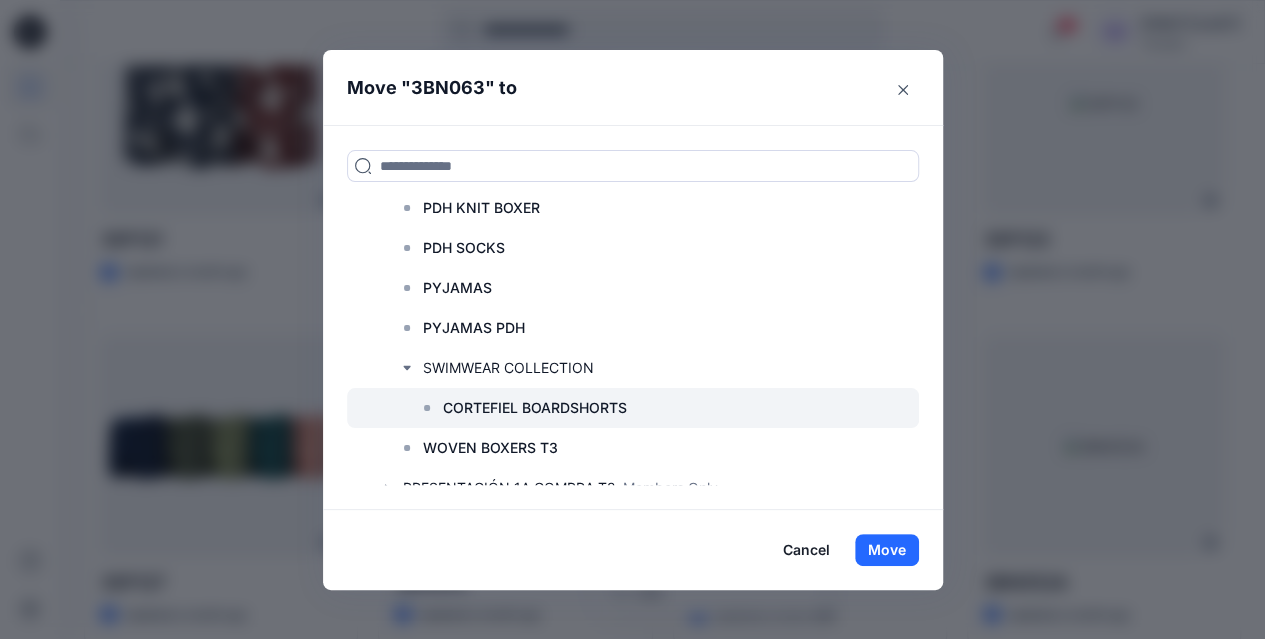 click on "CORTEFIEL BOARDSHORTS" at bounding box center [535, 408] 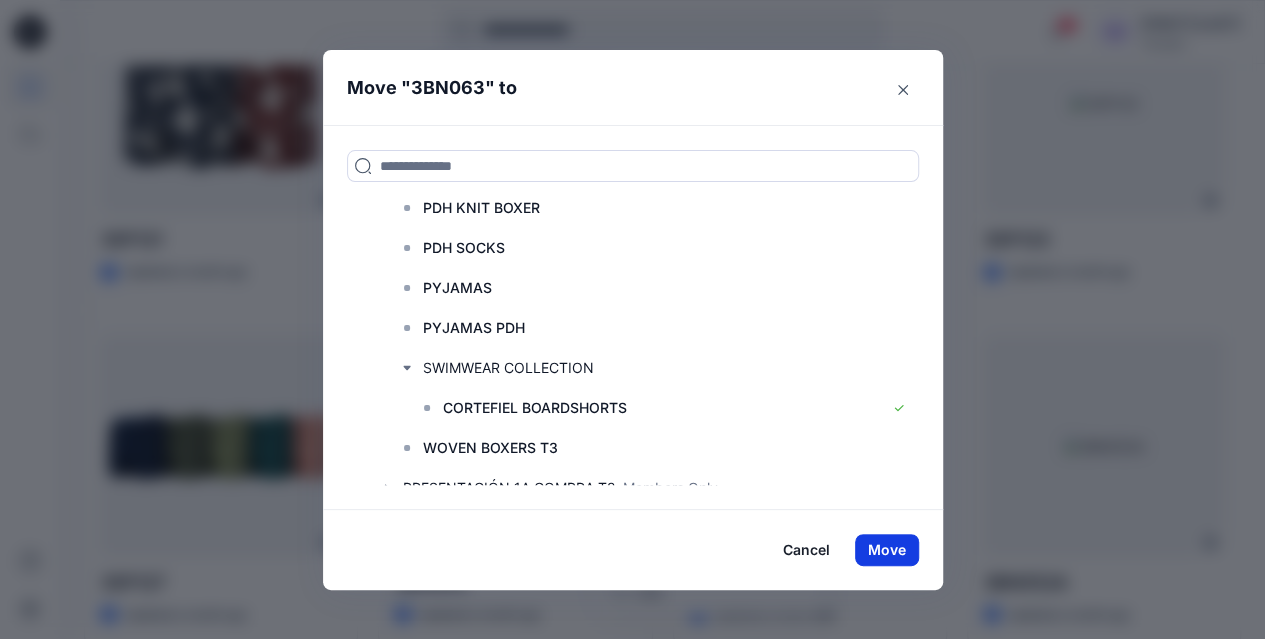 click on "Move" at bounding box center (887, 550) 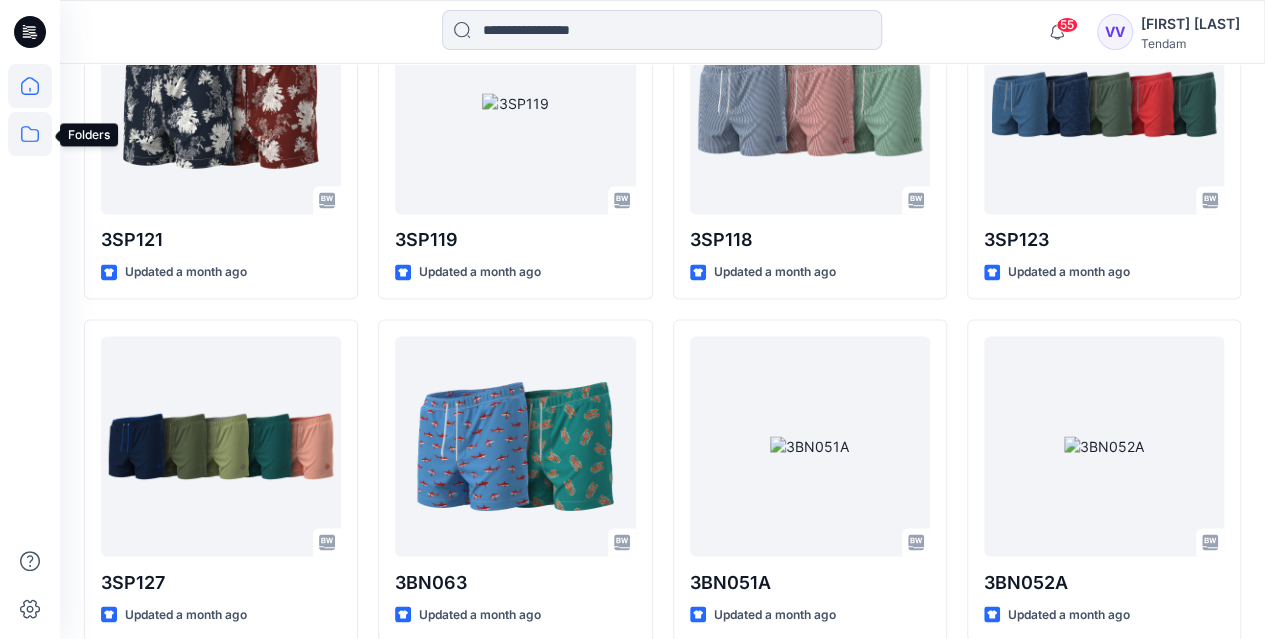 click 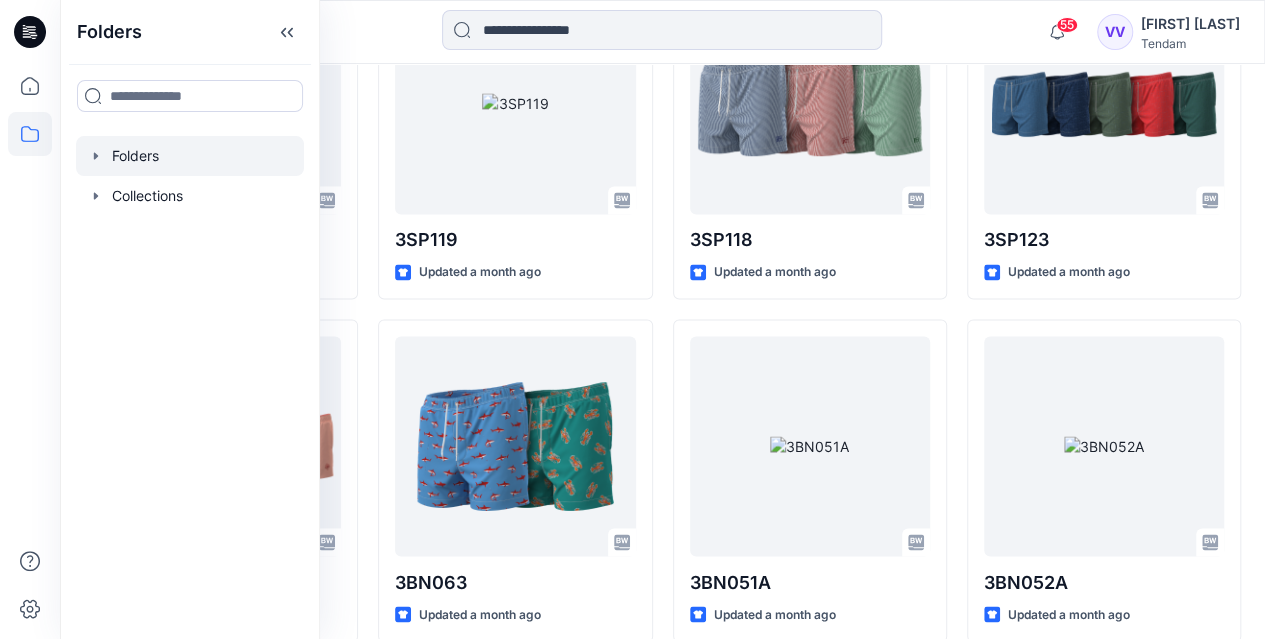 click at bounding box center (190, 156) 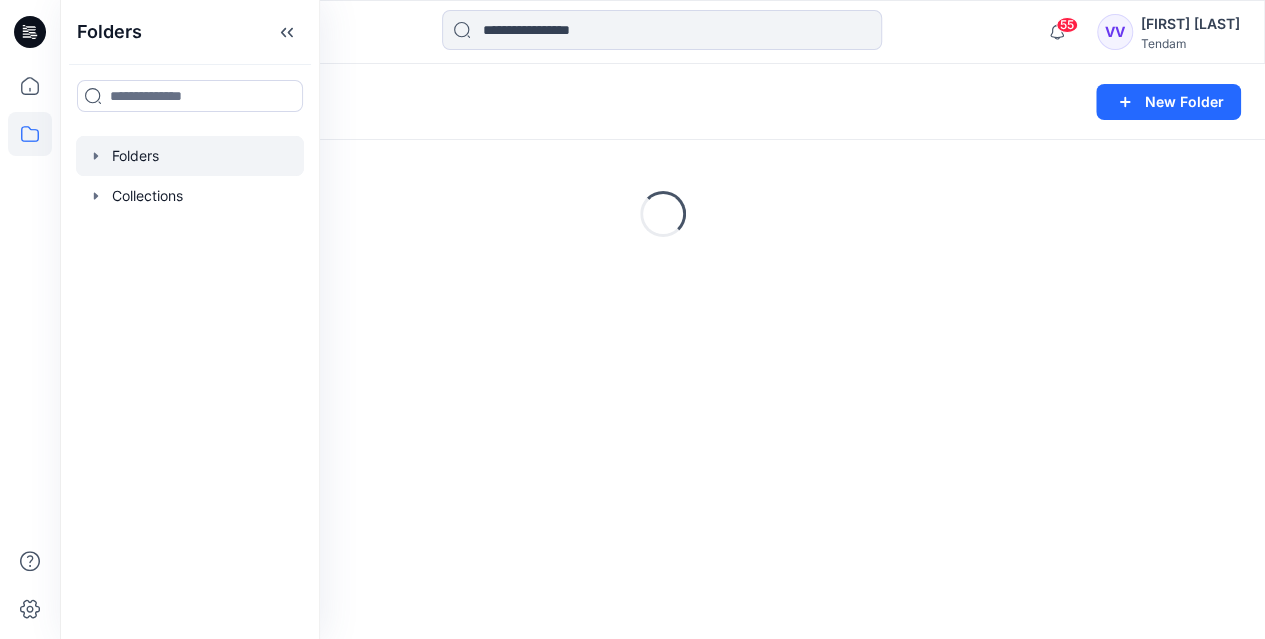 scroll, scrollTop: 0, scrollLeft: 0, axis: both 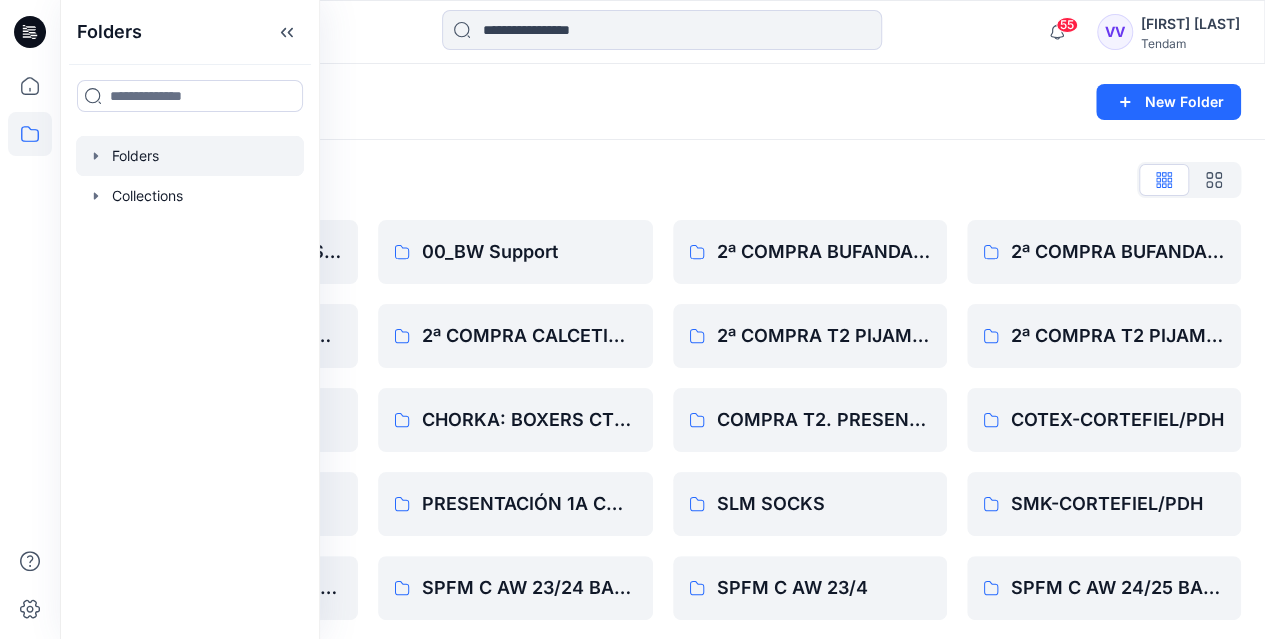 click on "Folders List" at bounding box center (662, 180) 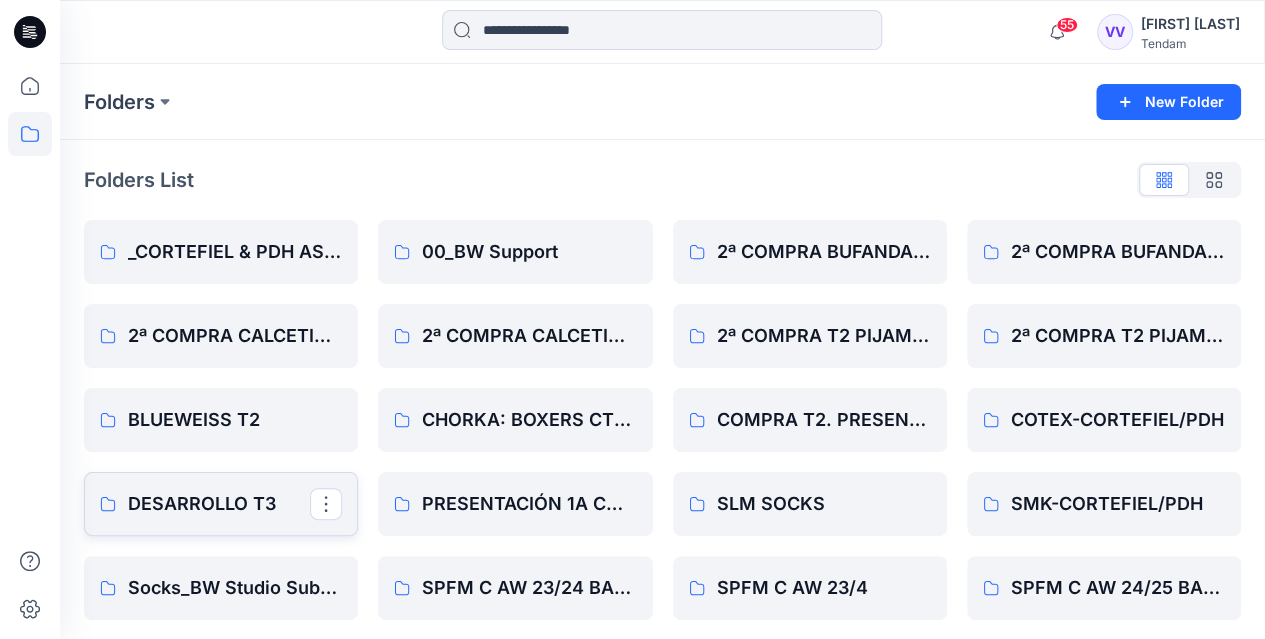 click on "DESARROLLO T3" at bounding box center (219, 504) 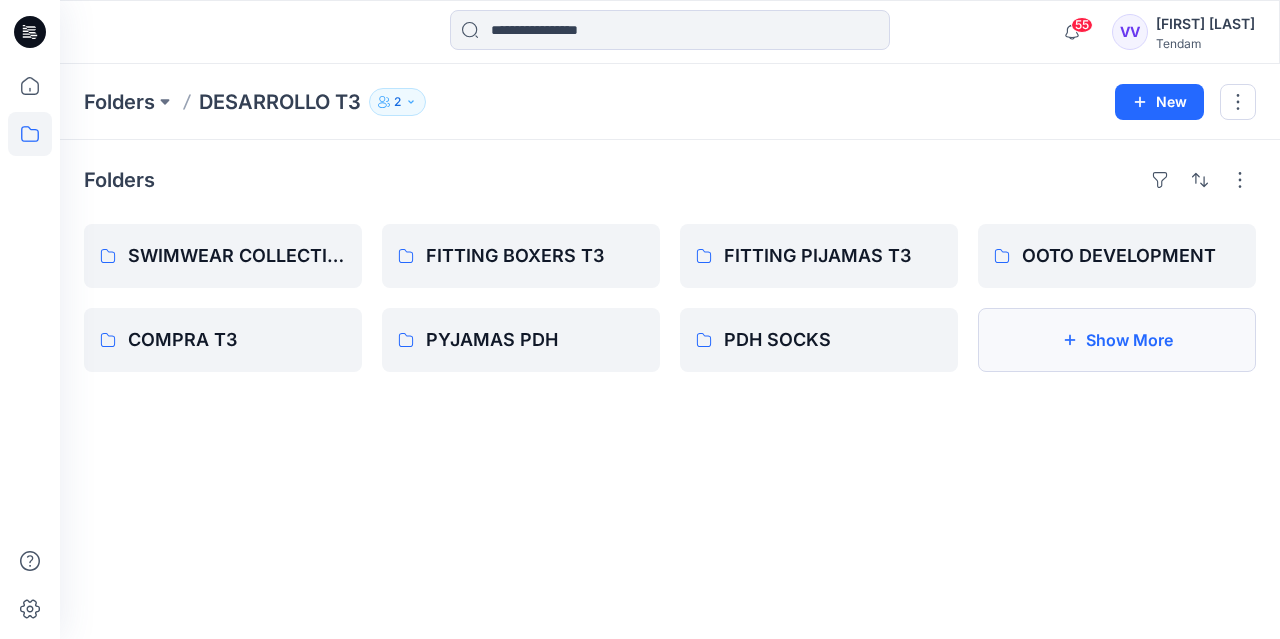 click on "Show More" at bounding box center [1117, 340] 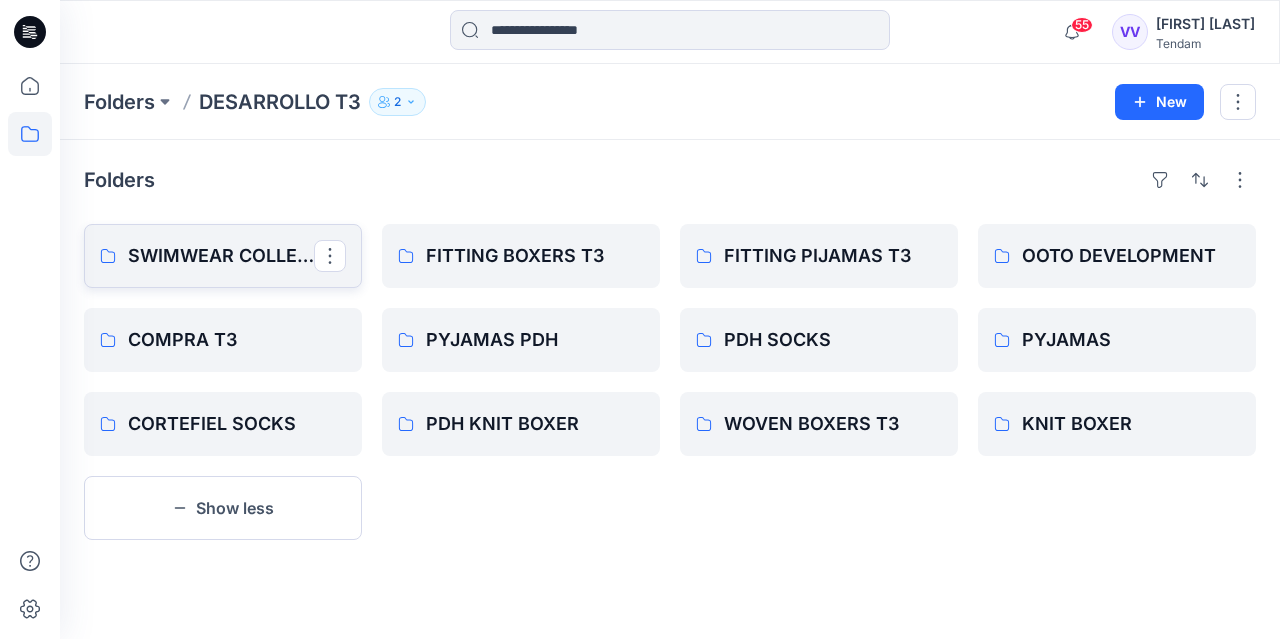 click on "SWIMWEAR COLLECTION" at bounding box center [221, 256] 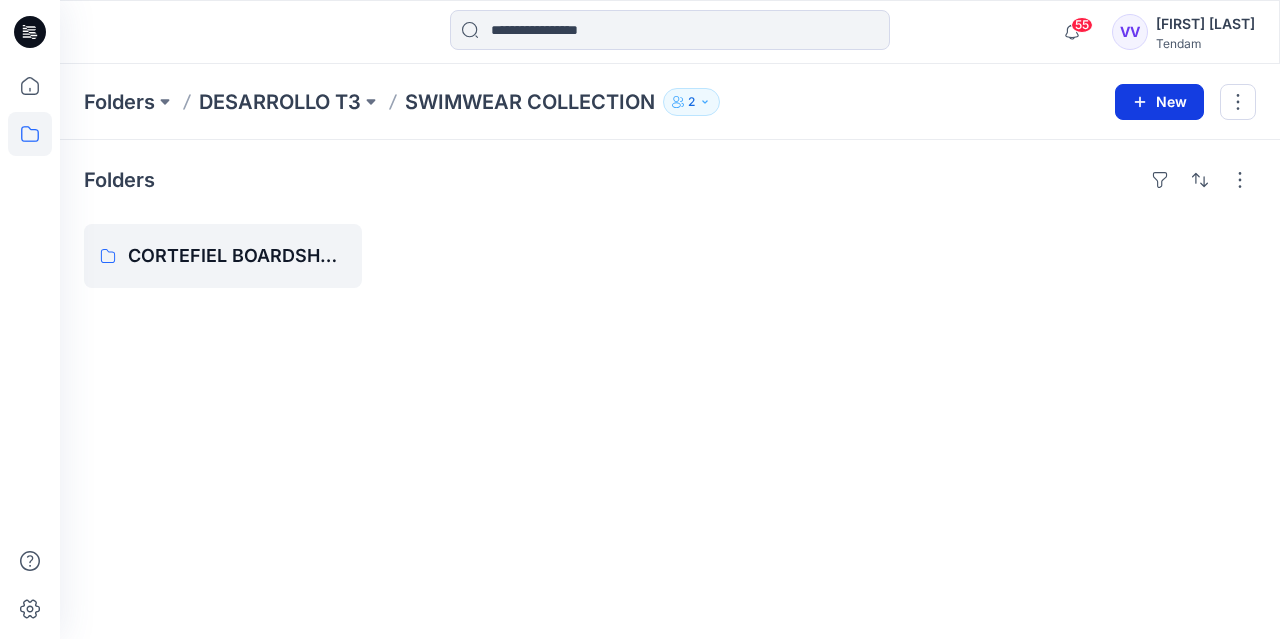 click on "New" at bounding box center (1159, 102) 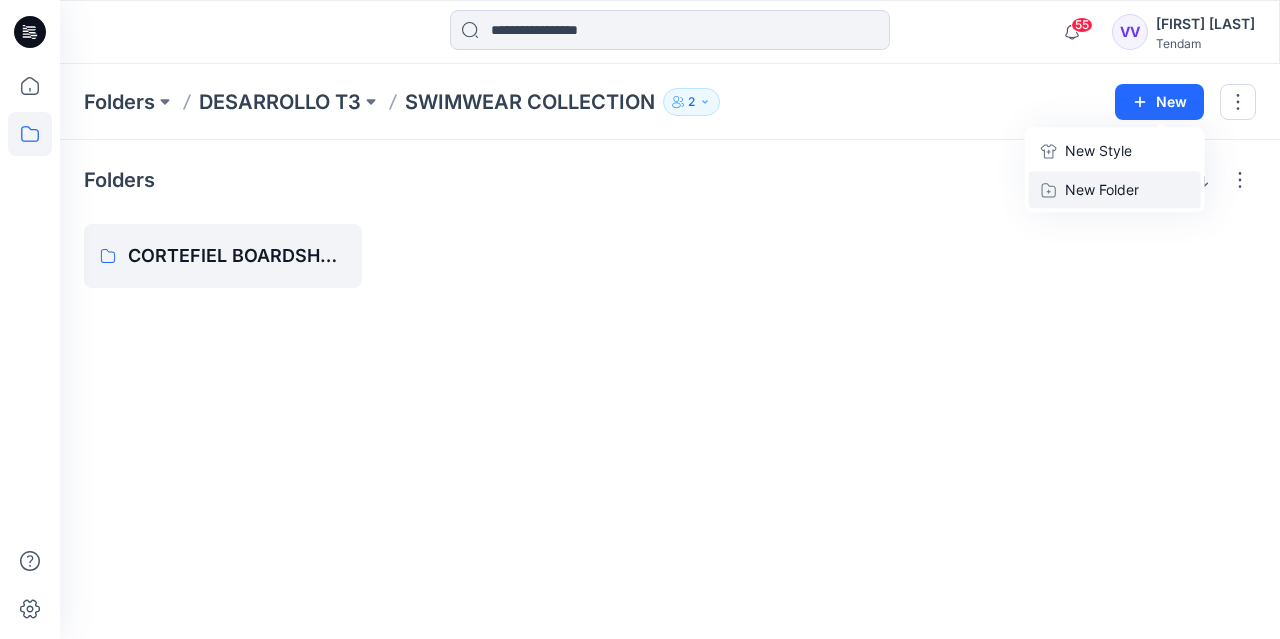 click on "New Folder" at bounding box center [1102, 189] 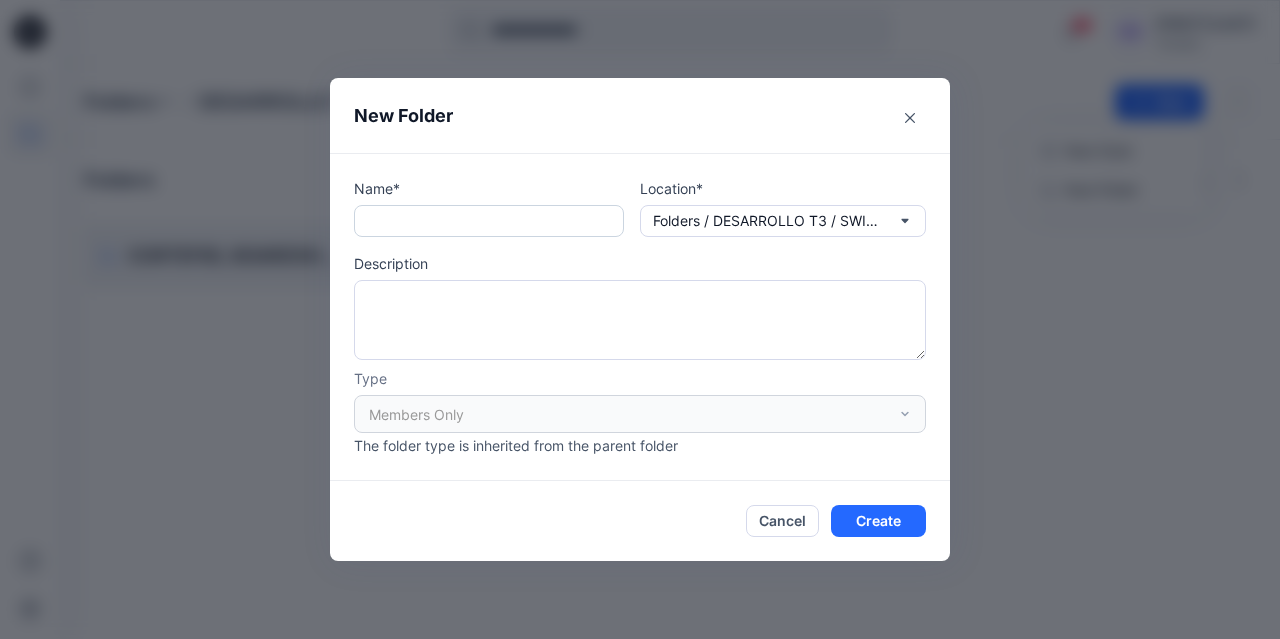 click at bounding box center (489, 221) 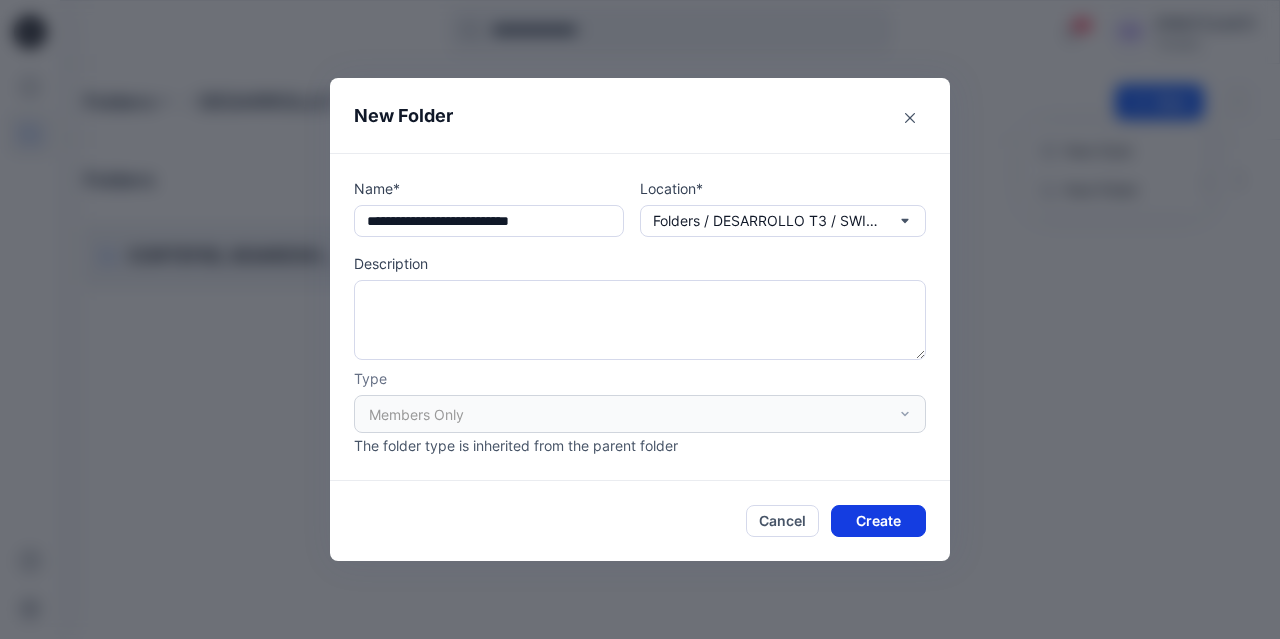 type on "**********" 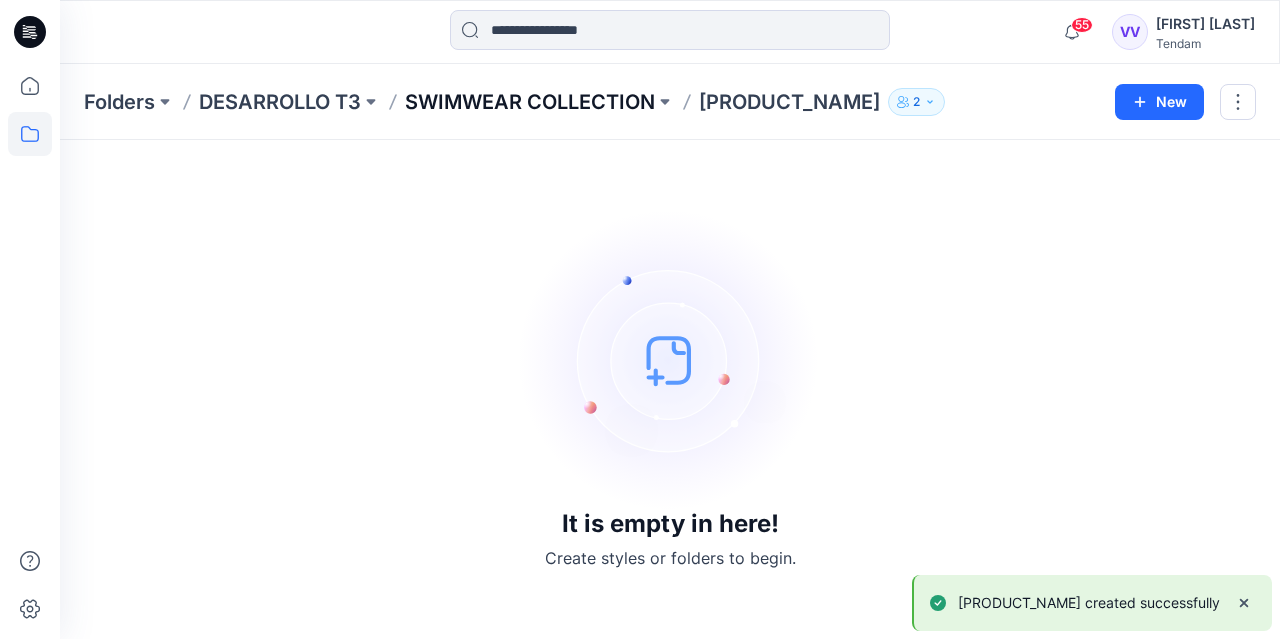 click on "SWIMWEAR COLLECTION" at bounding box center (530, 102) 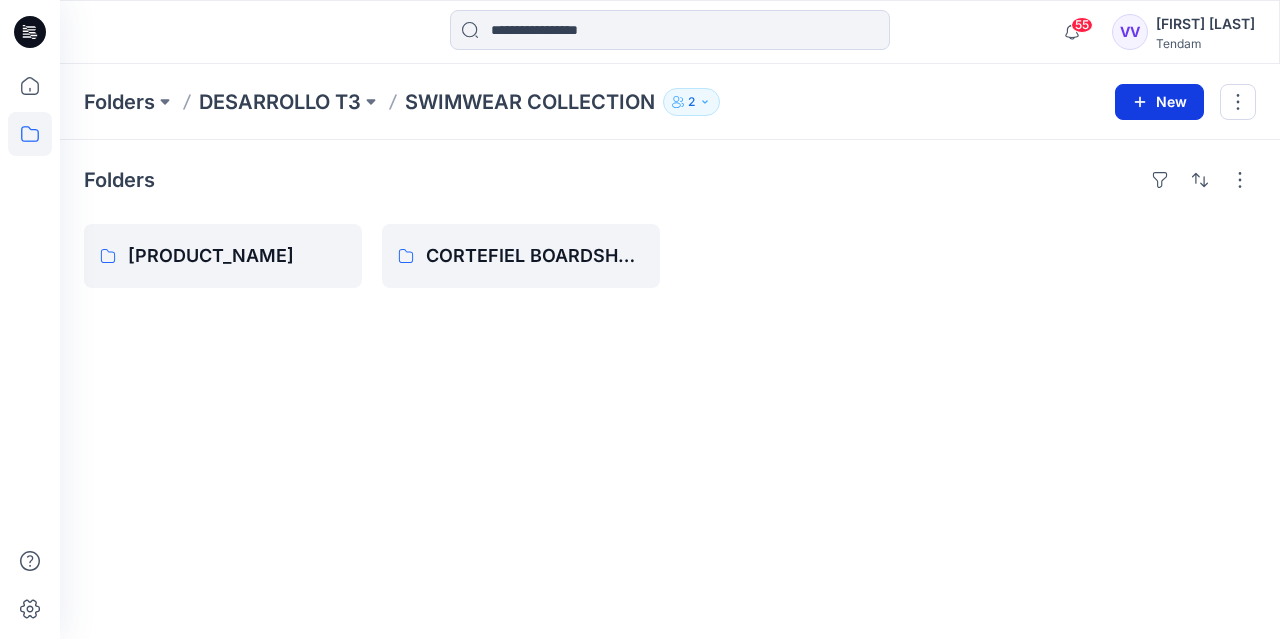 click 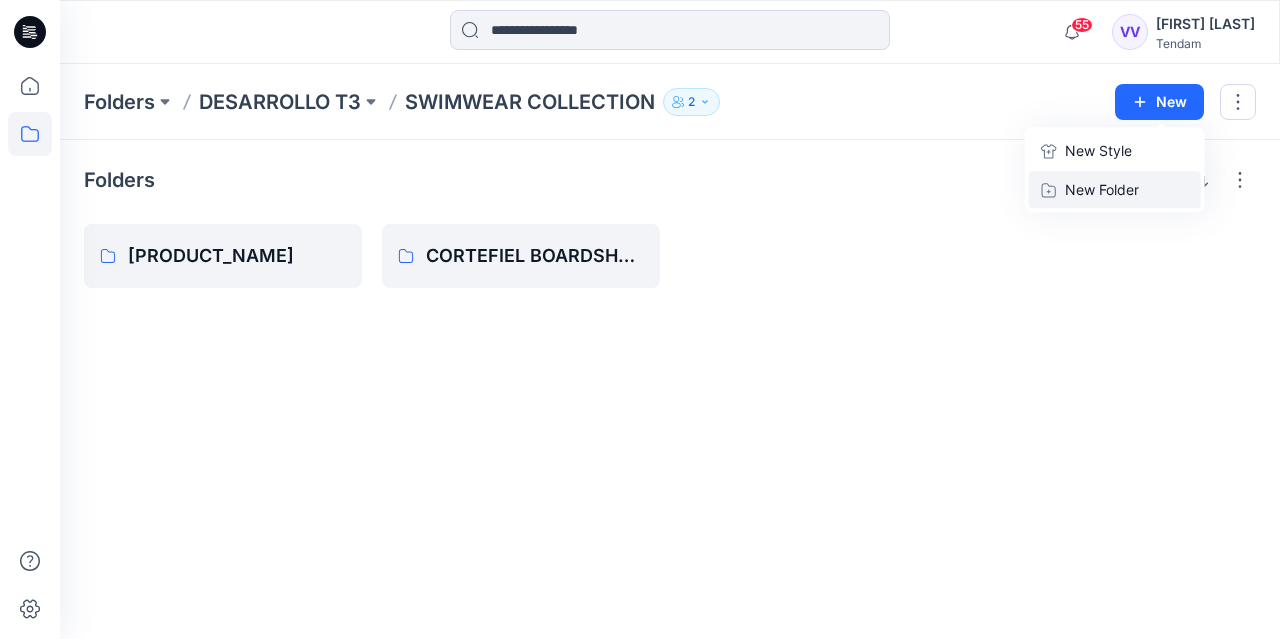 click on "New Folder" at bounding box center [1102, 189] 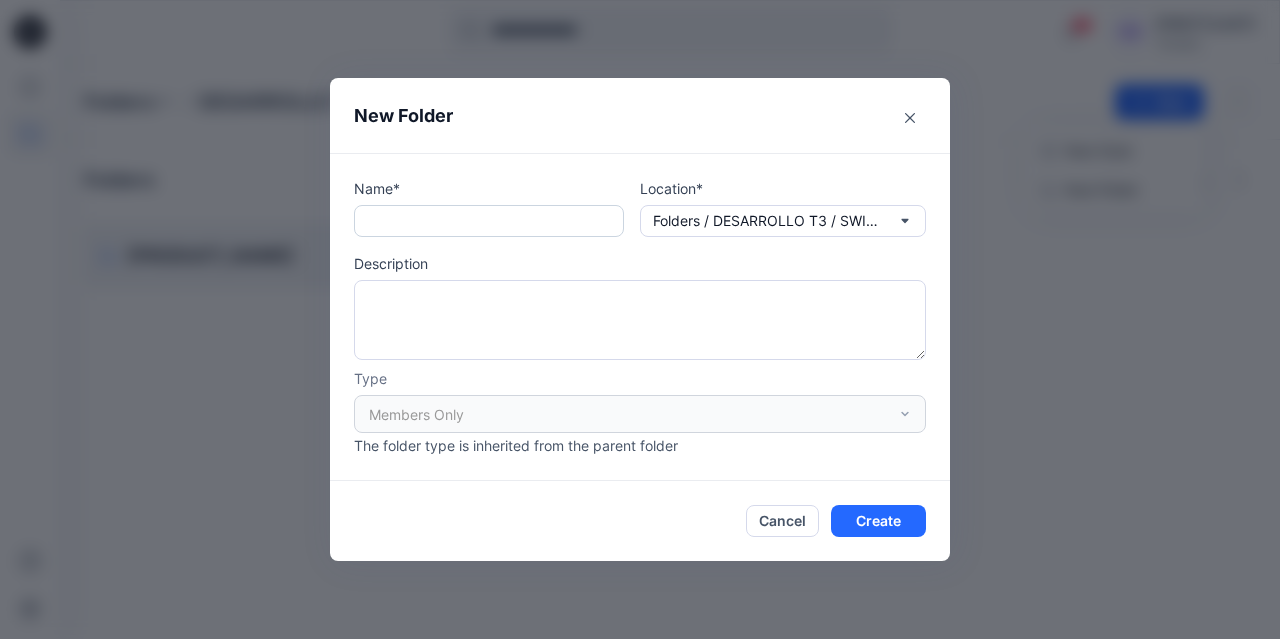click at bounding box center (489, 221) 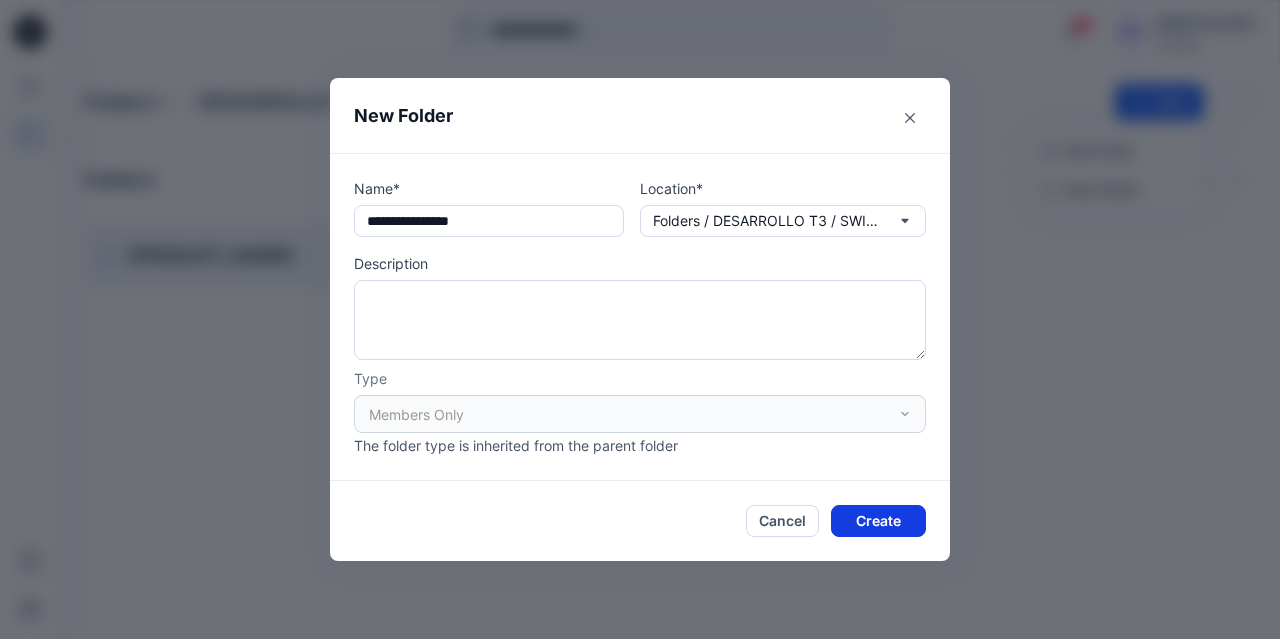 type on "**********" 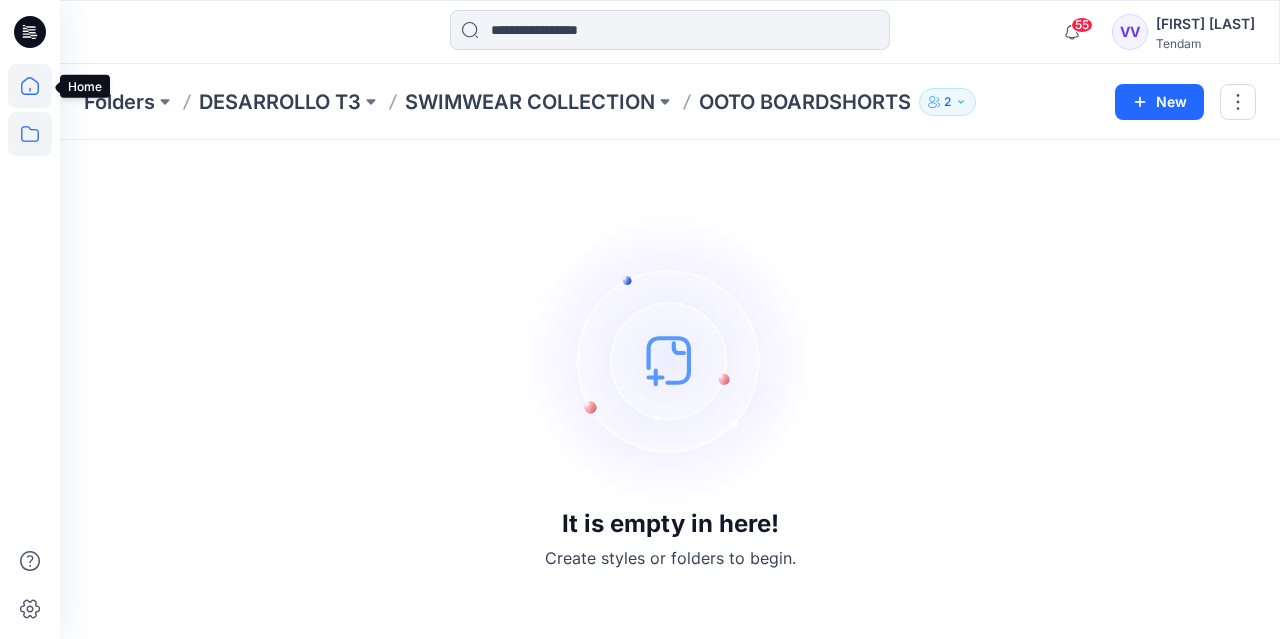click 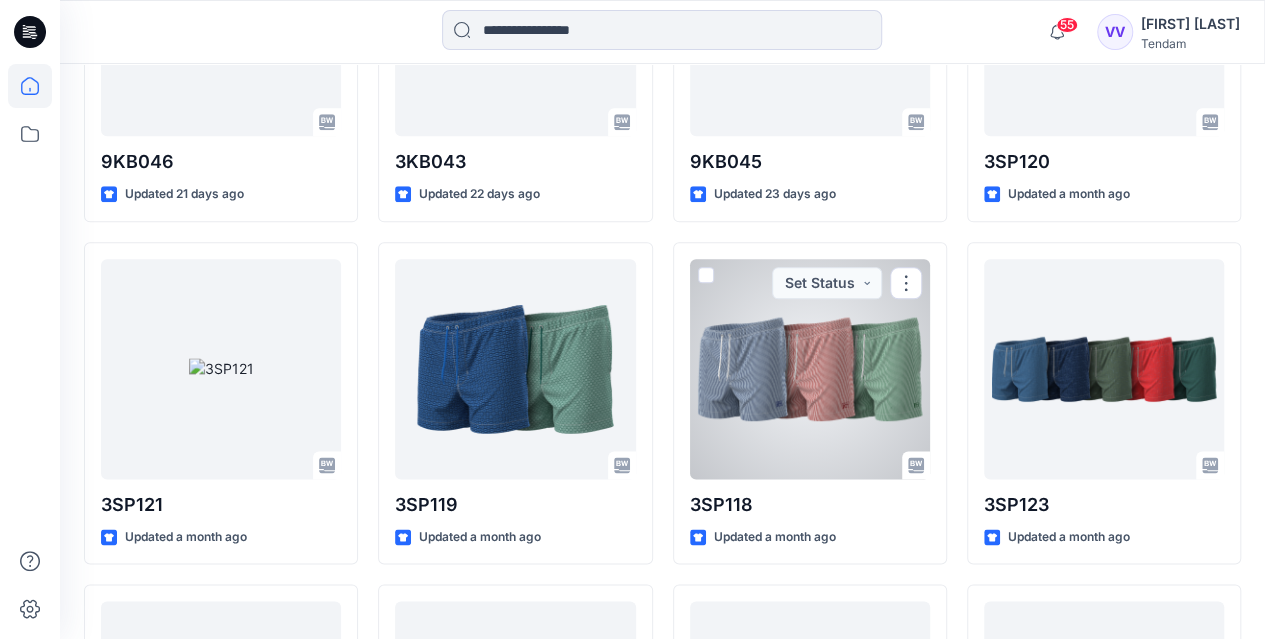 scroll, scrollTop: 1109, scrollLeft: 0, axis: vertical 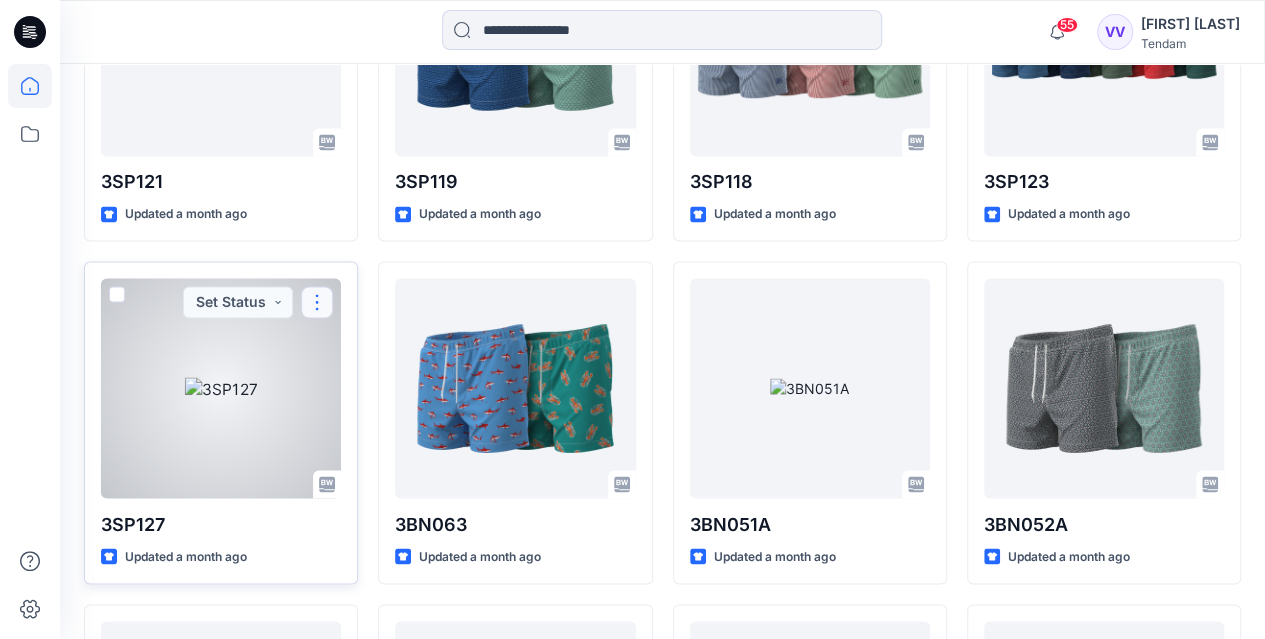 click at bounding box center [317, 302] 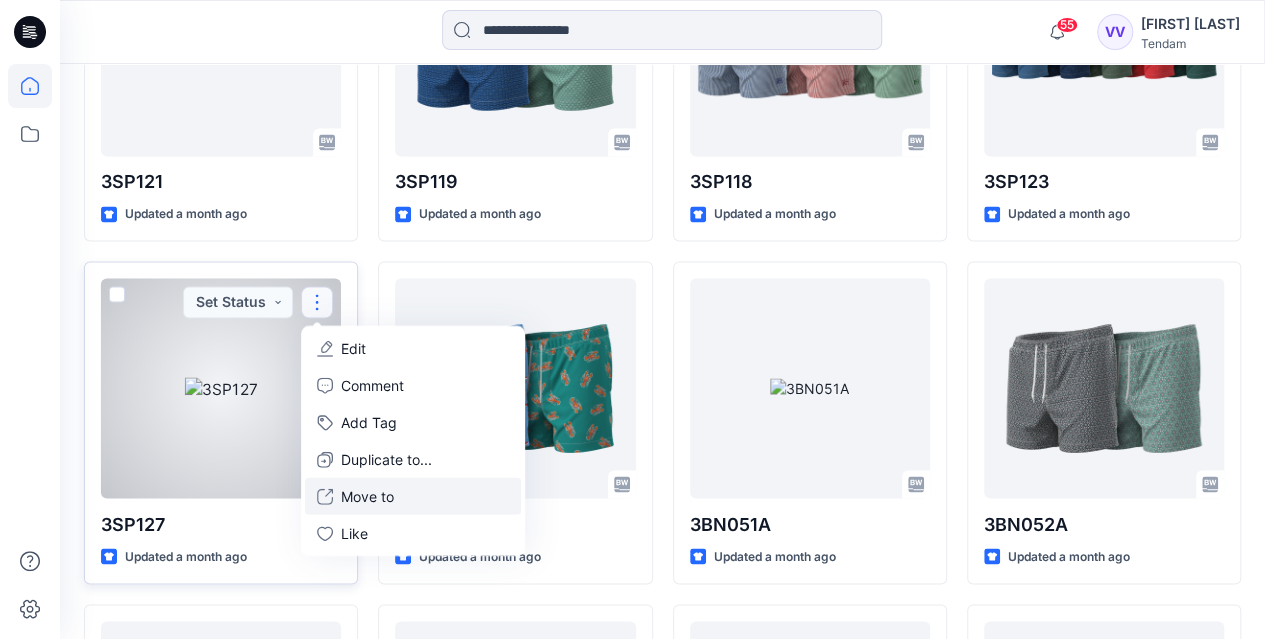 click on "Move to" at bounding box center (367, 496) 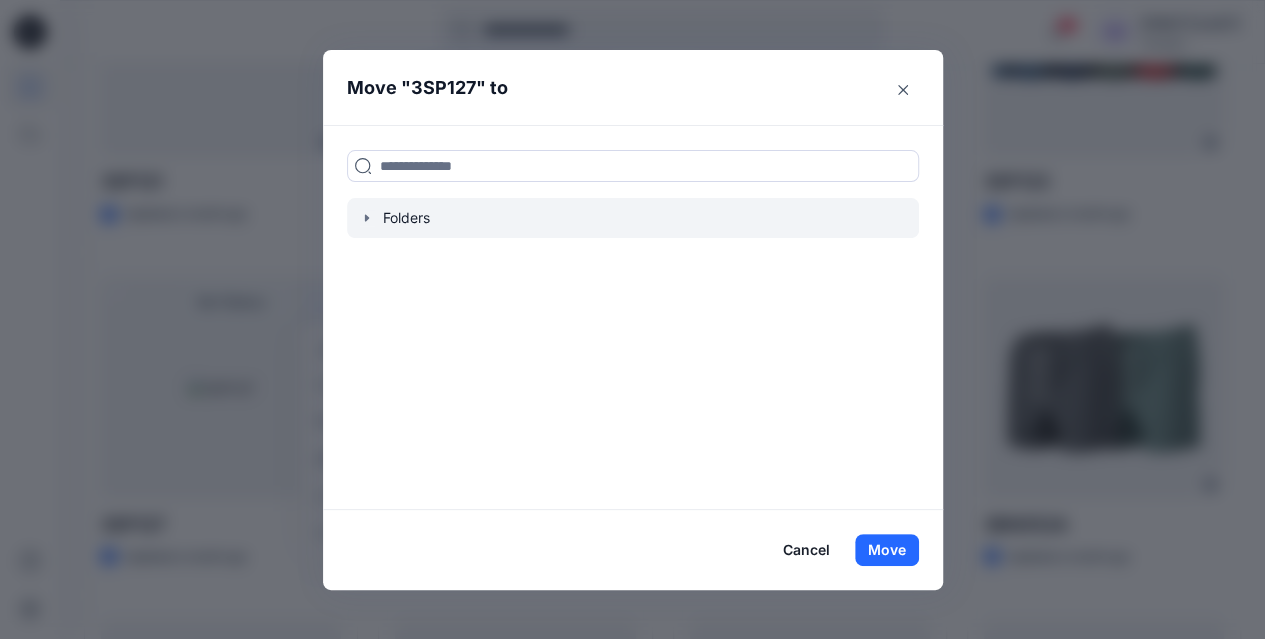 click 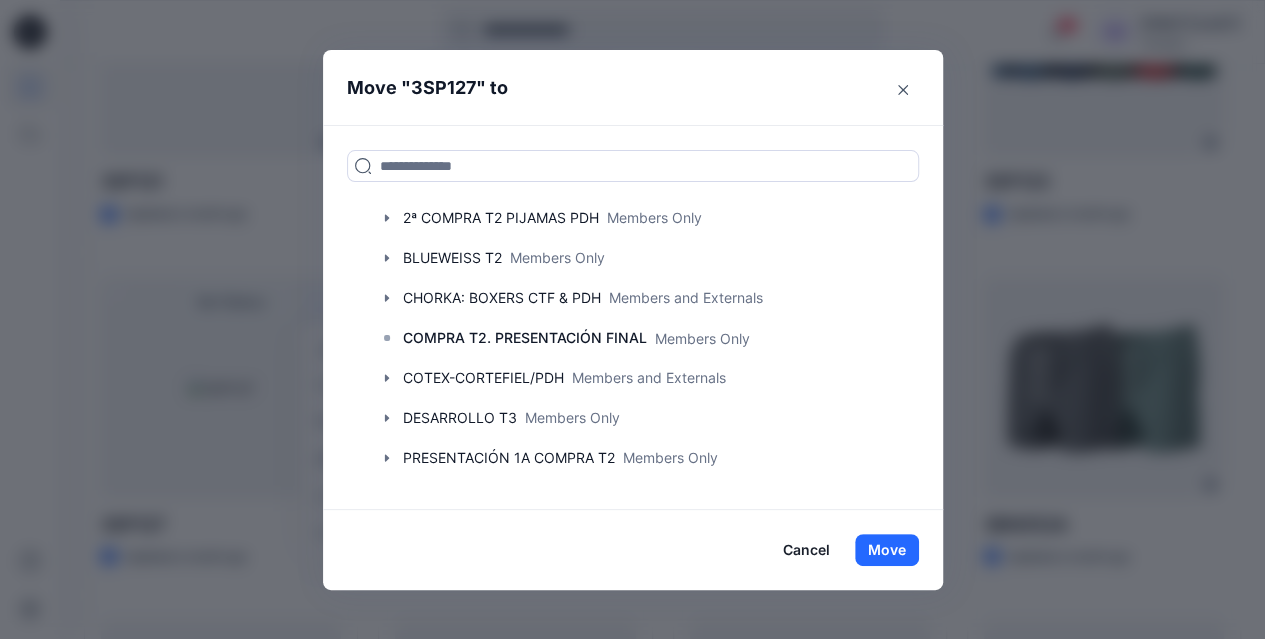 scroll, scrollTop: 321, scrollLeft: 0, axis: vertical 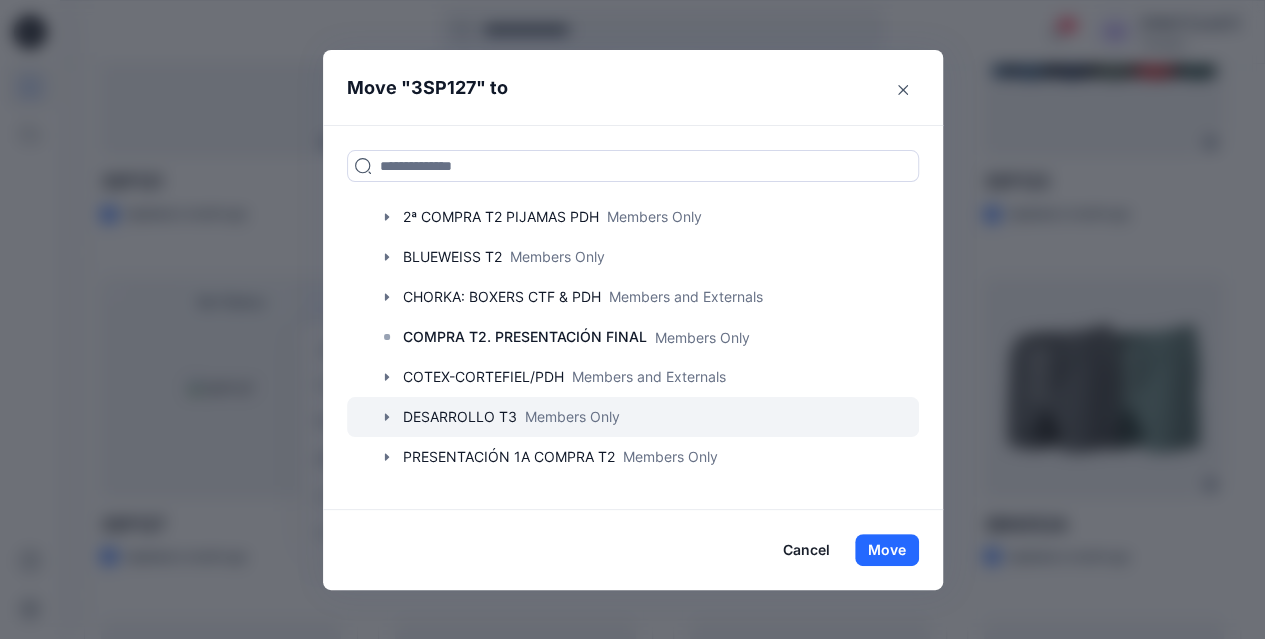 click 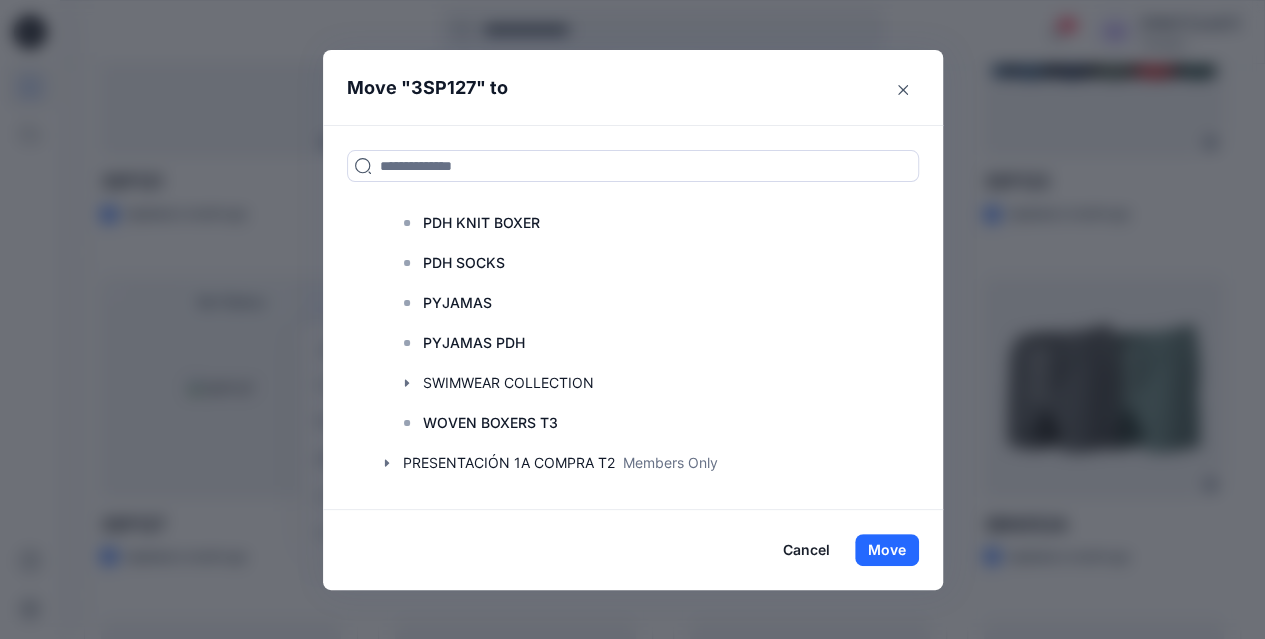 scroll, scrollTop: 802, scrollLeft: 0, axis: vertical 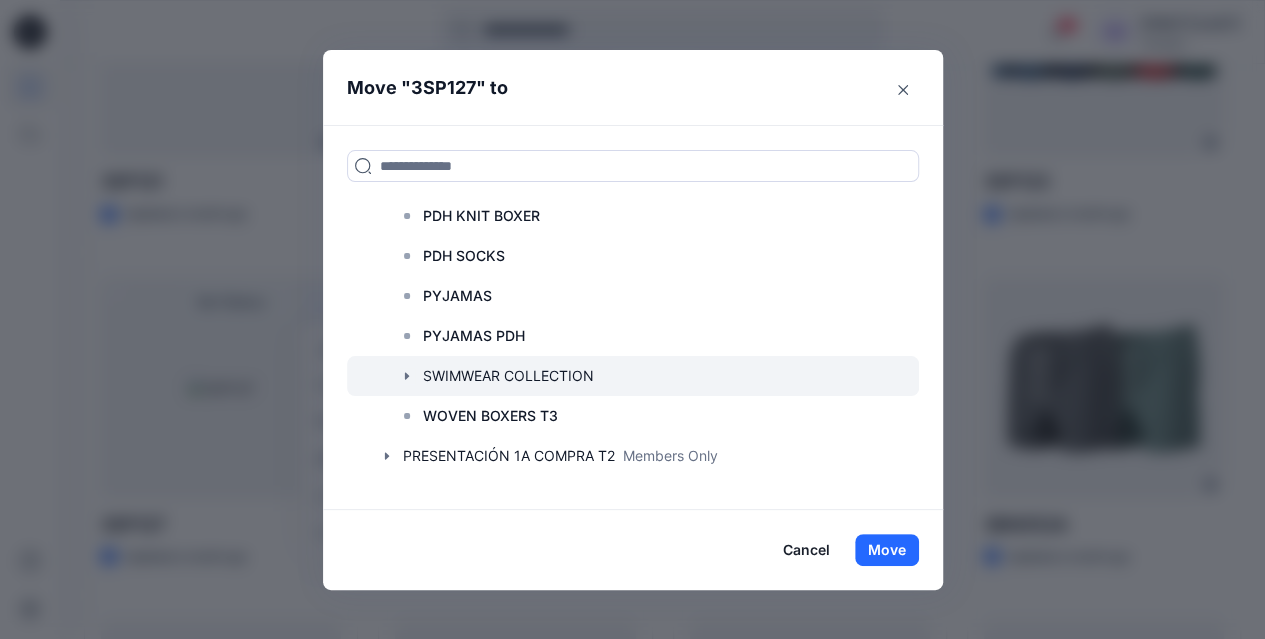 click 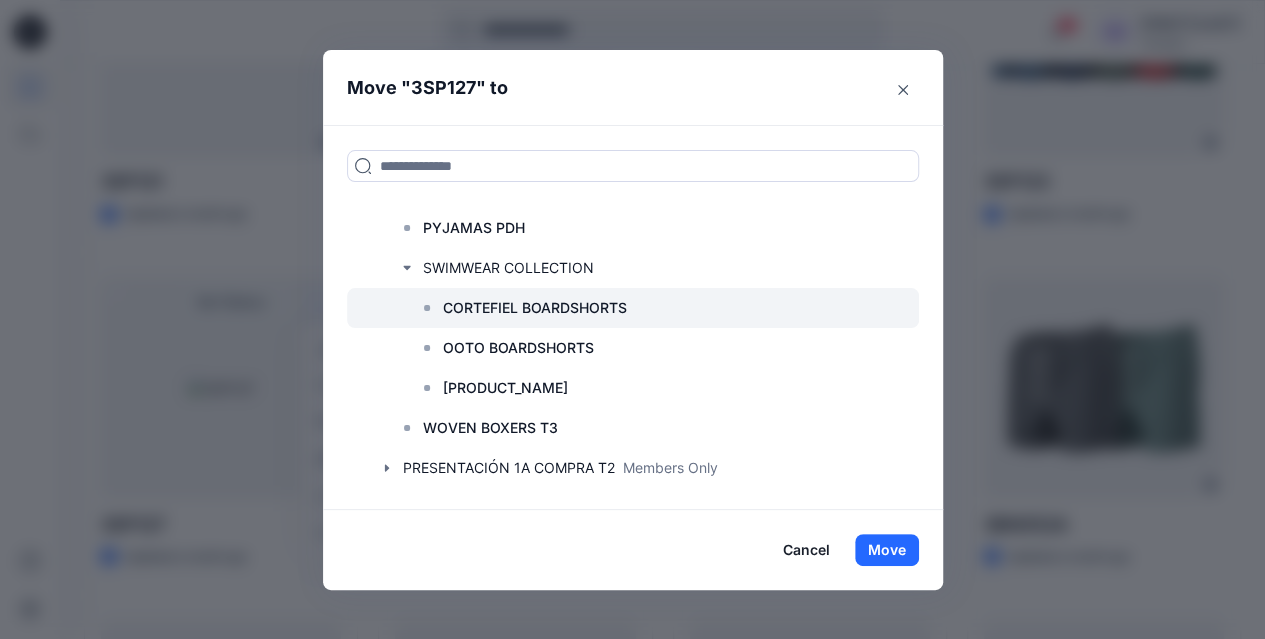 scroll, scrollTop: 909, scrollLeft: 0, axis: vertical 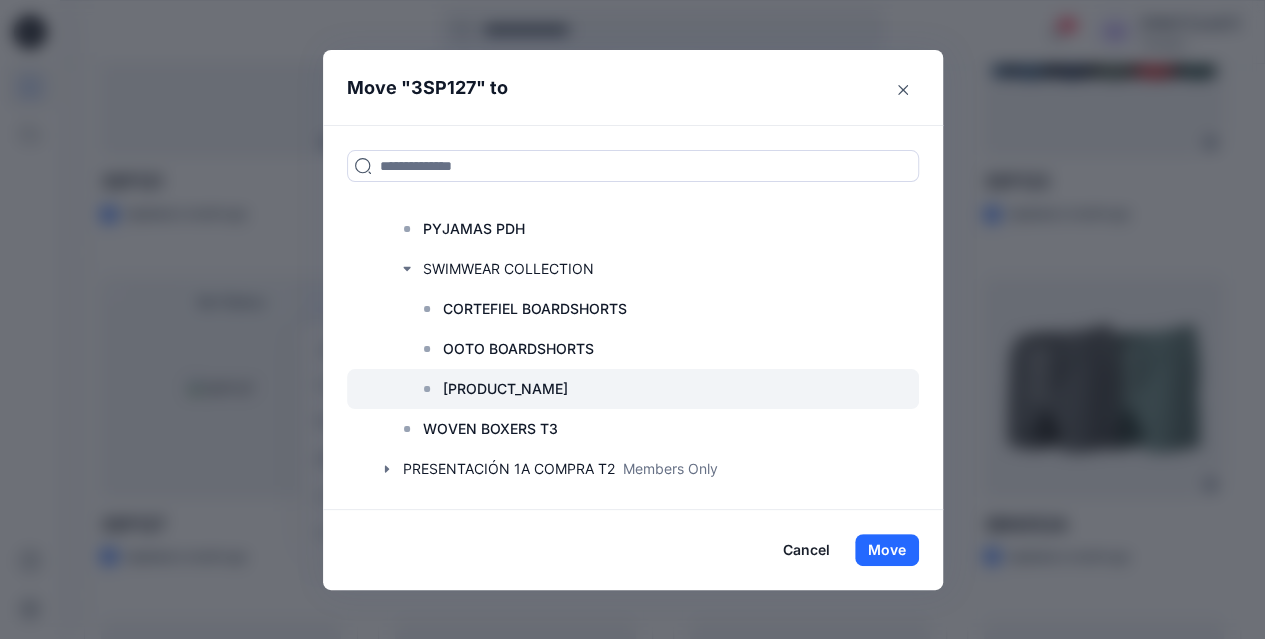click on "[PRODUCT_NAME]" at bounding box center [505, 389] 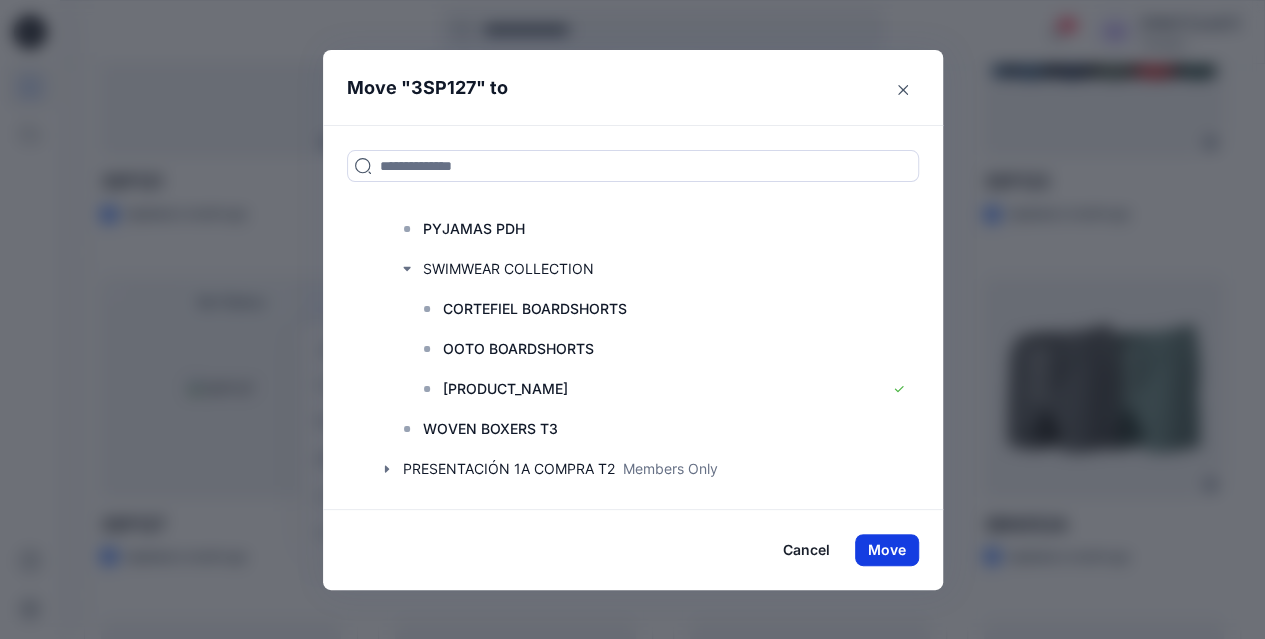 click on "Move" at bounding box center (887, 550) 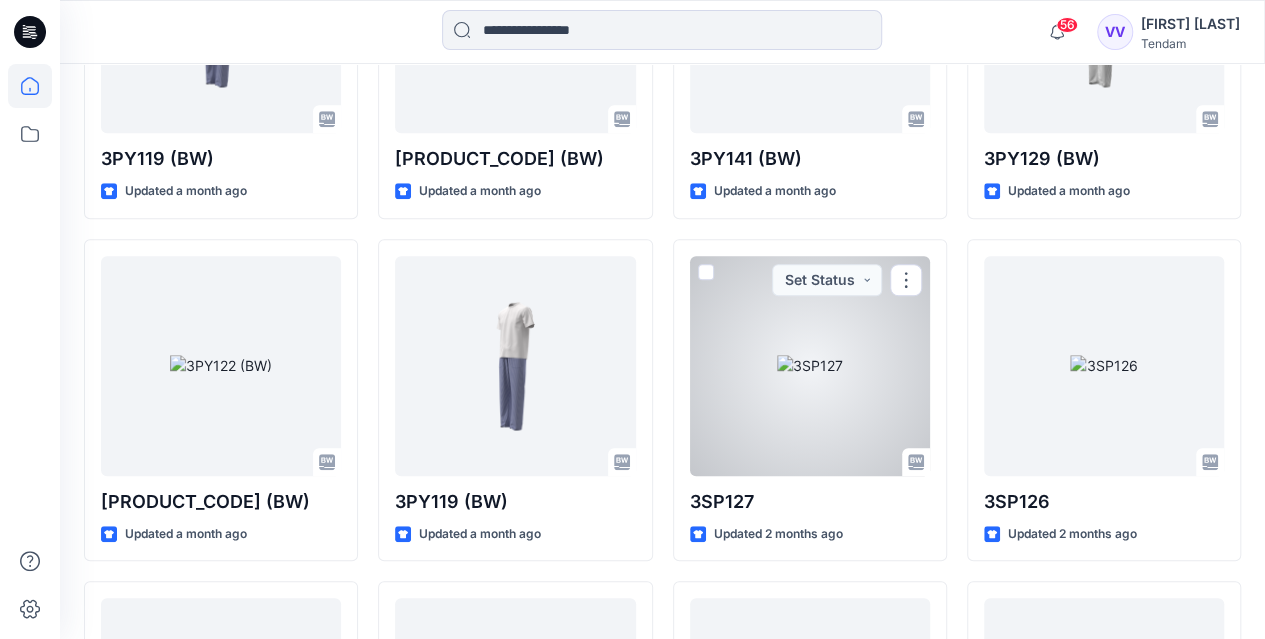 scroll, scrollTop: 4219, scrollLeft: 0, axis: vertical 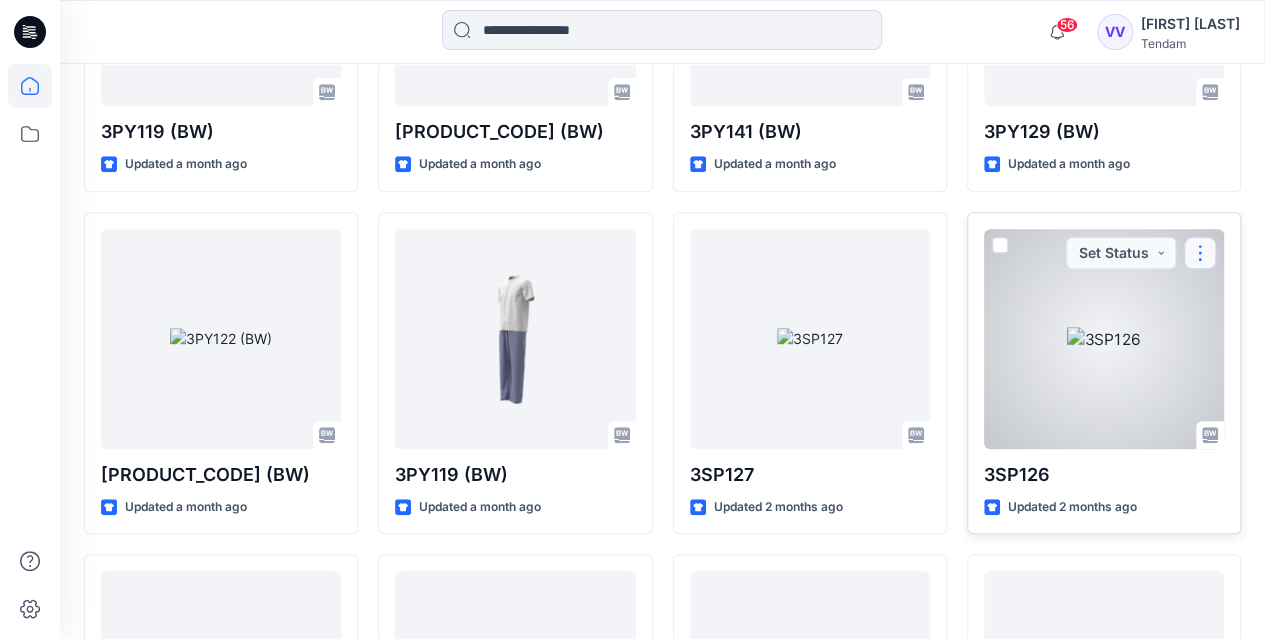 click at bounding box center [1200, 253] 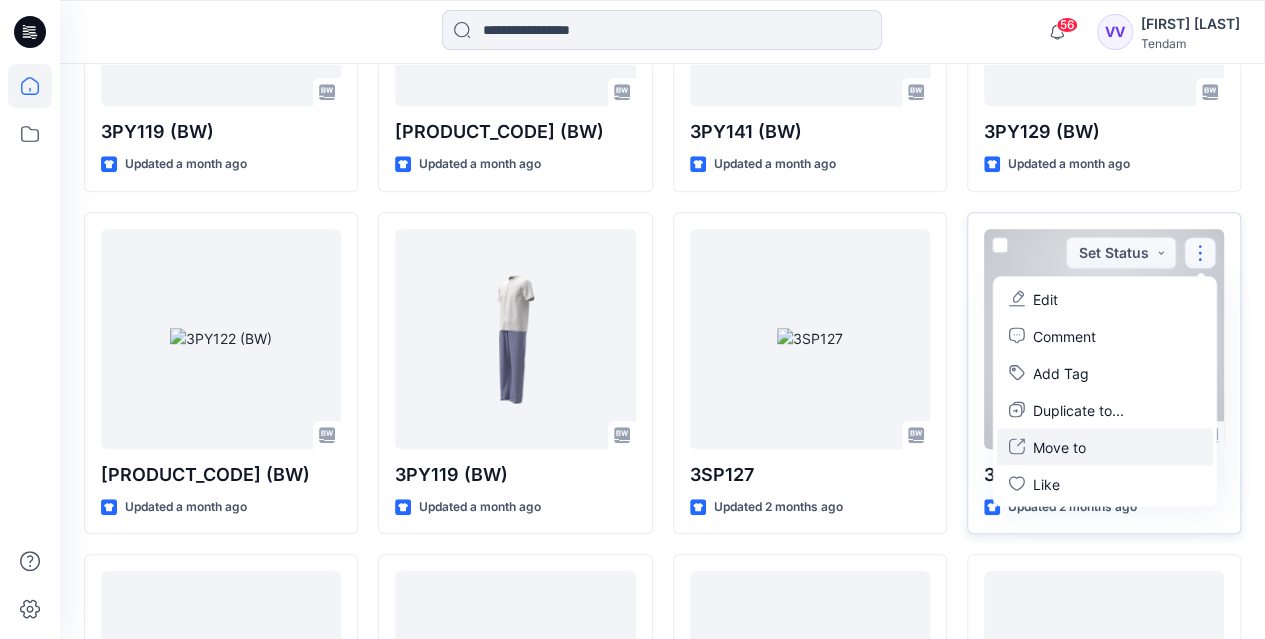 click on "Move to" at bounding box center [1059, 446] 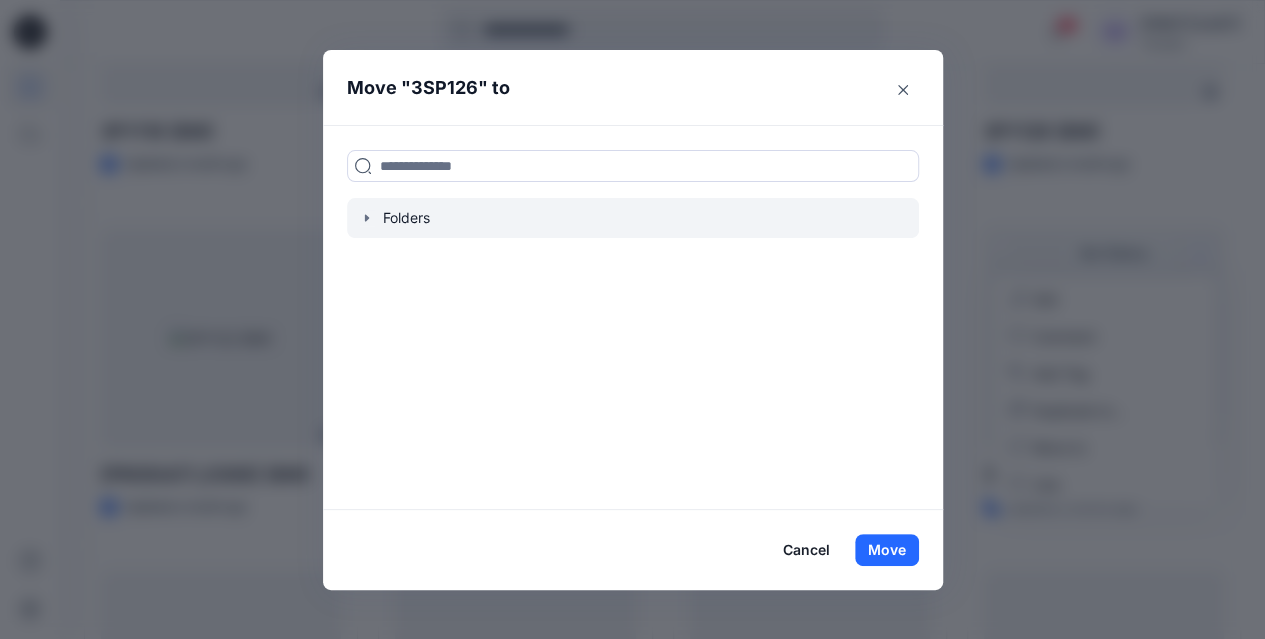 click 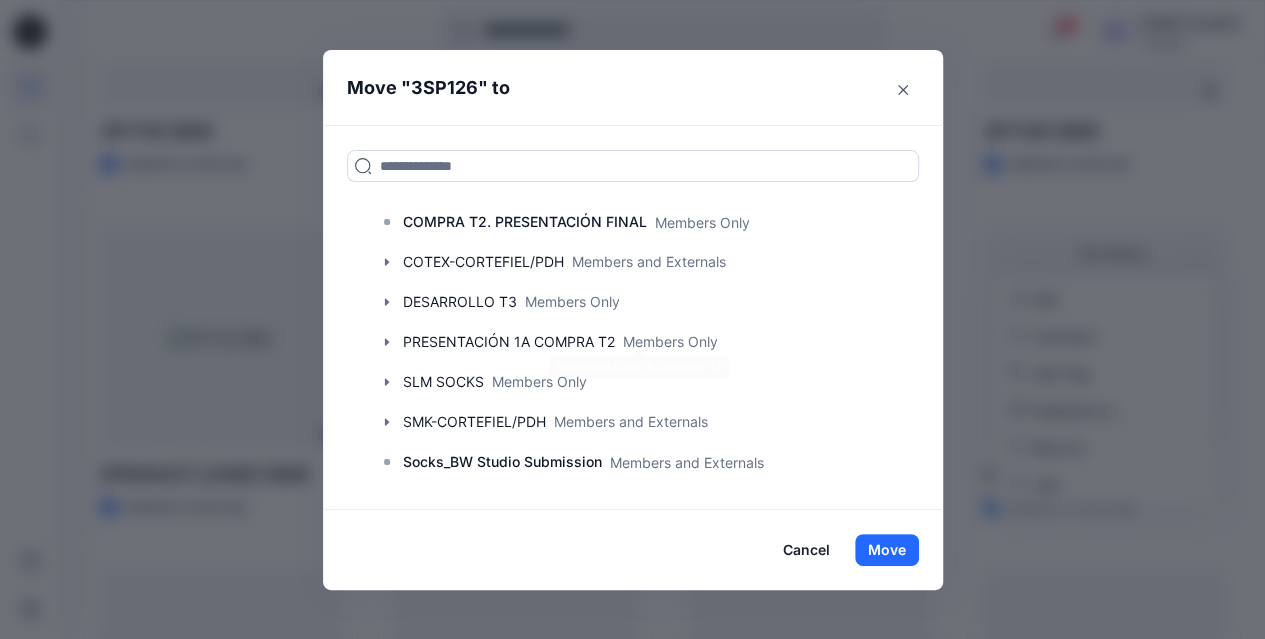scroll, scrollTop: 454, scrollLeft: 0, axis: vertical 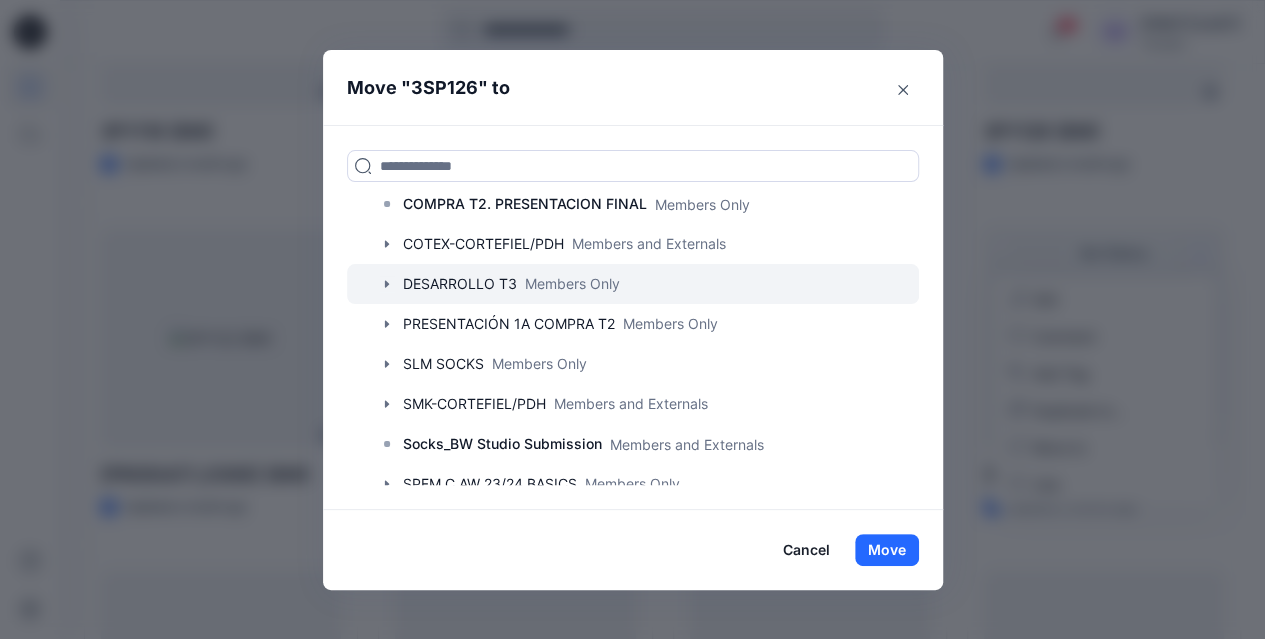 click 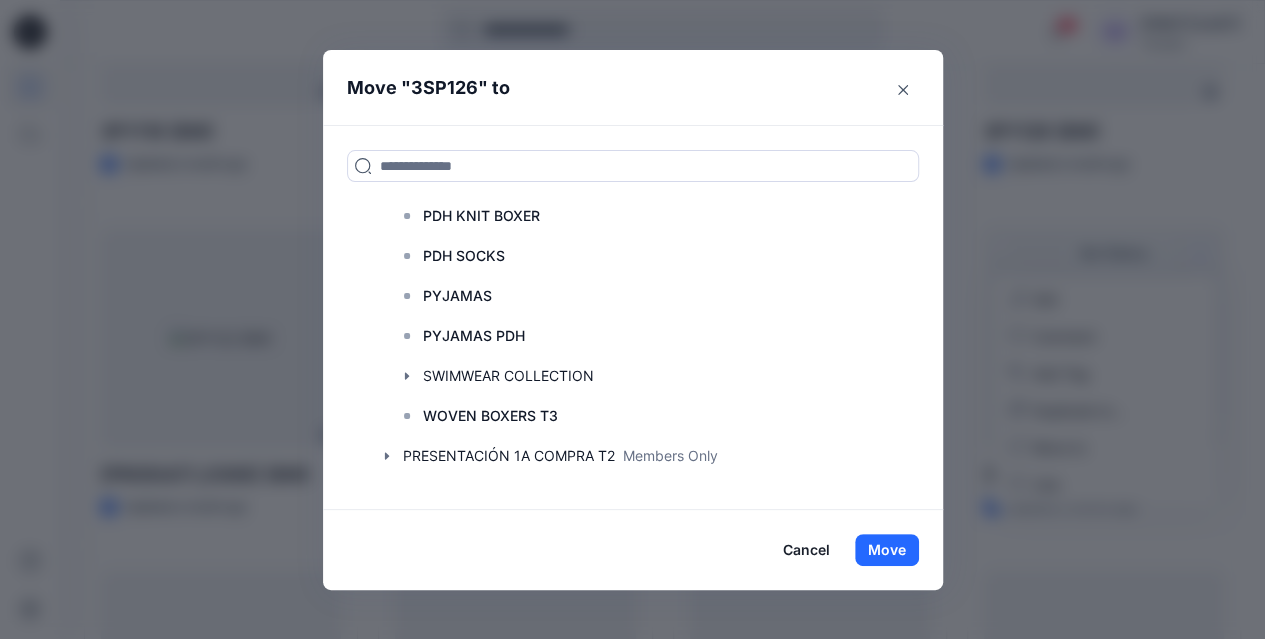 scroll, scrollTop: 798, scrollLeft: 0, axis: vertical 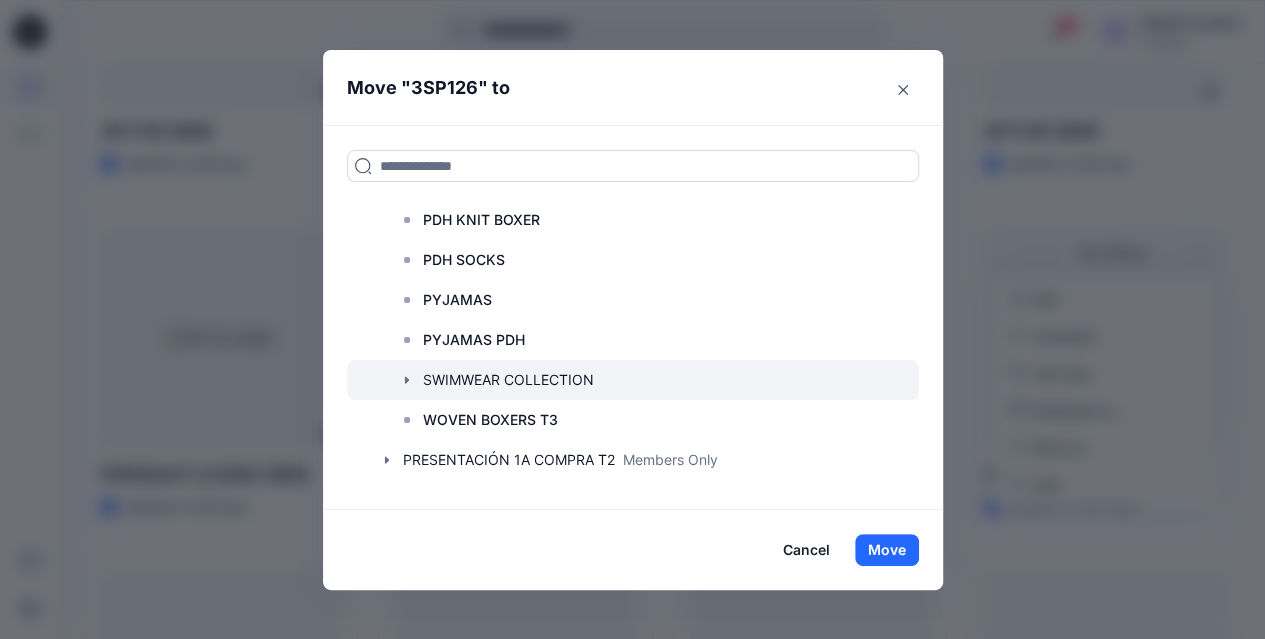 click 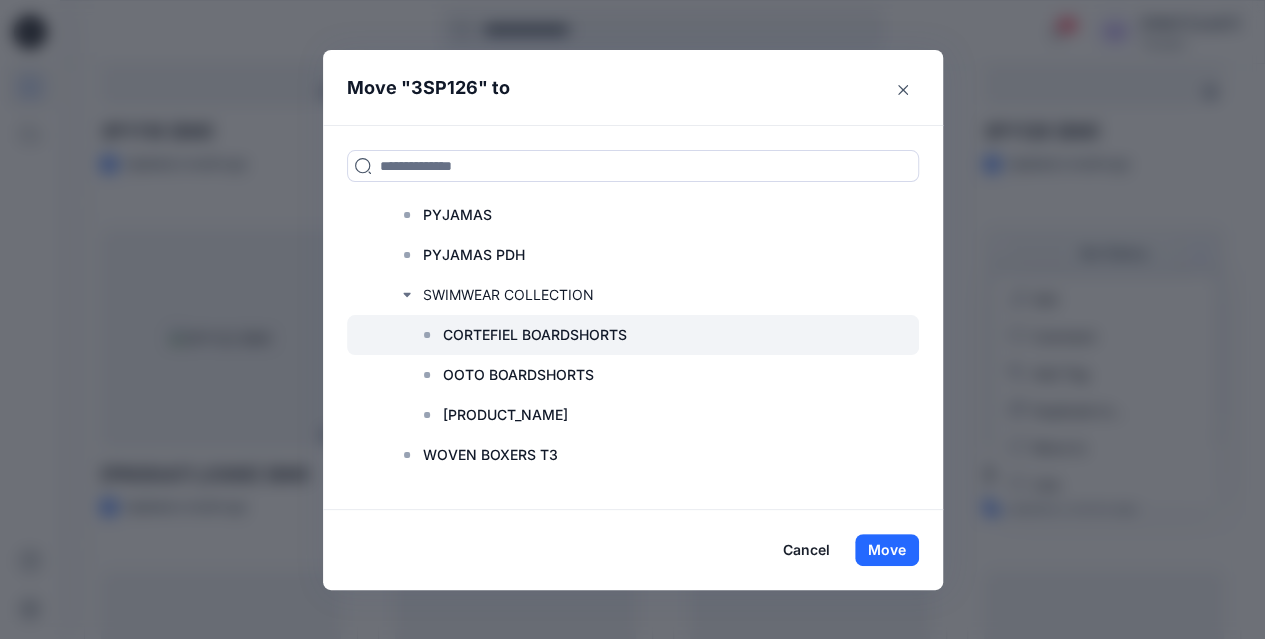 scroll, scrollTop: 884, scrollLeft: 0, axis: vertical 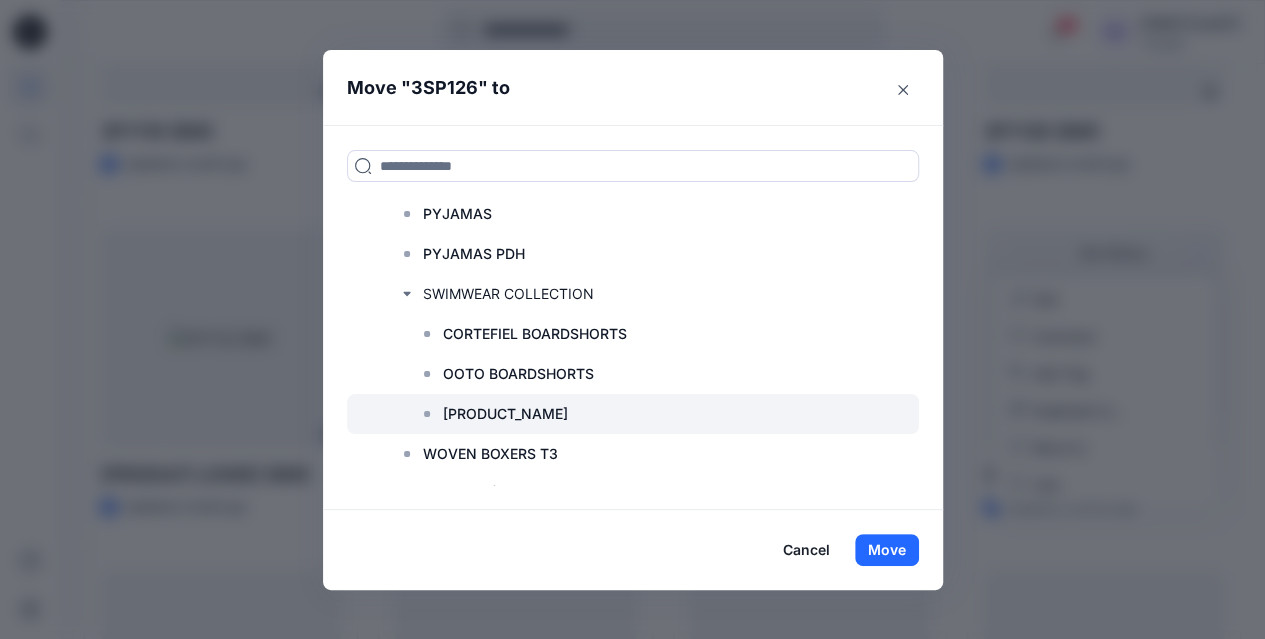 click on "[PRODUCT_NAME]" at bounding box center (505, 414) 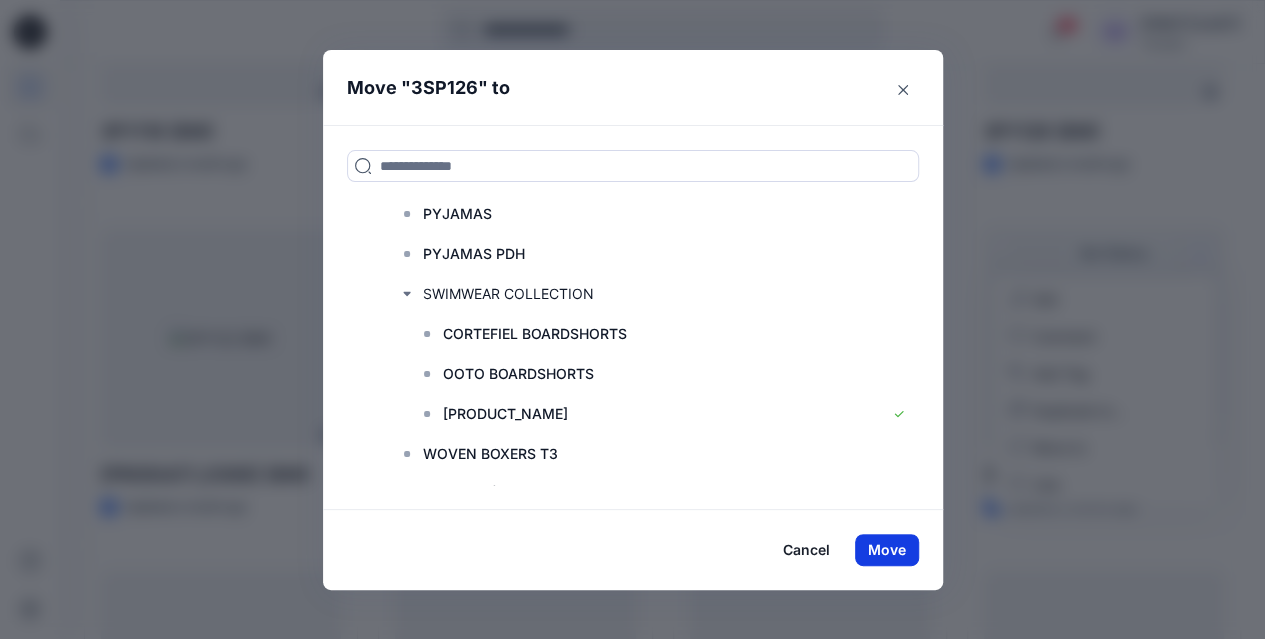 click on "Move" at bounding box center (887, 550) 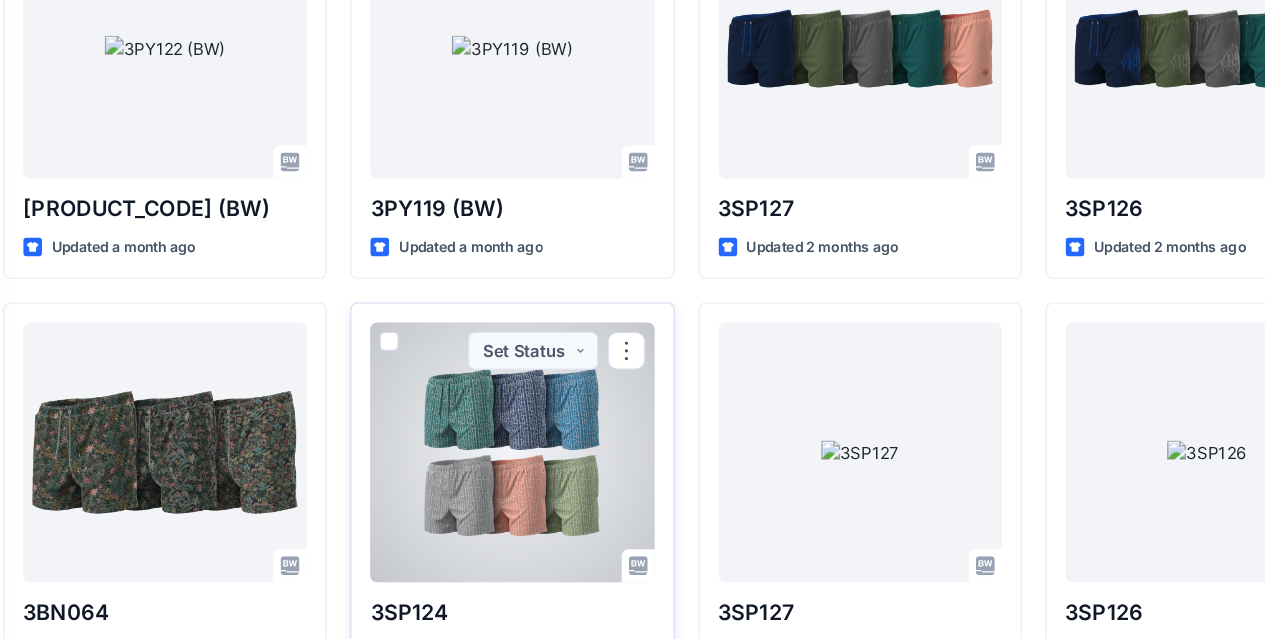 scroll, scrollTop: 4450, scrollLeft: 0, axis: vertical 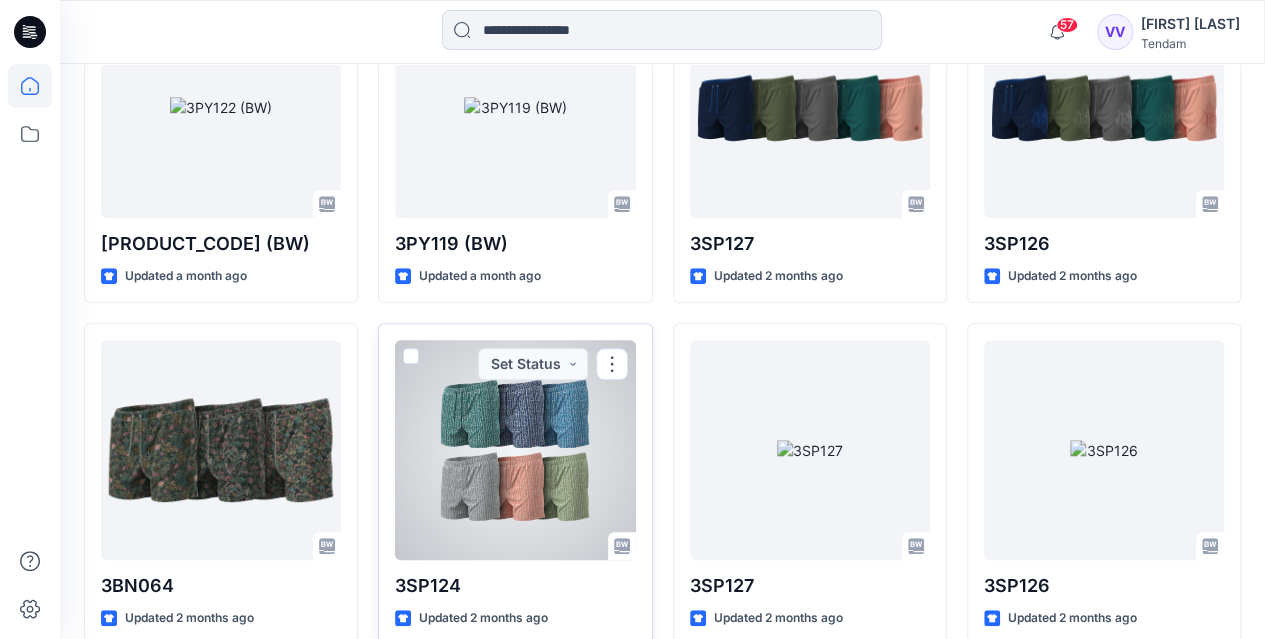 click at bounding box center (515, 450) 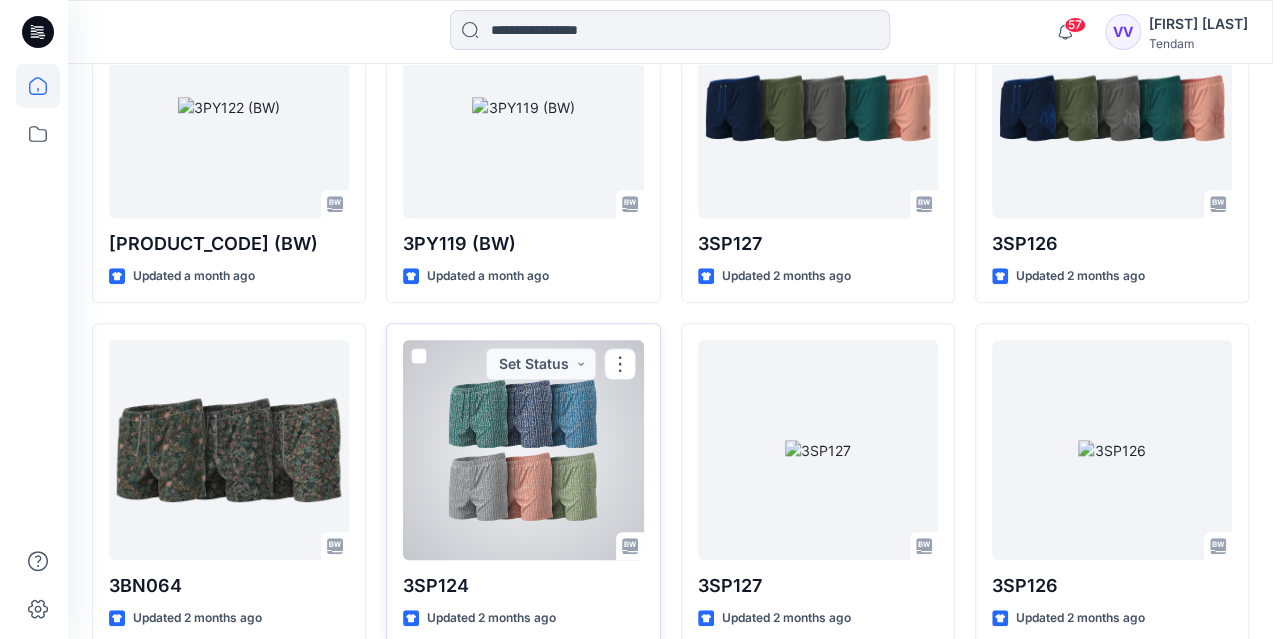 scroll, scrollTop: 0, scrollLeft: 0, axis: both 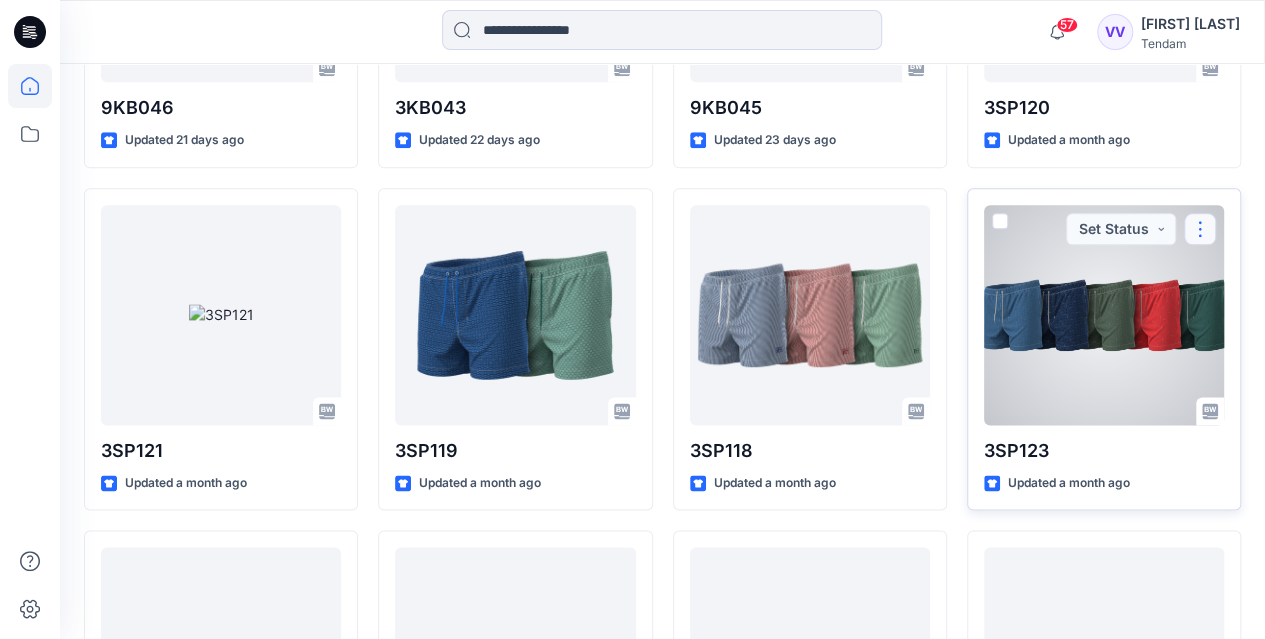 click at bounding box center [1200, 229] 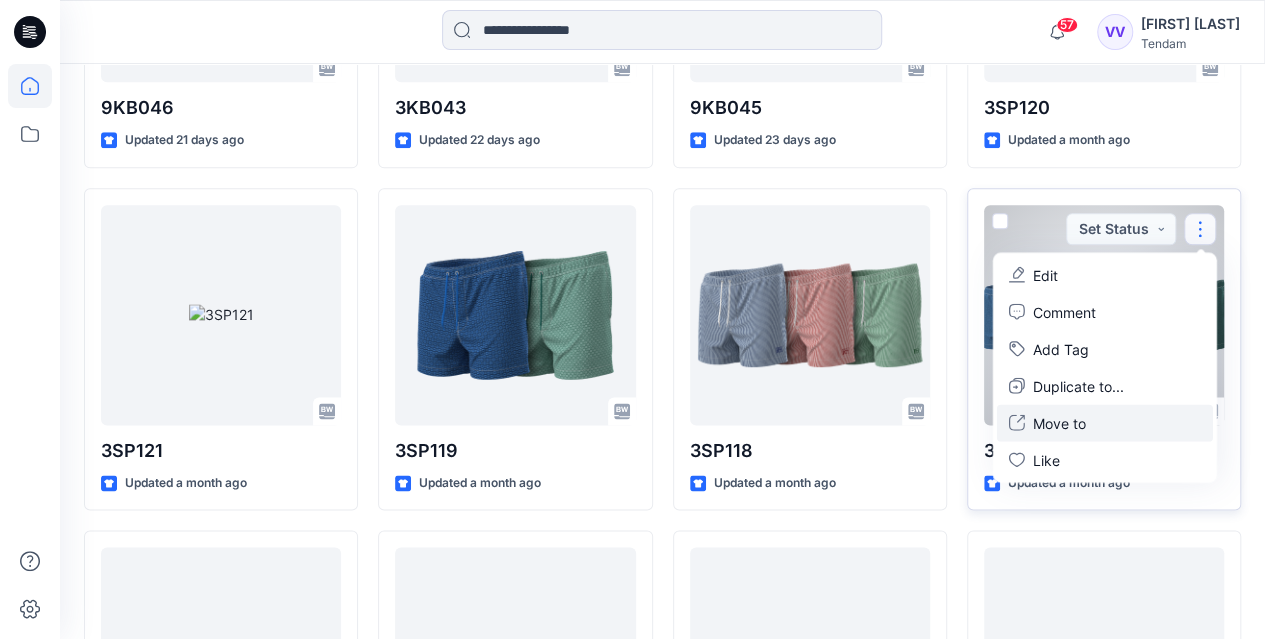 click on "Move to" at bounding box center (1059, 422) 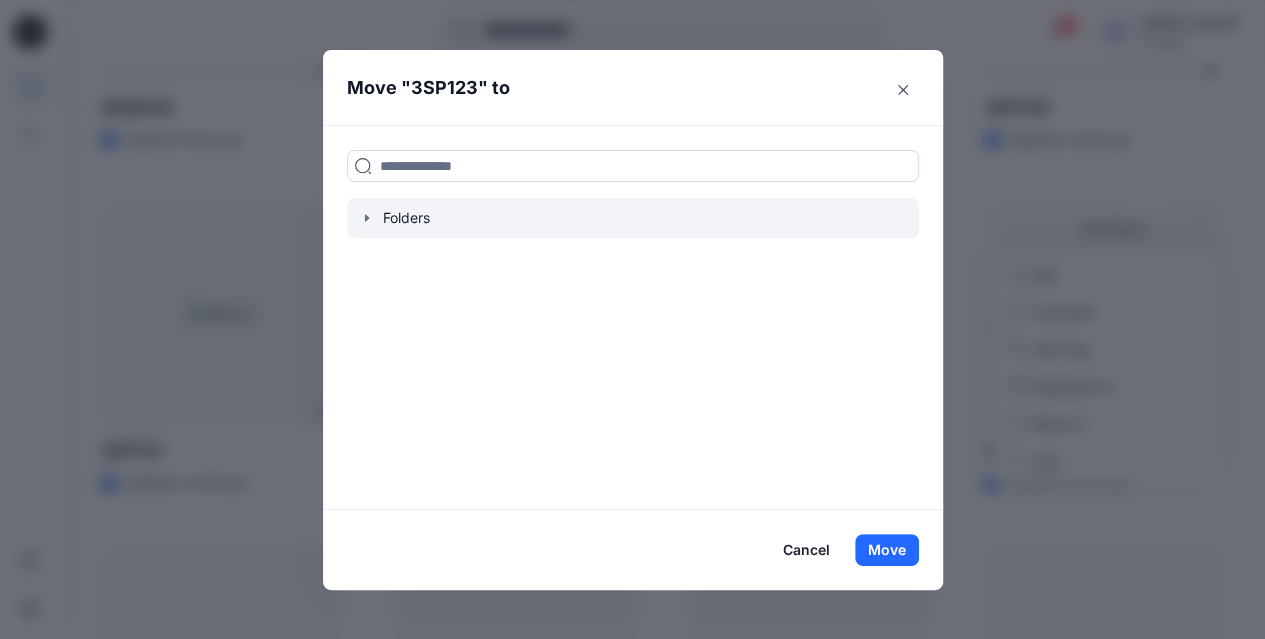 click 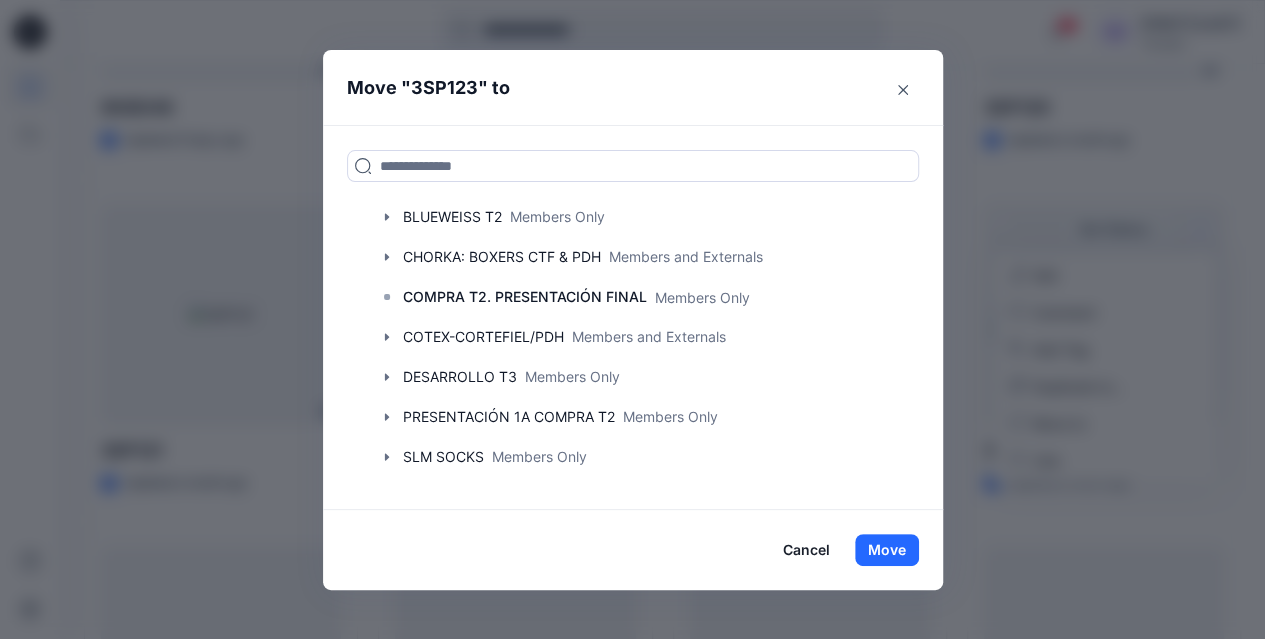 scroll, scrollTop: 369, scrollLeft: 0, axis: vertical 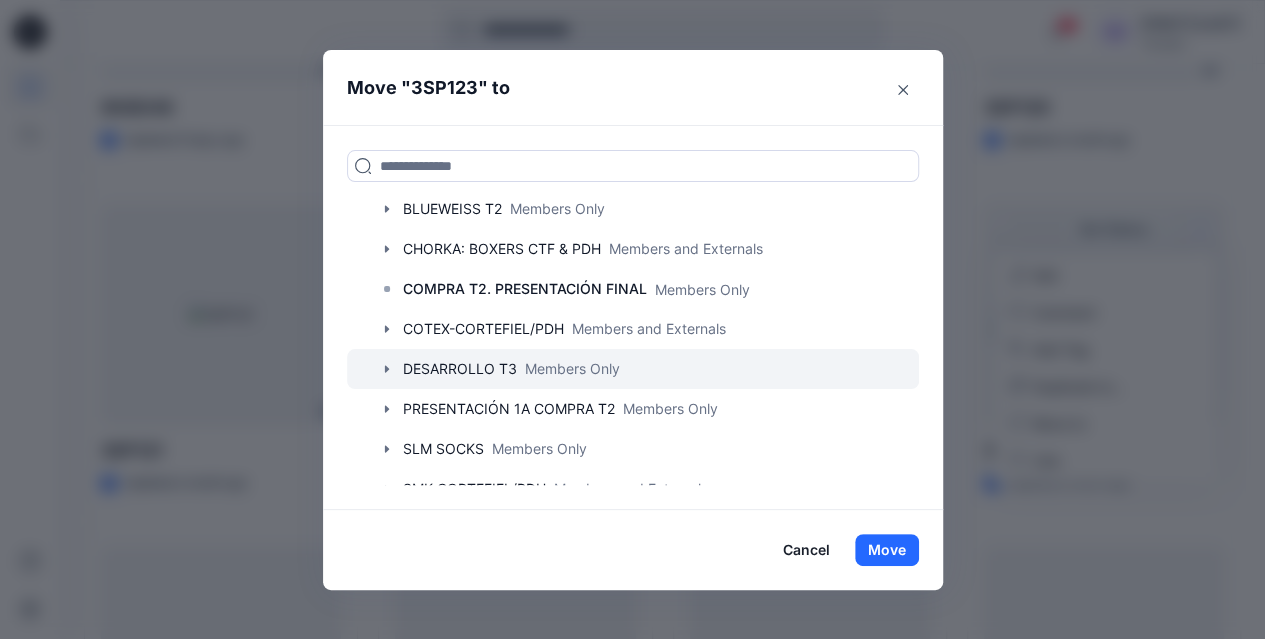 click 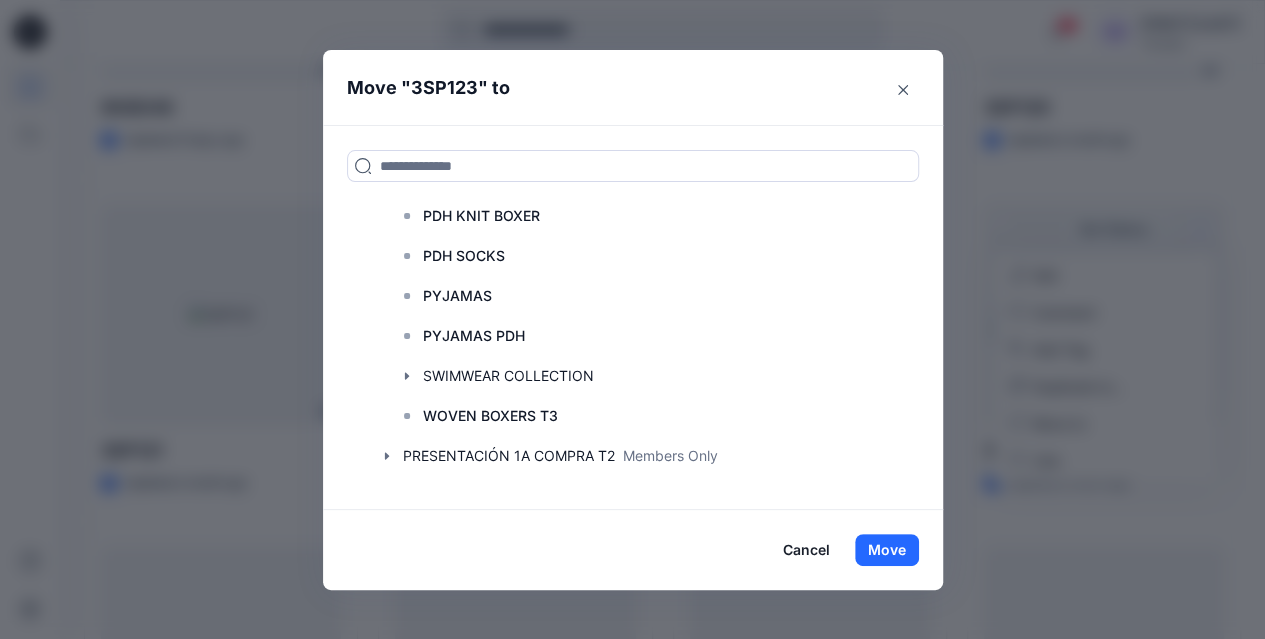 scroll, scrollTop: 840, scrollLeft: 0, axis: vertical 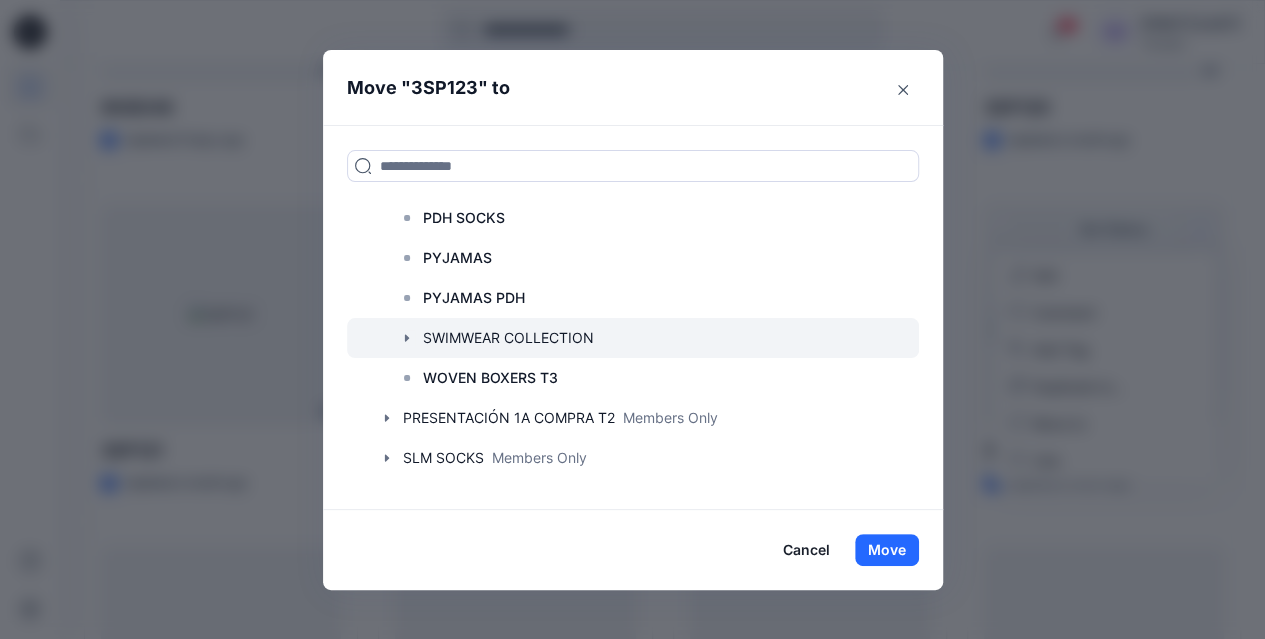 click 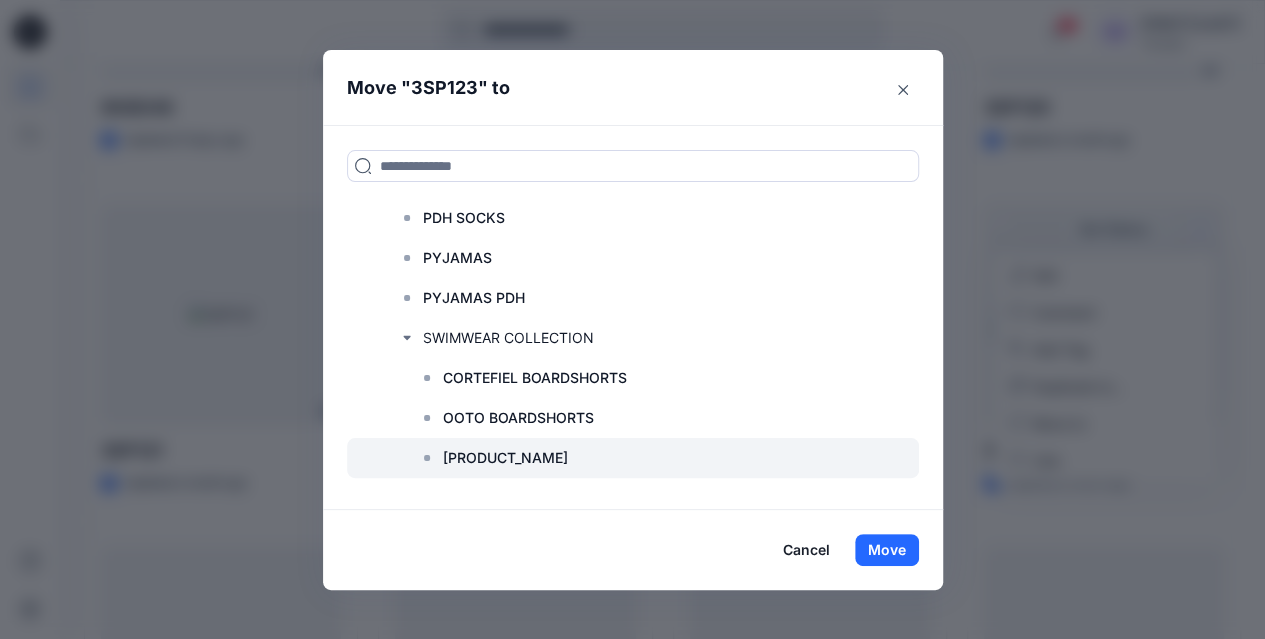 click on "[PRODUCT_NAME]" at bounding box center (505, 458) 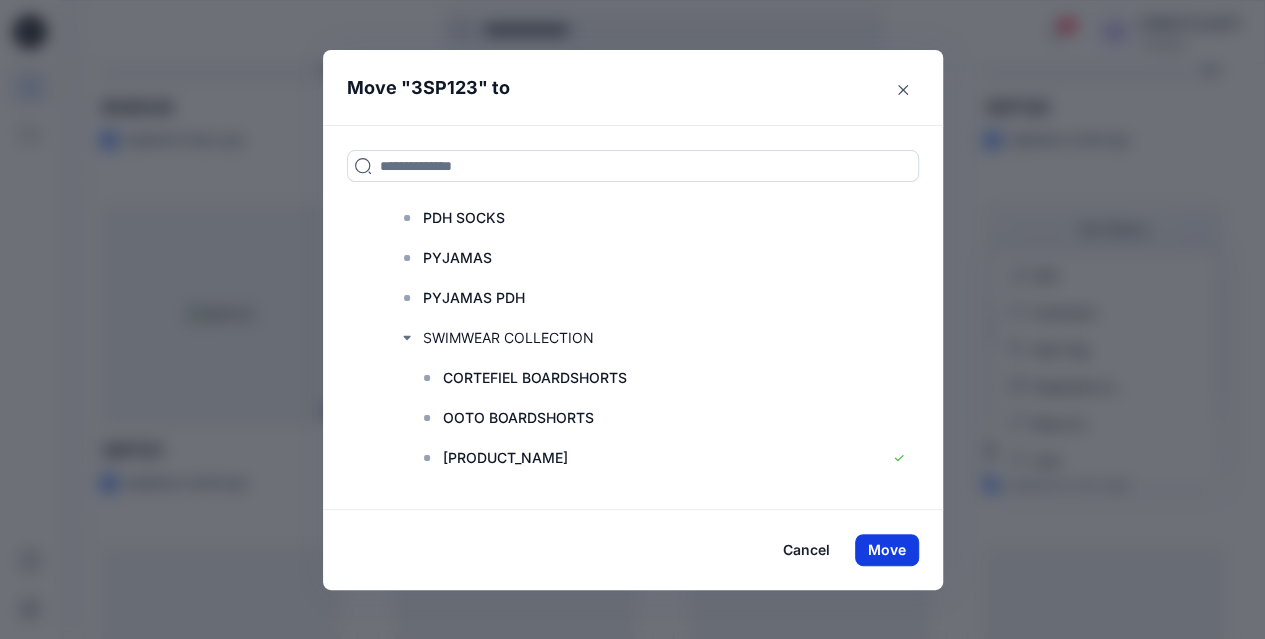 click on "Move" at bounding box center (887, 550) 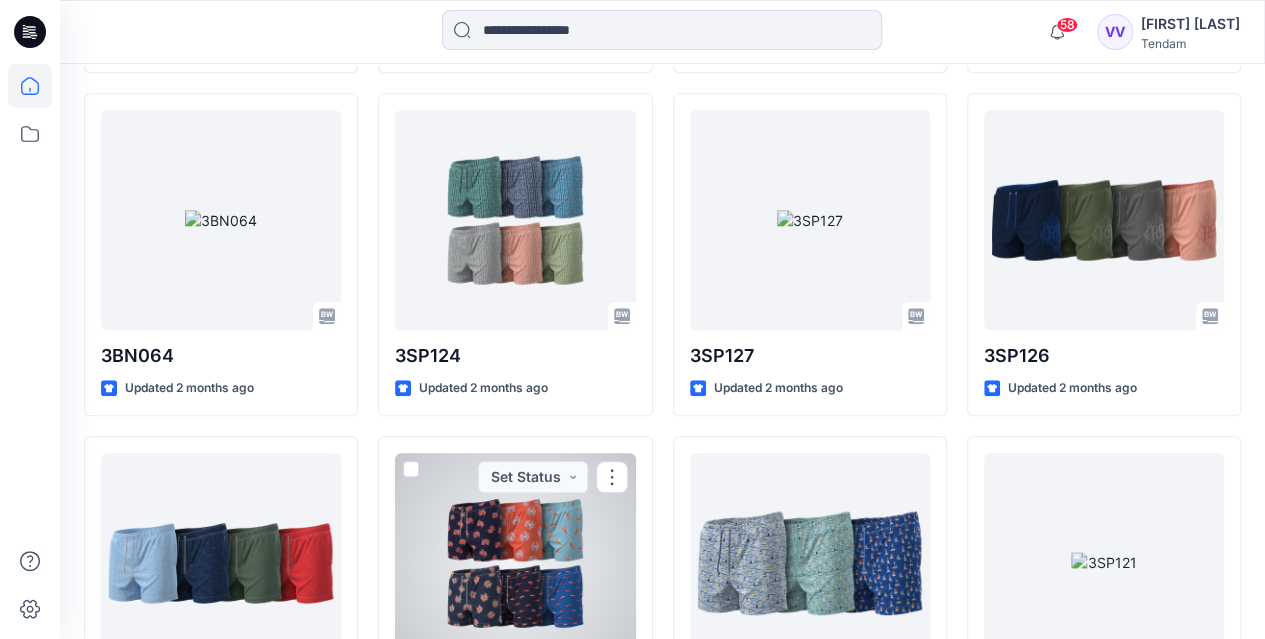 scroll, scrollTop: 4624, scrollLeft: 0, axis: vertical 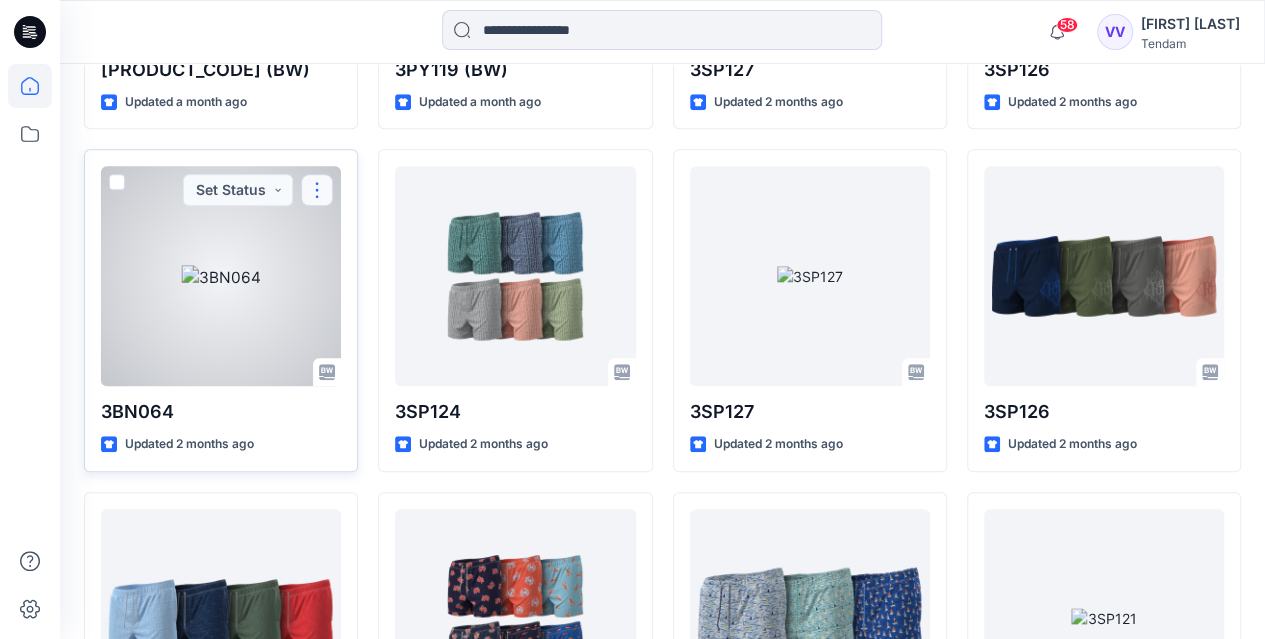 click at bounding box center (317, 190) 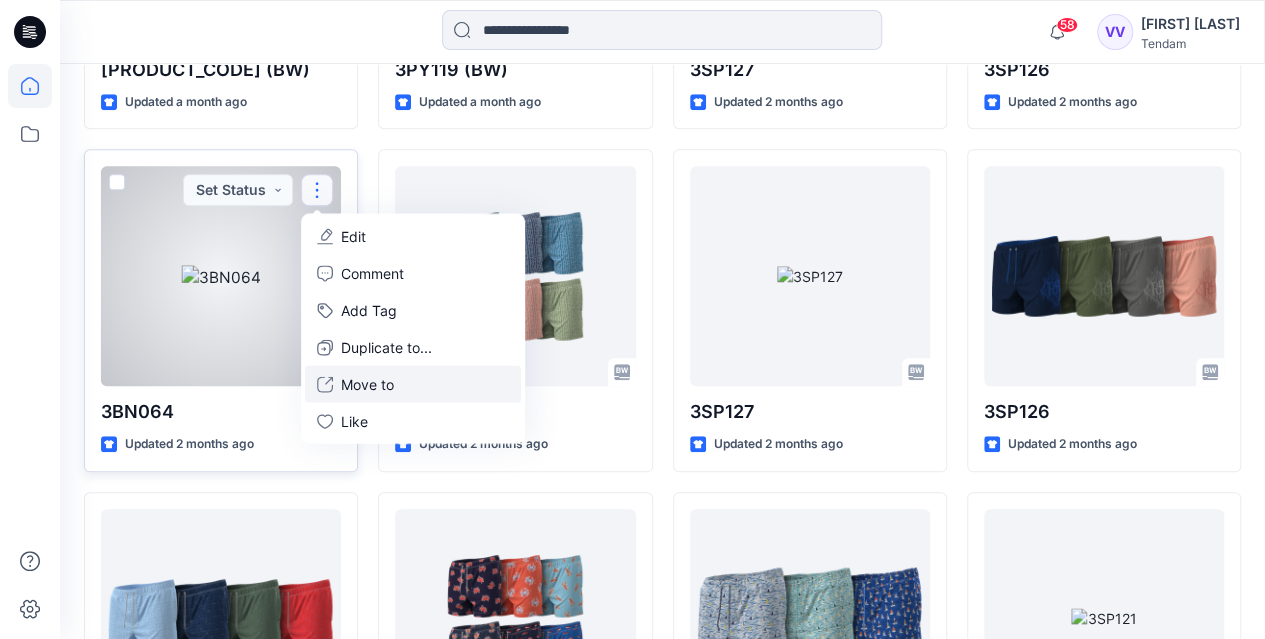 click on "Move to" at bounding box center (367, 383) 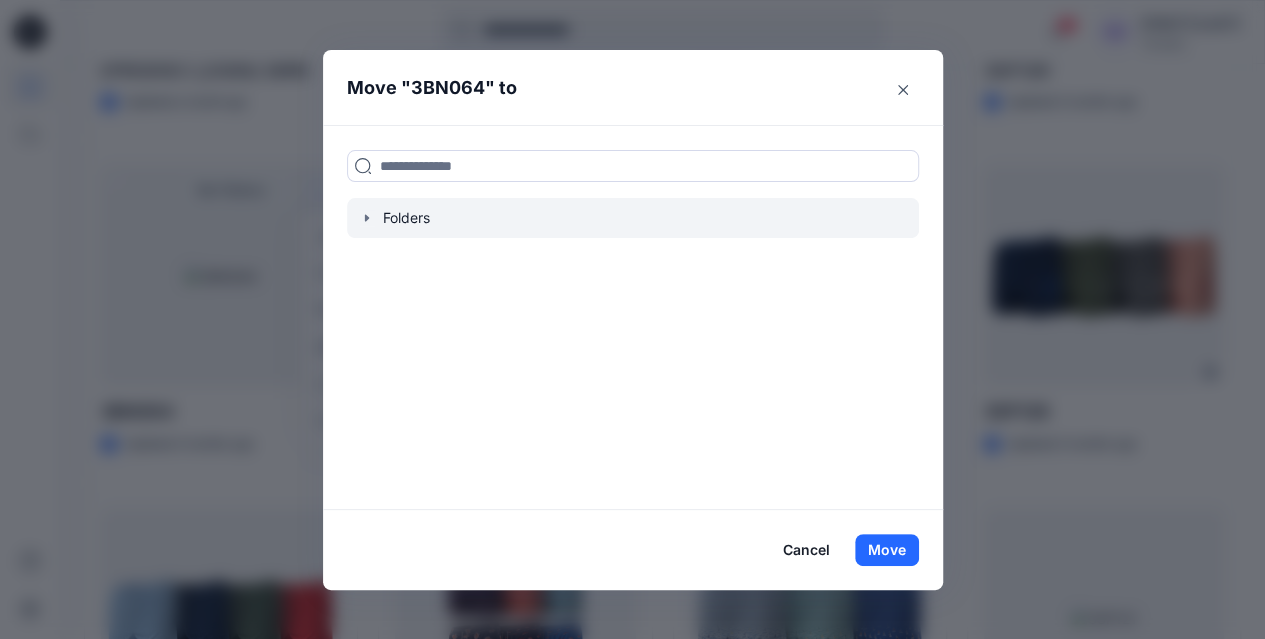 click 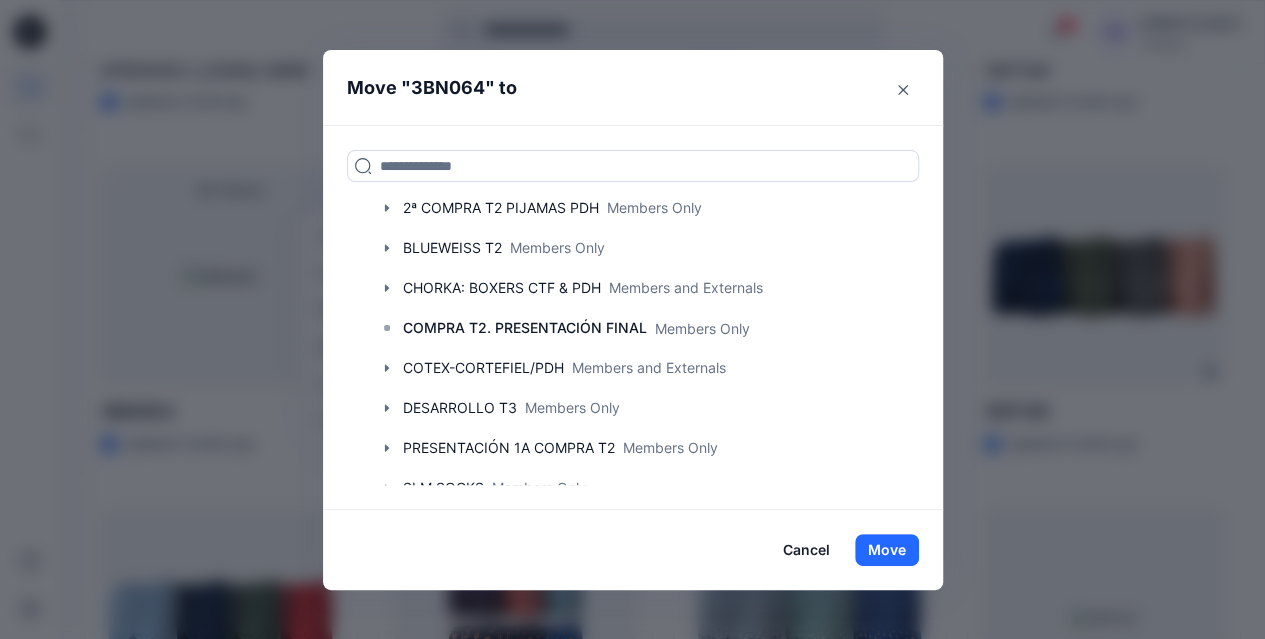 scroll, scrollTop: 328, scrollLeft: 0, axis: vertical 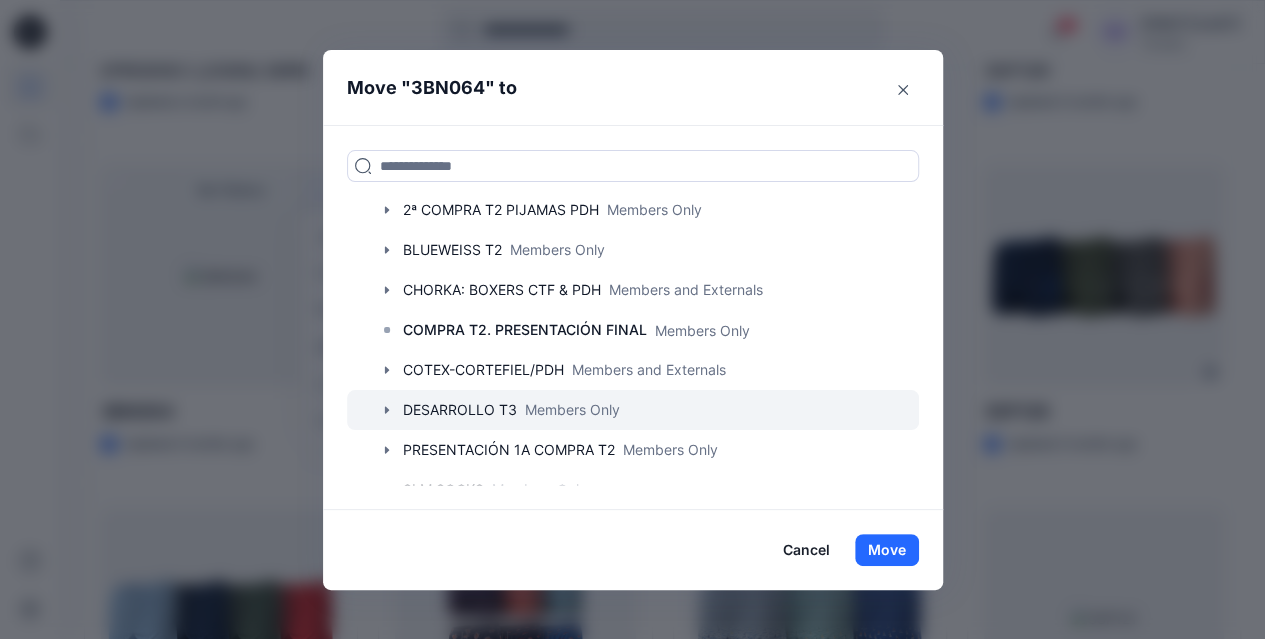 click 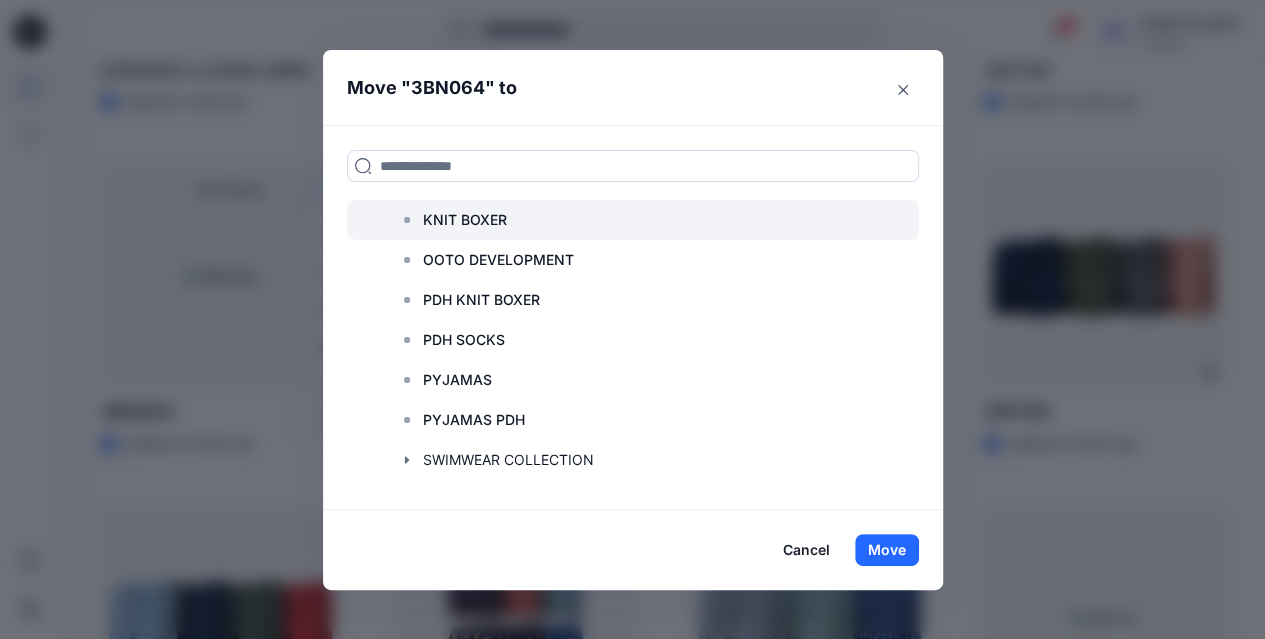 scroll, scrollTop: 748, scrollLeft: 0, axis: vertical 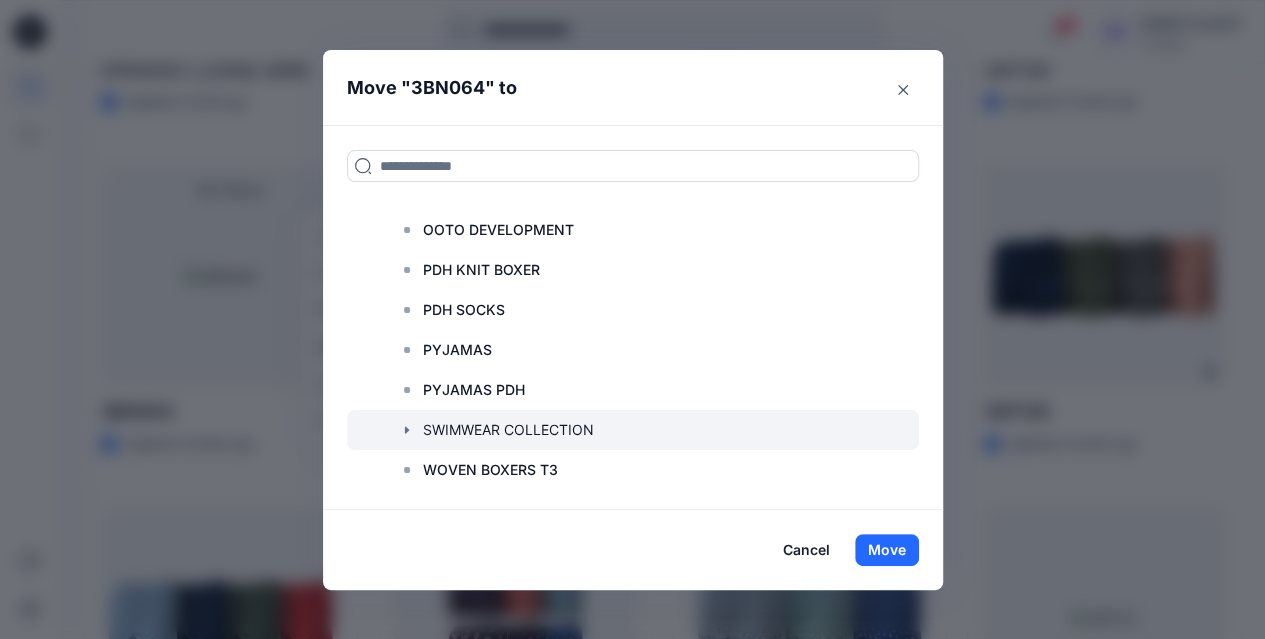 click 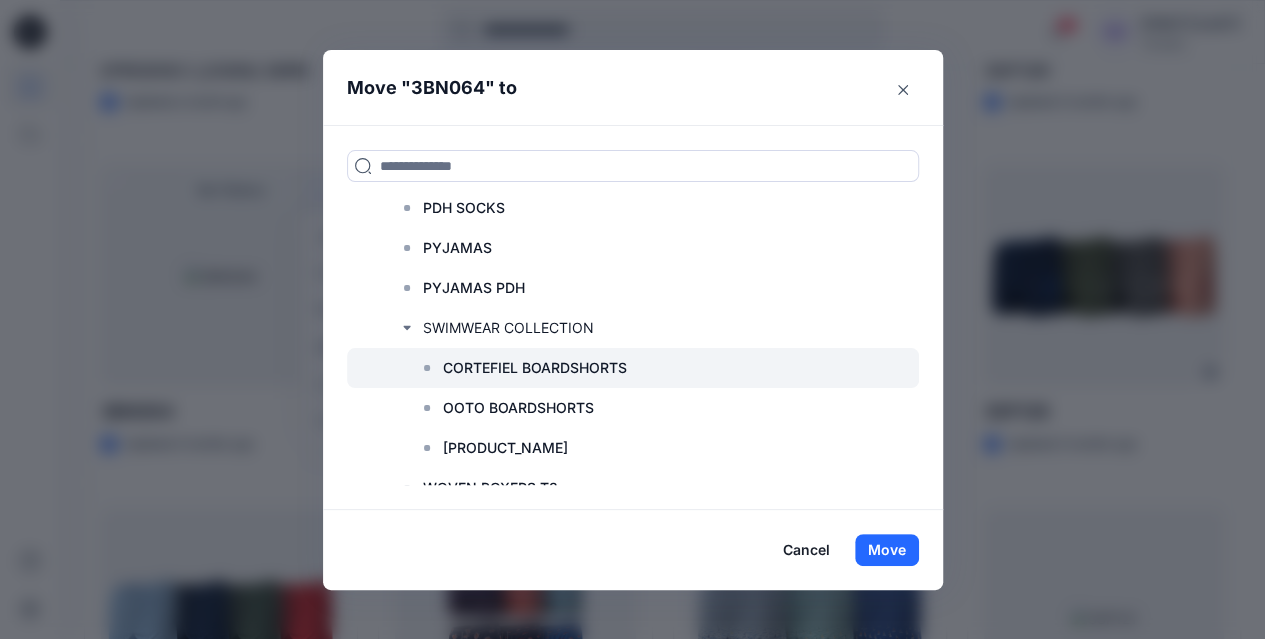 scroll, scrollTop: 882, scrollLeft: 0, axis: vertical 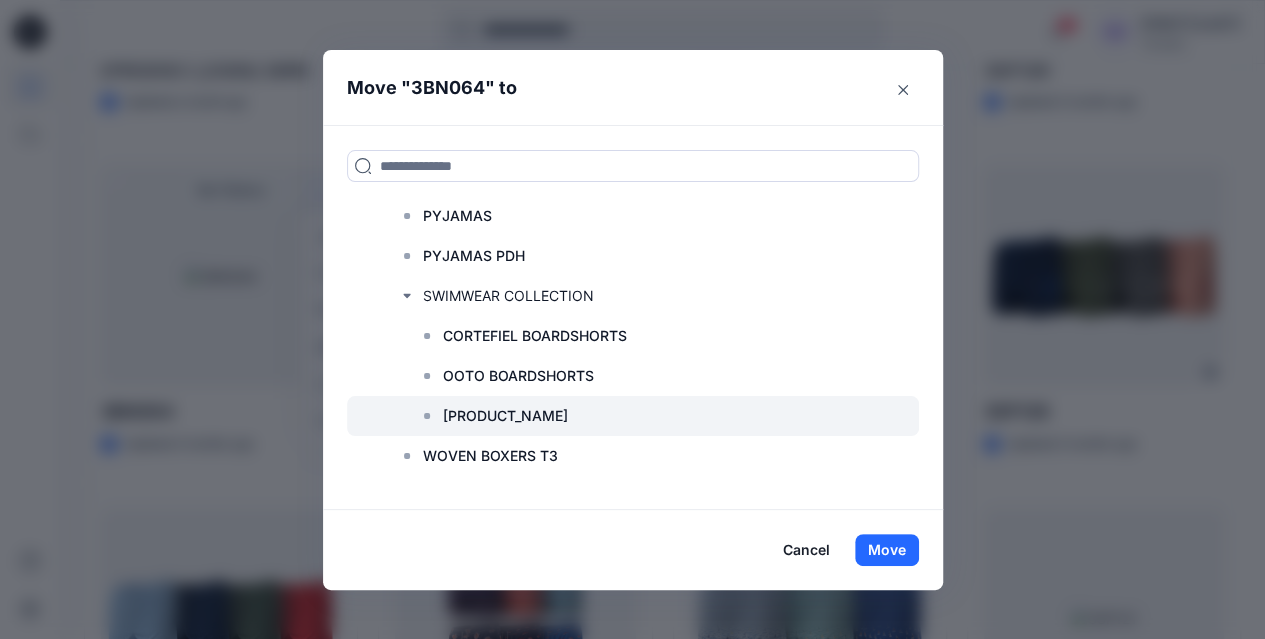 click on "[PRODUCT_NAME]" at bounding box center [505, 416] 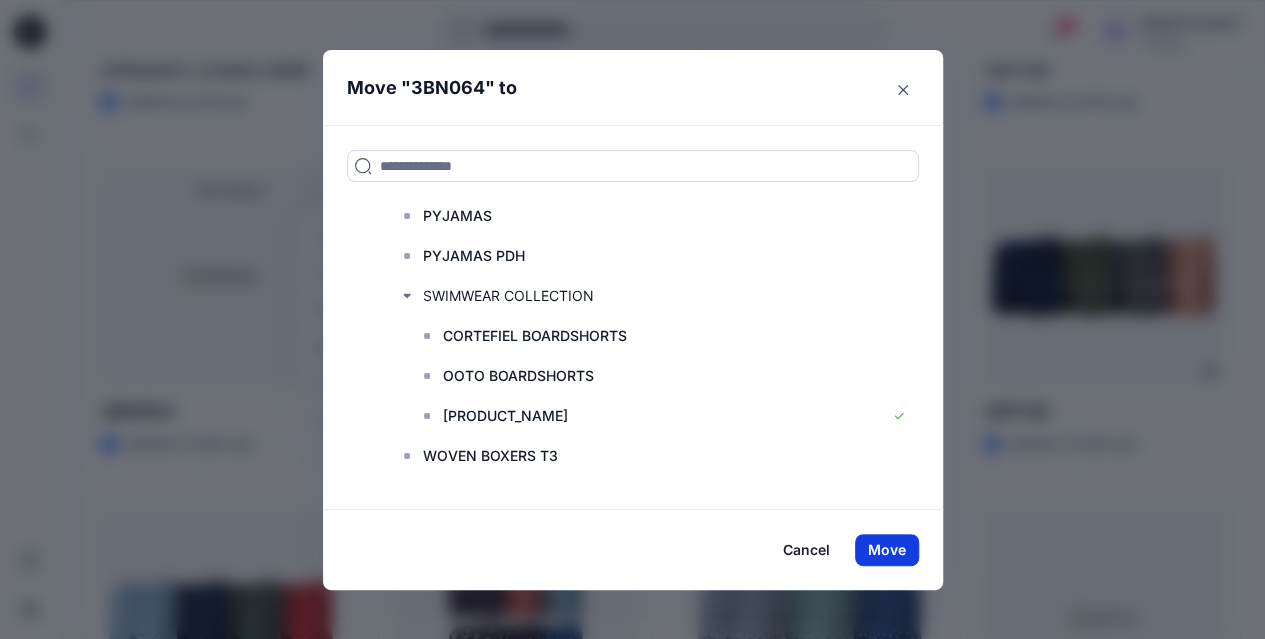 click on "Move" at bounding box center [887, 550] 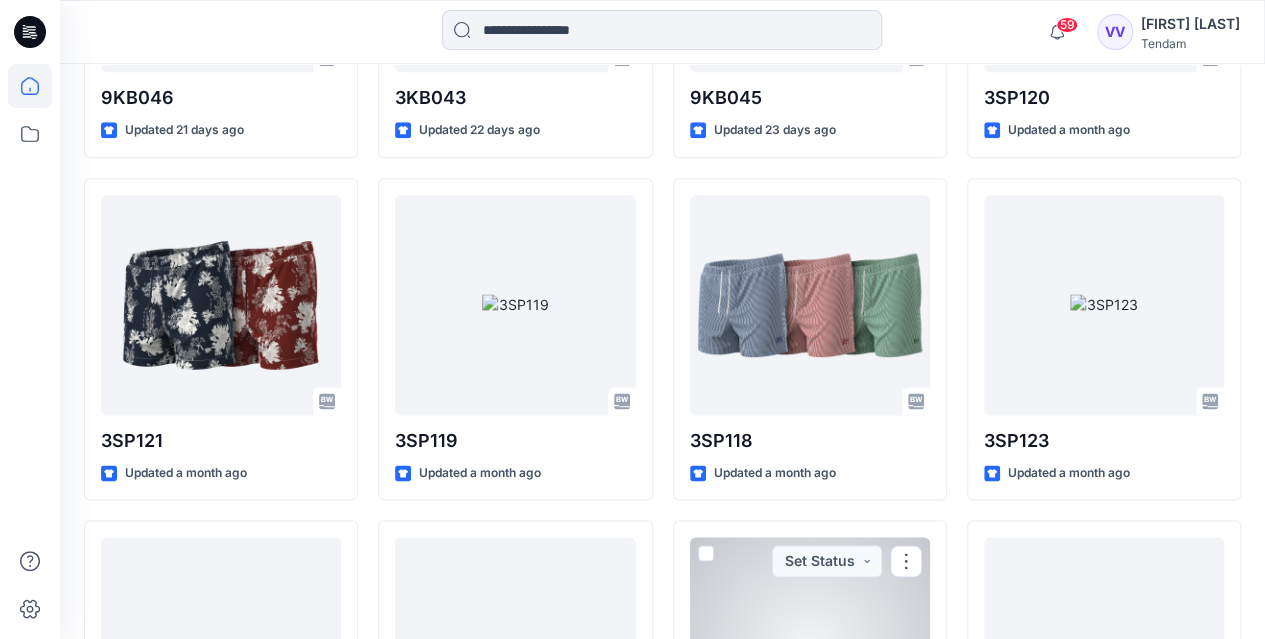 scroll, scrollTop: 1166, scrollLeft: 0, axis: vertical 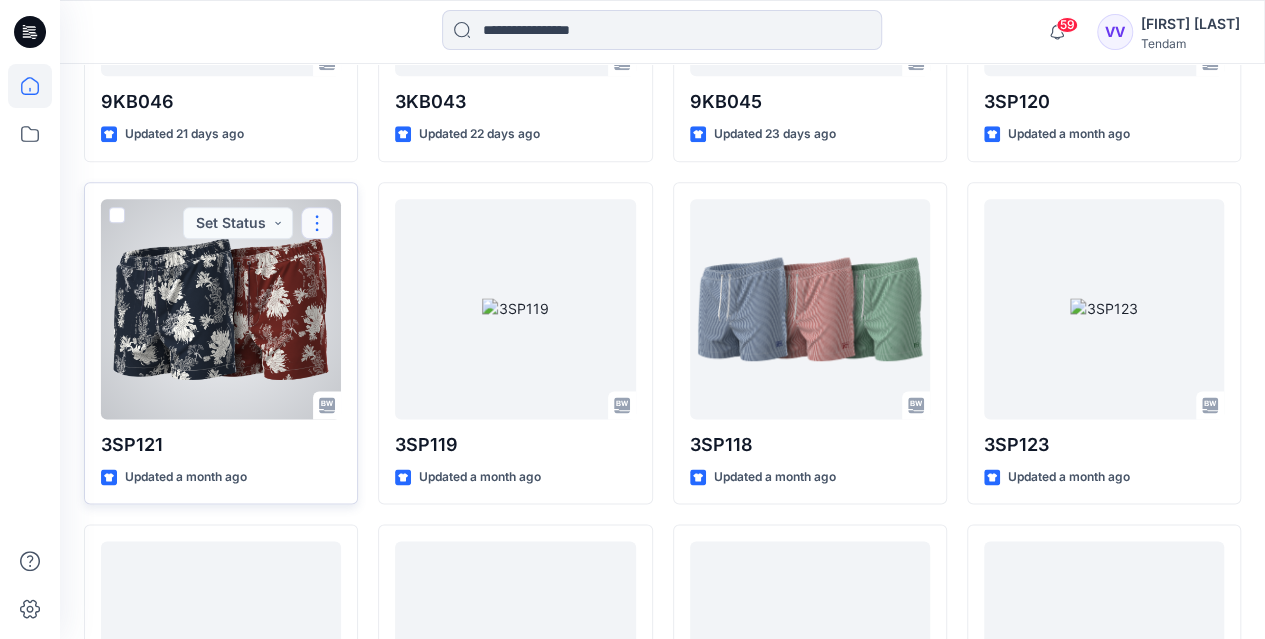click at bounding box center [317, 223] 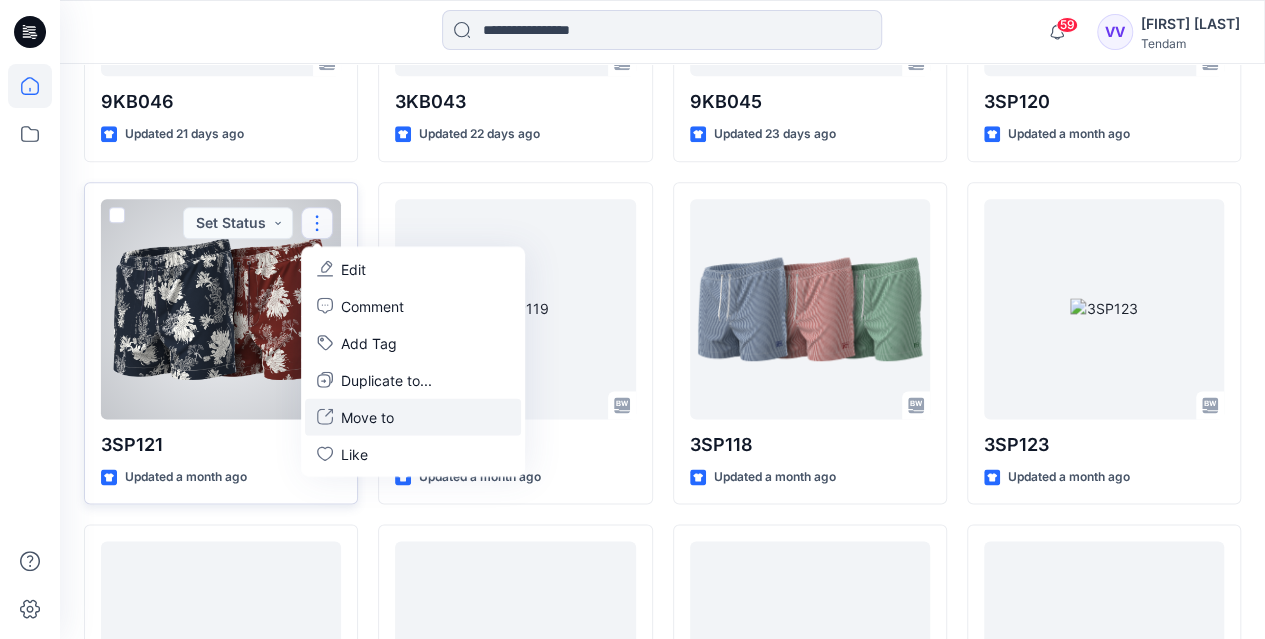click on "Move to" at bounding box center [413, 416] 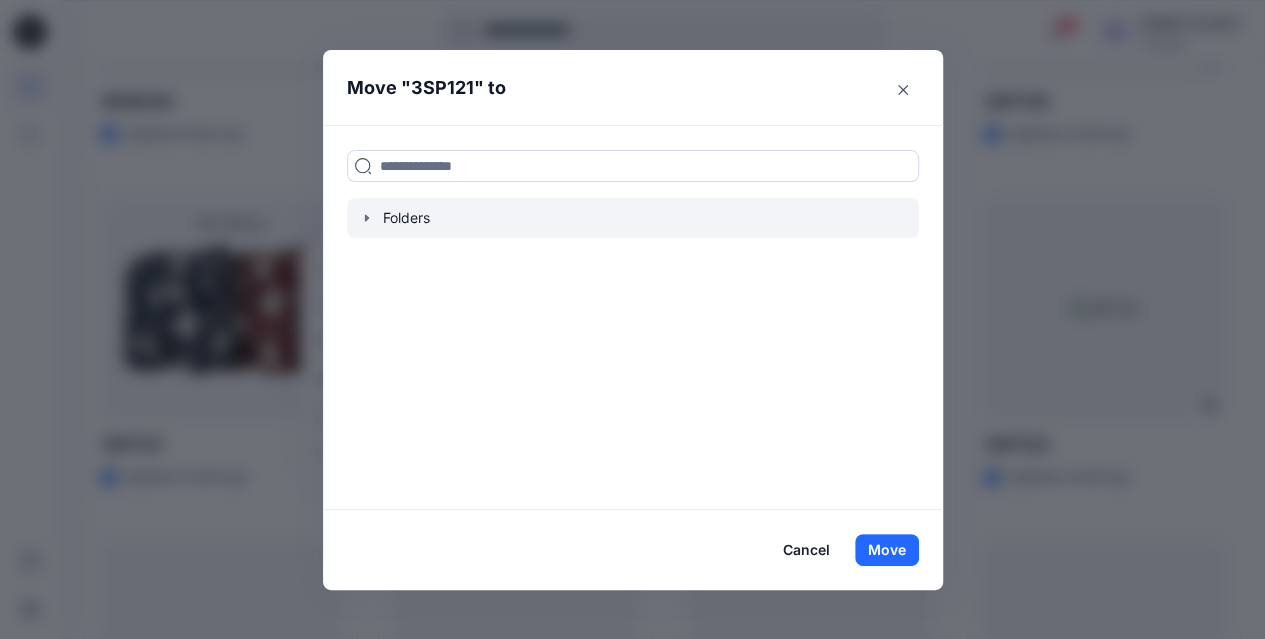 click 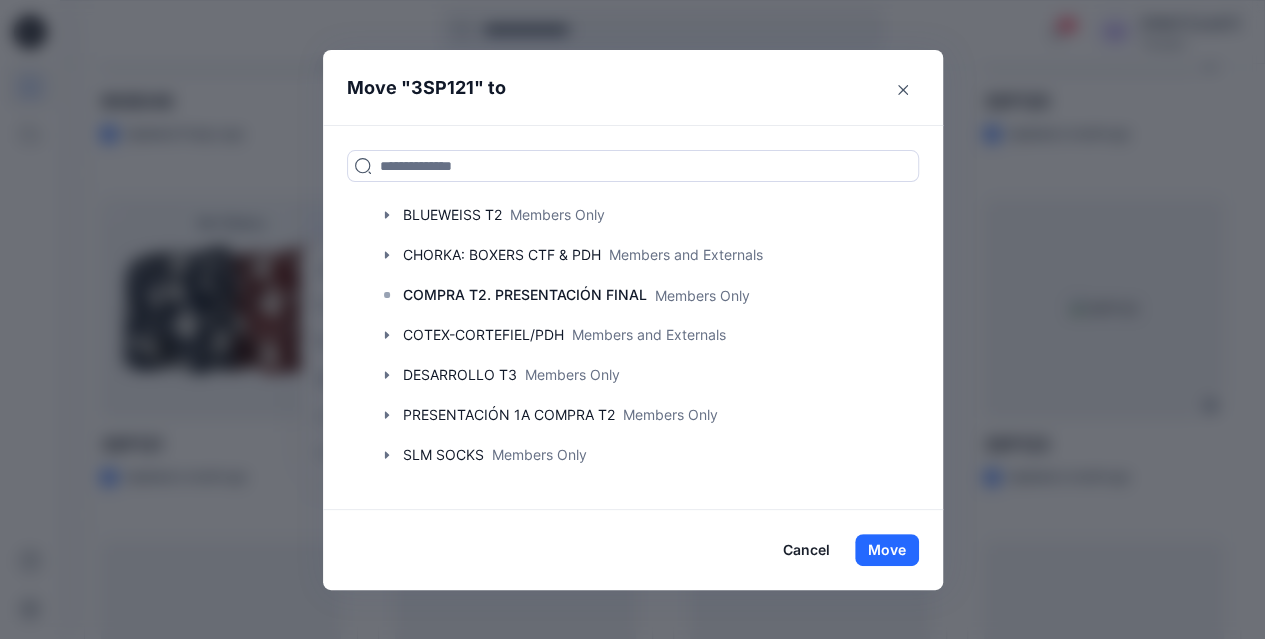 scroll, scrollTop: 380, scrollLeft: 0, axis: vertical 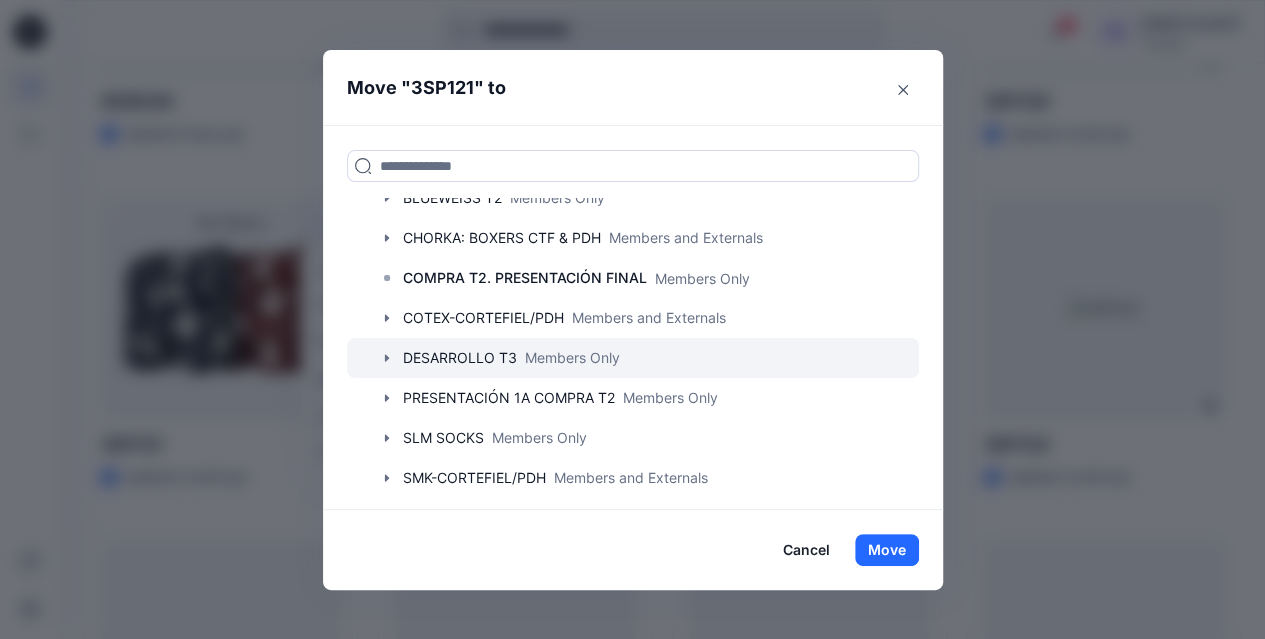 click 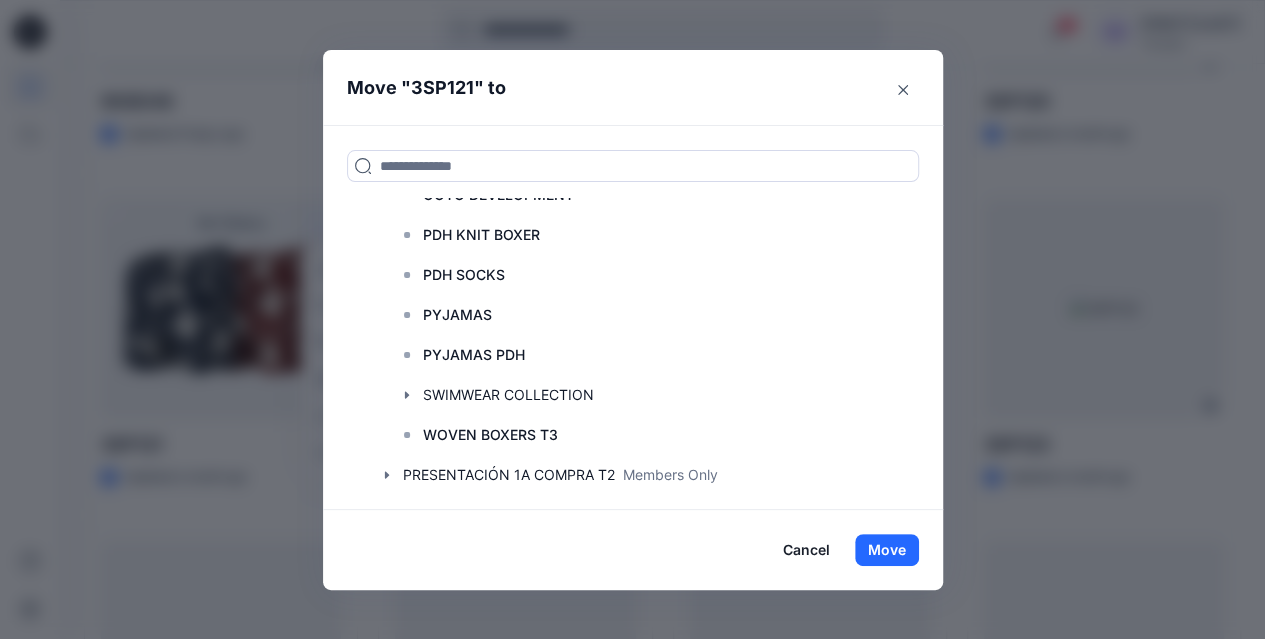 scroll, scrollTop: 816, scrollLeft: 0, axis: vertical 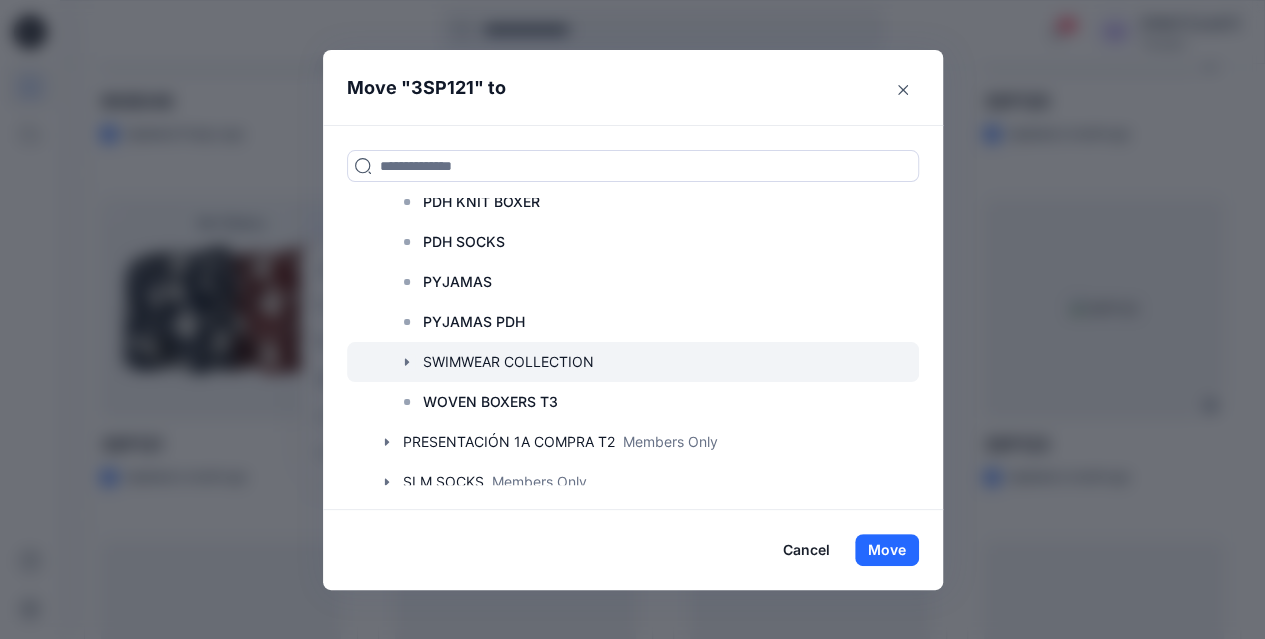 click 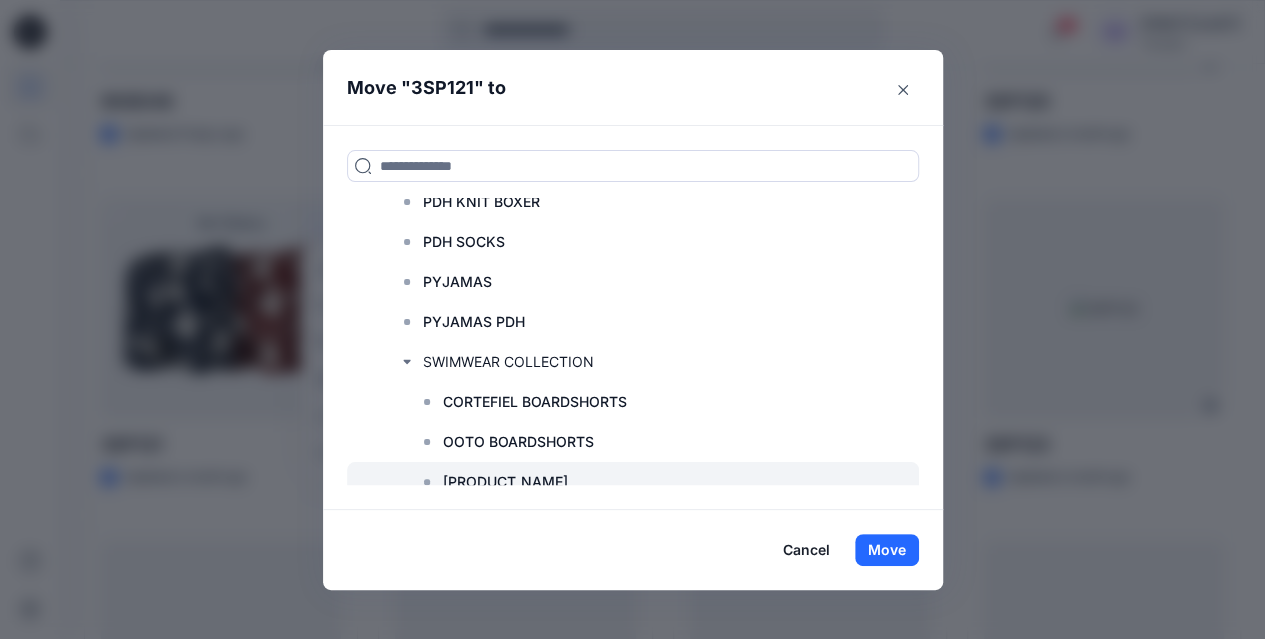 click on "[PRODUCT_NAME]" at bounding box center [505, 482] 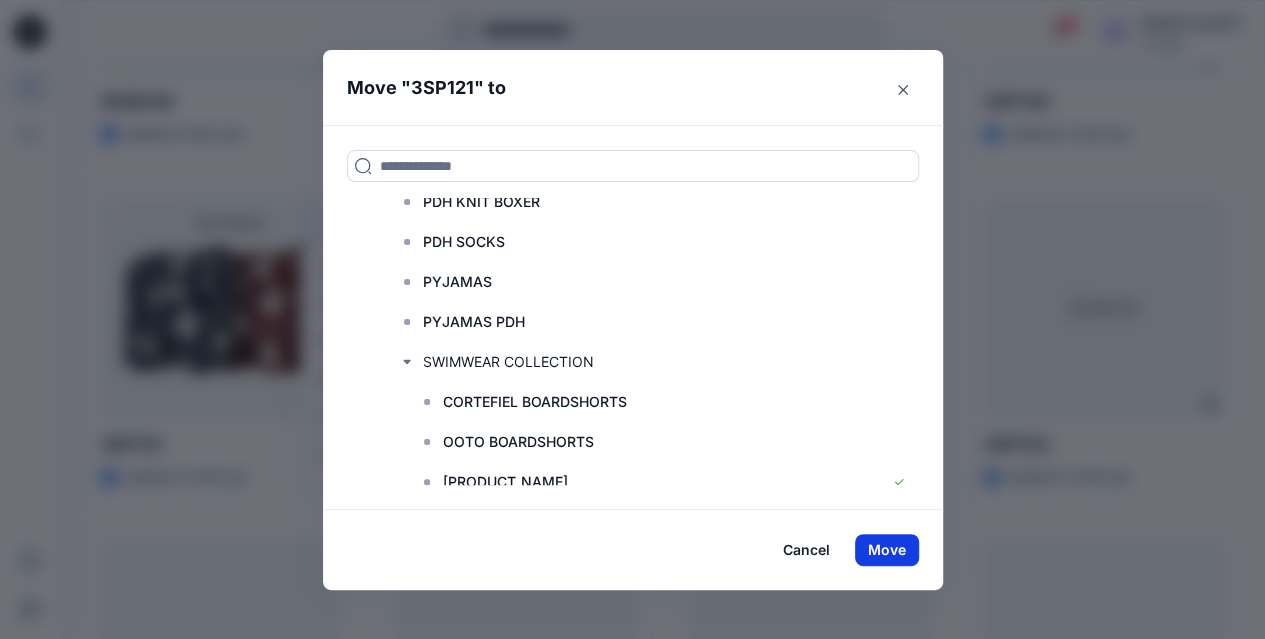click on "Move" at bounding box center (887, 550) 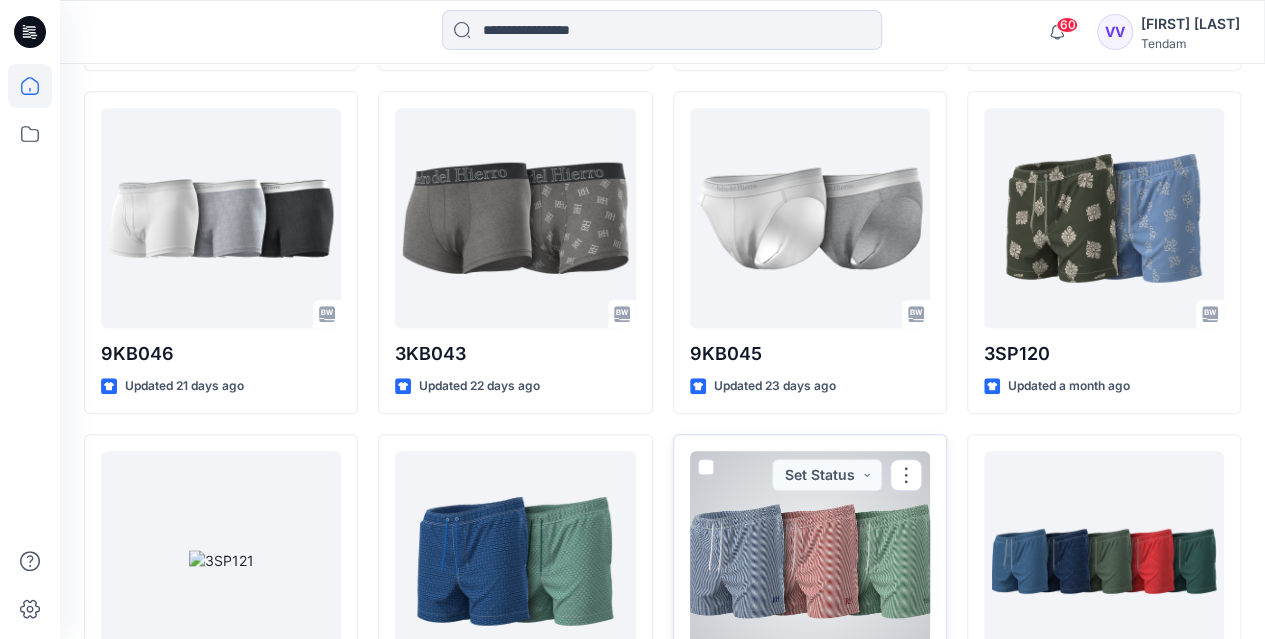 scroll, scrollTop: 868, scrollLeft: 0, axis: vertical 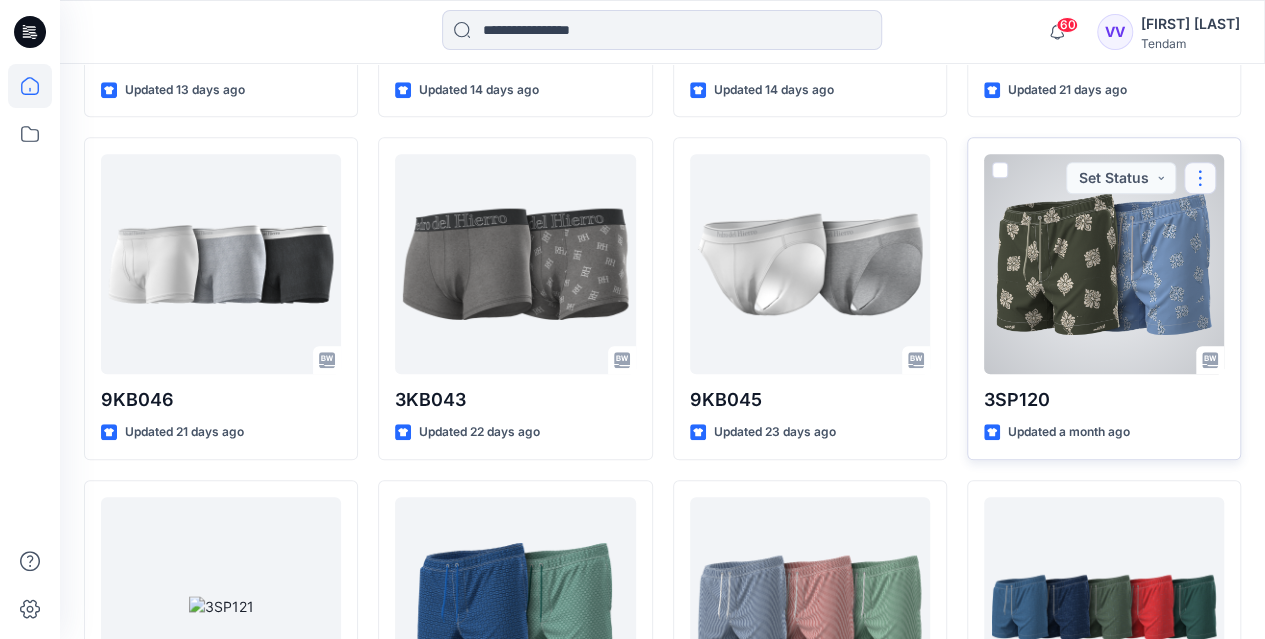 click at bounding box center (1200, 178) 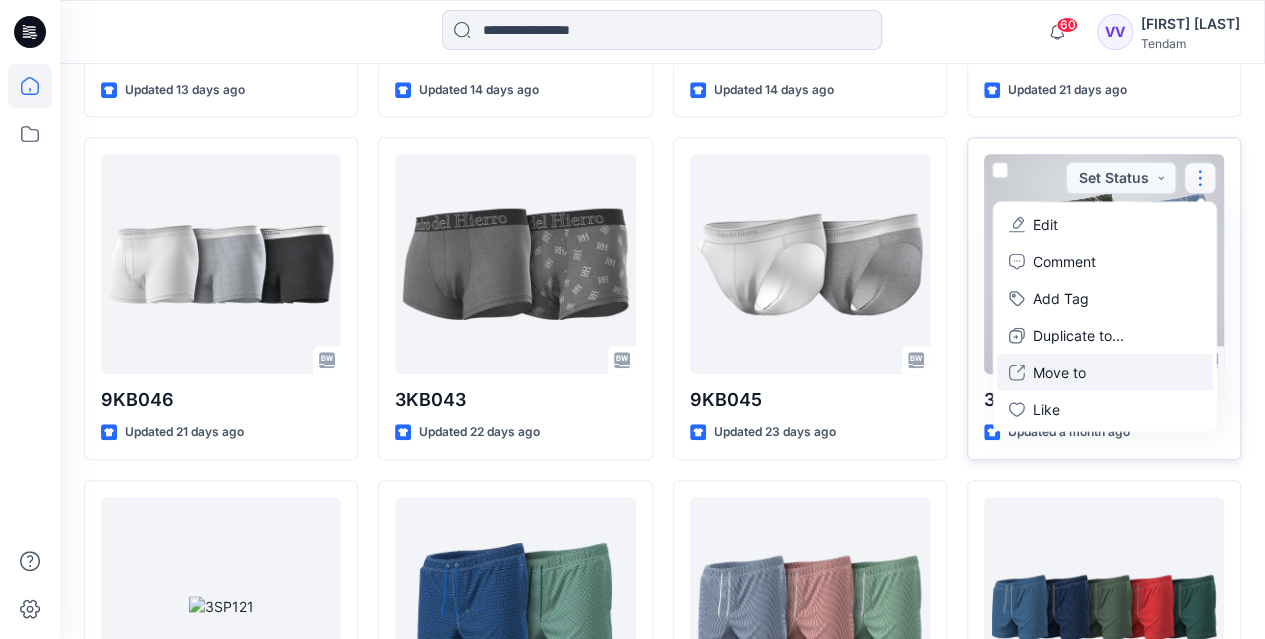 click on "Move to" at bounding box center (1059, 371) 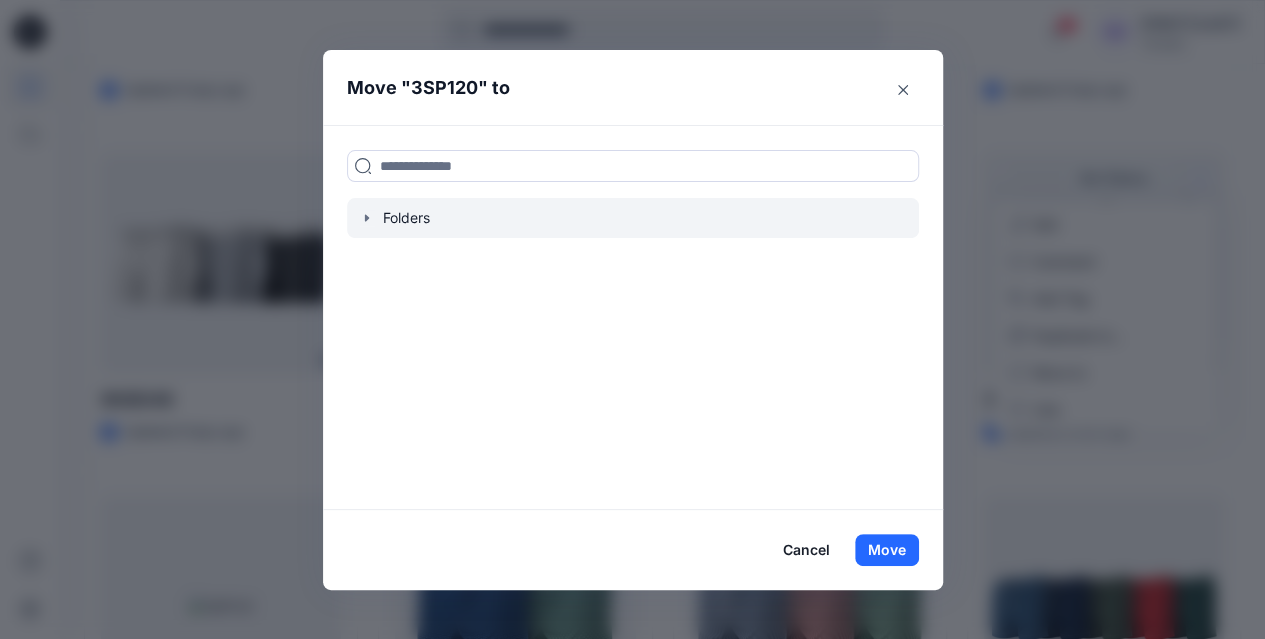 click 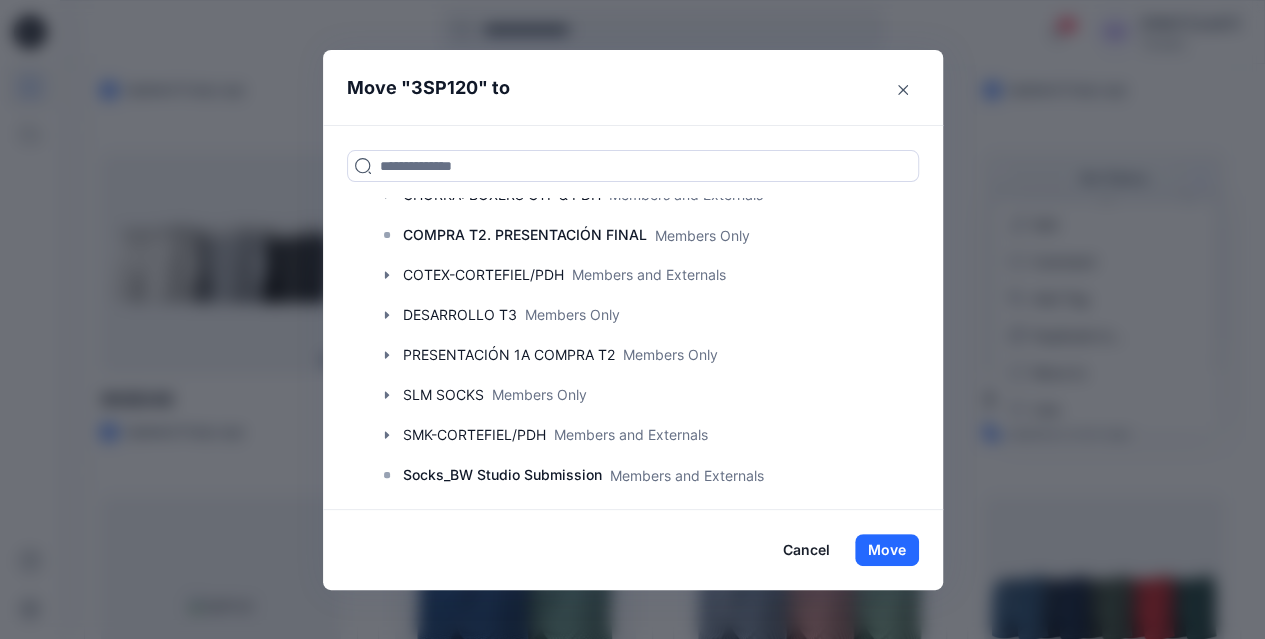 scroll, scrollTop: 448, scrollLeft: 0, axis: vertical 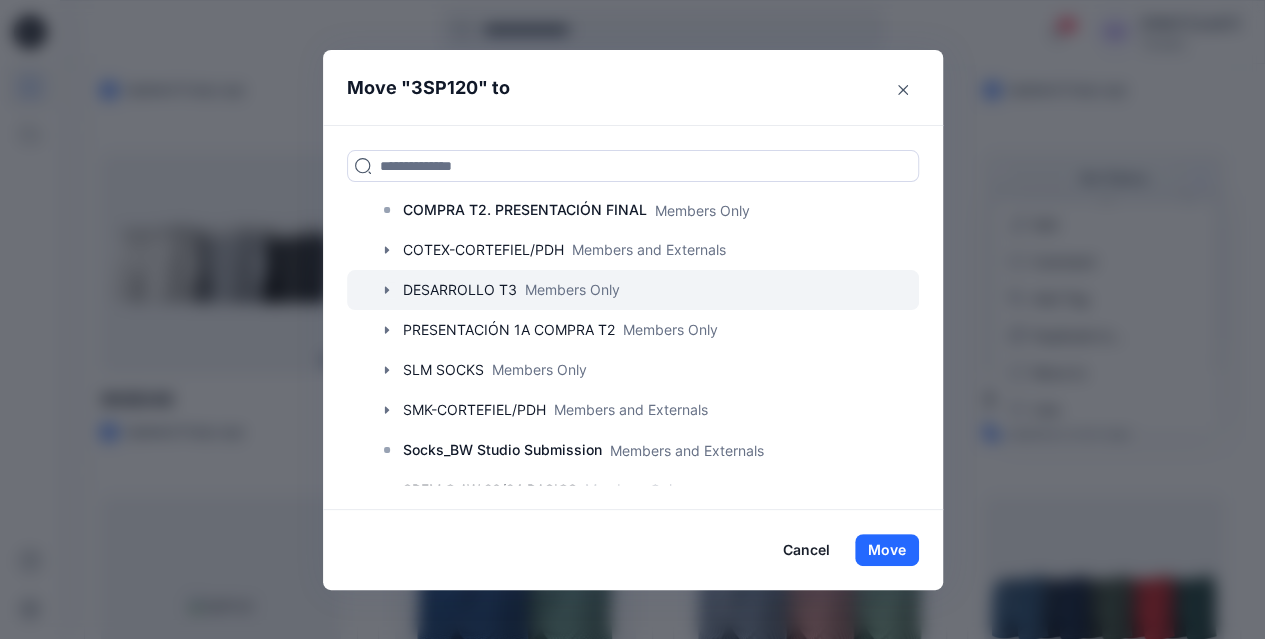 click 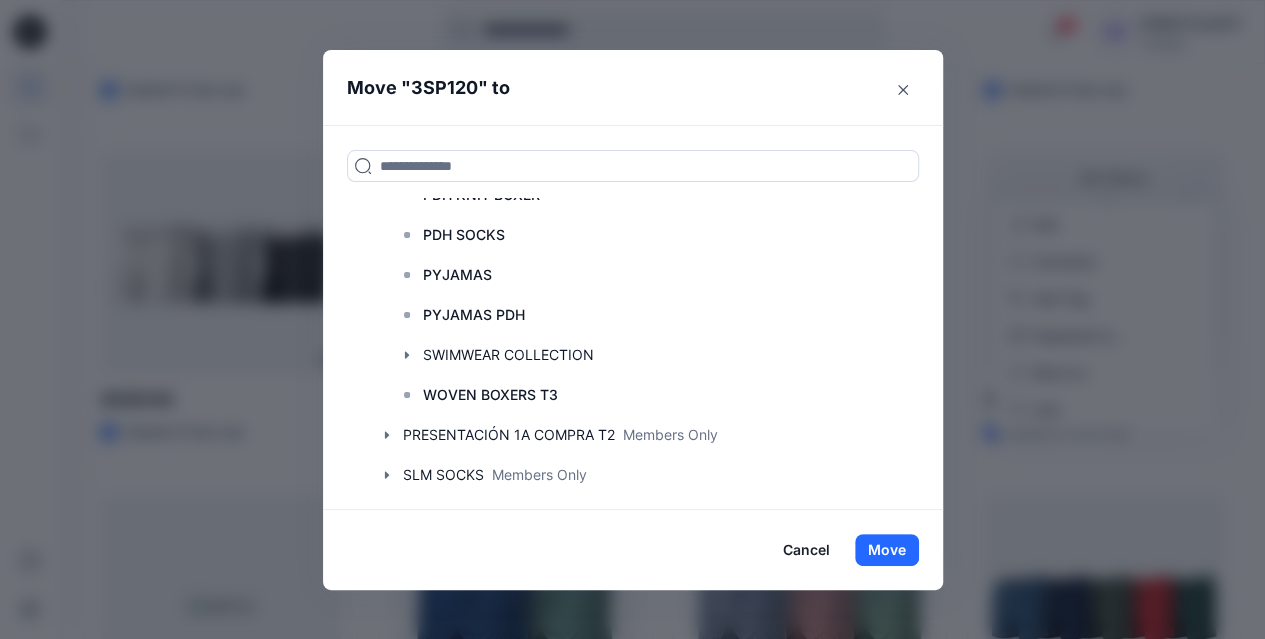 scroll, scrollTop: 830, scrollLeft: 0, axis: vertical 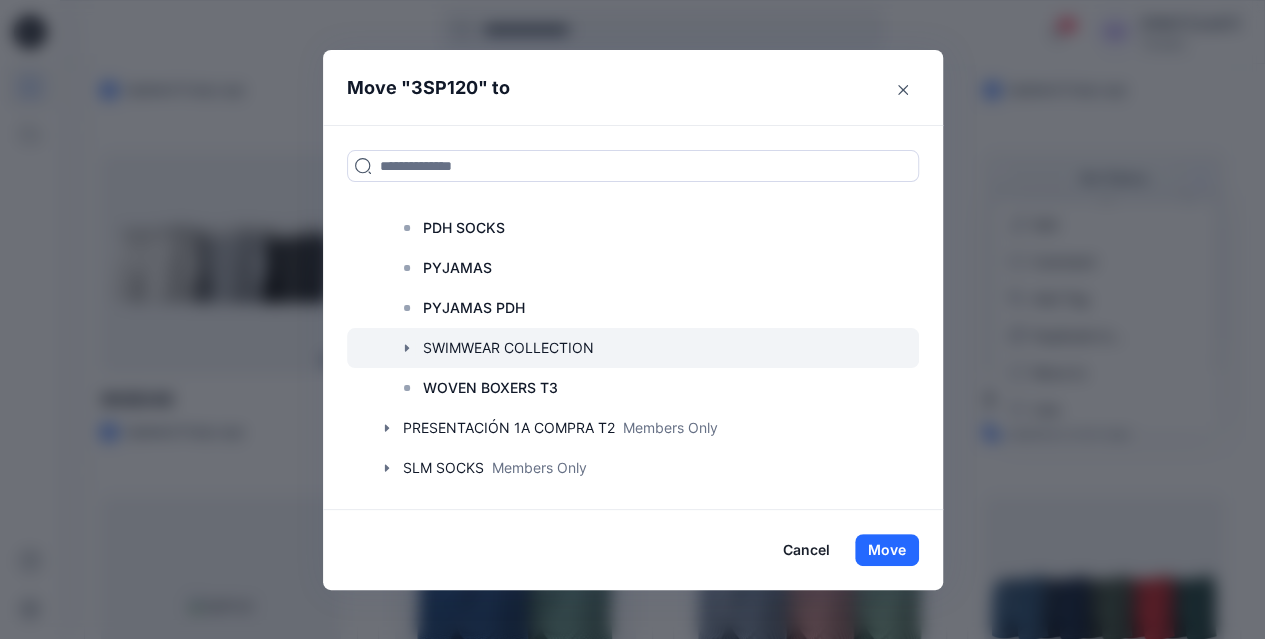 click 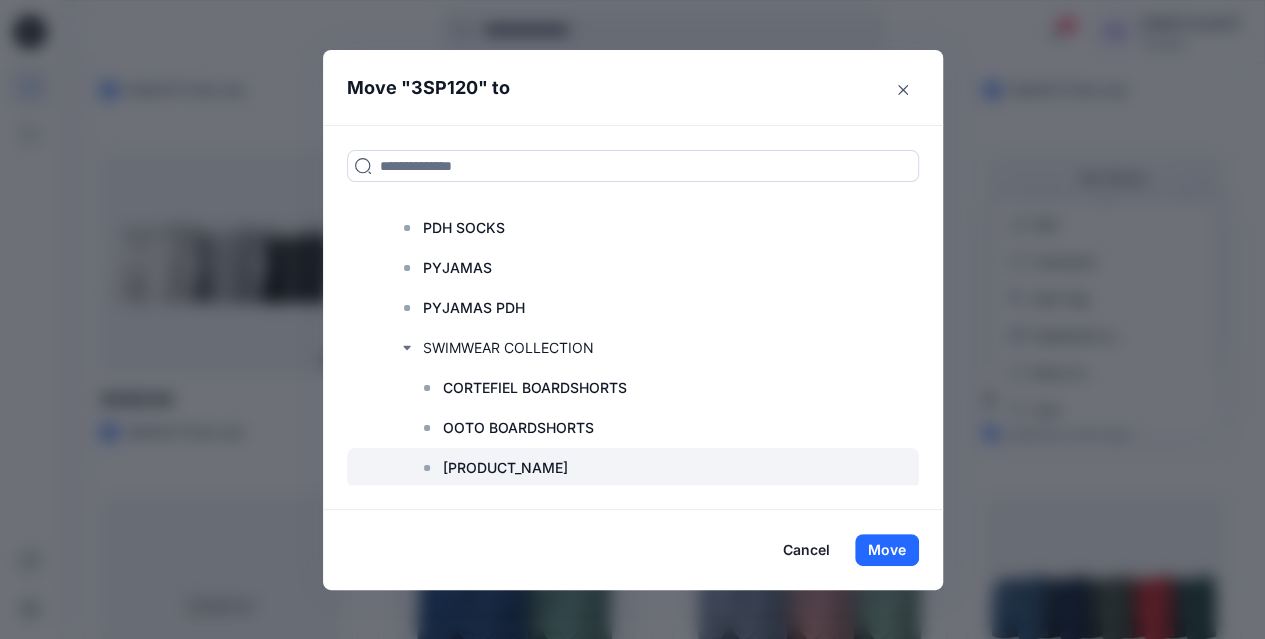 click on "[PRODUCT_NAME]" at bounding box center (505, 468) 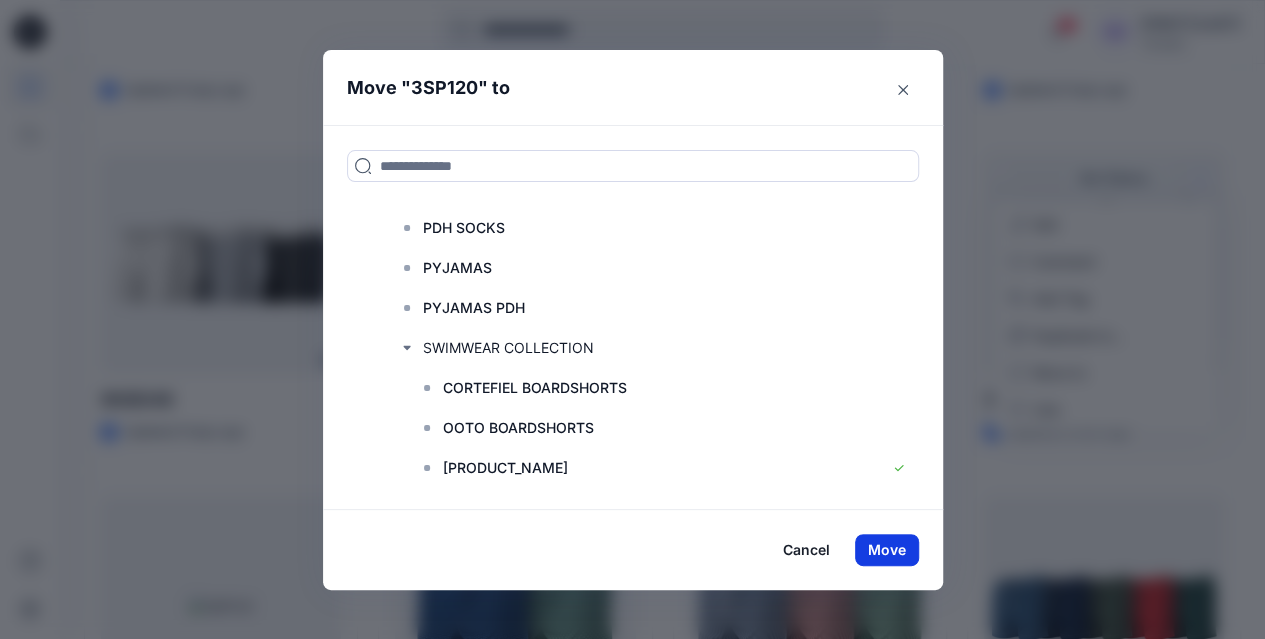 click on "Move" at bounding box center [887, 550] 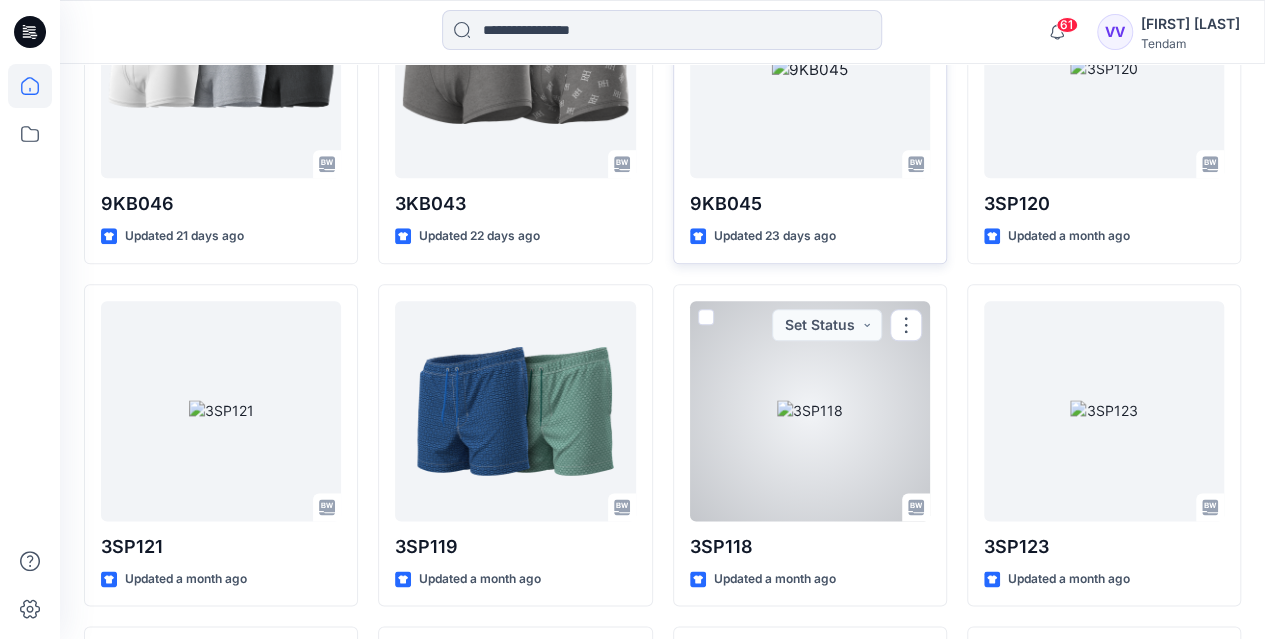 scroll, scrollTop: 1118, scrollLeft: 0, axis: vertical 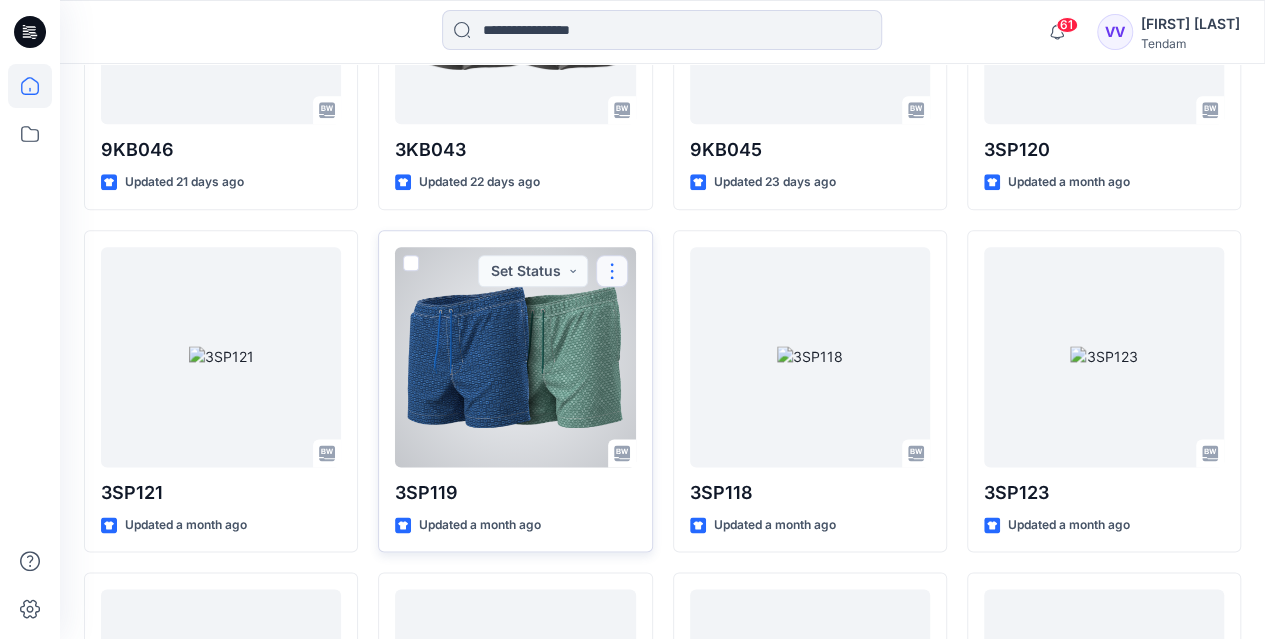 click at bounding box center [612, 271] 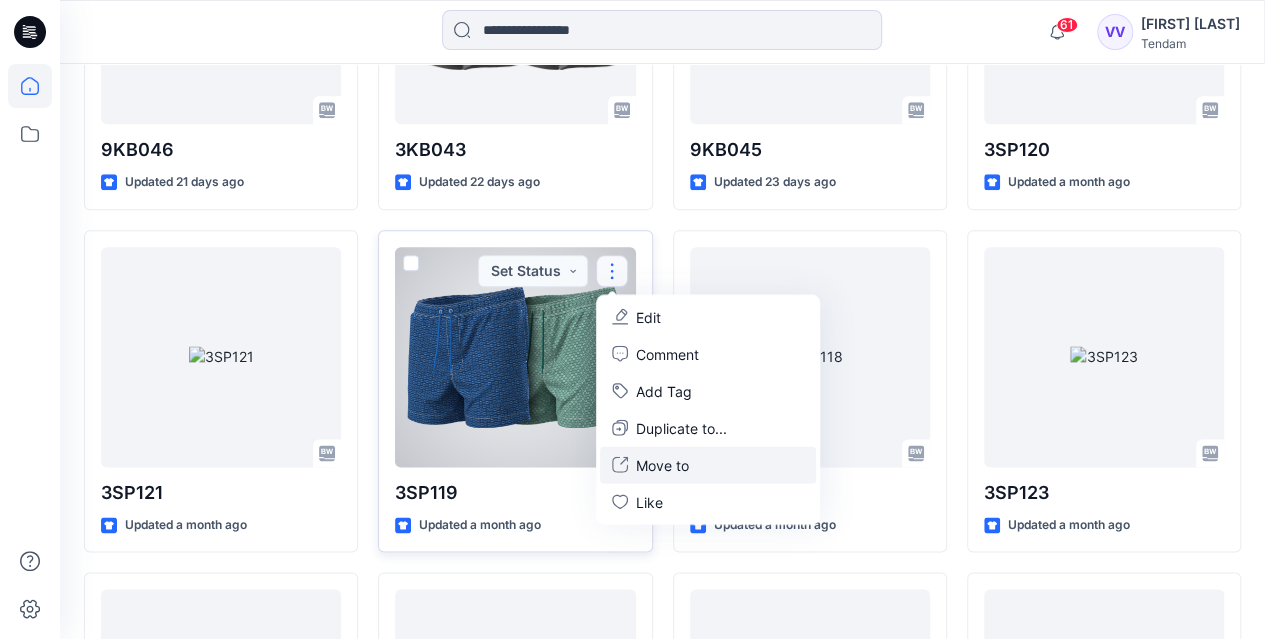 click on "Move to" at bounding box center (662, 464) 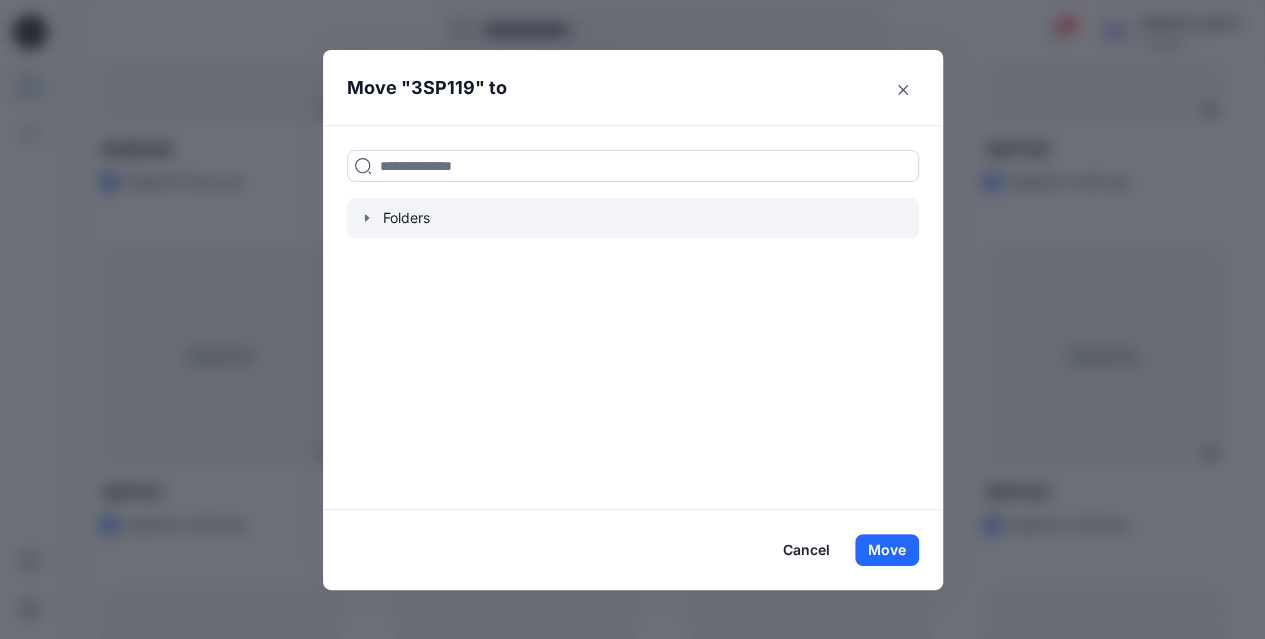click 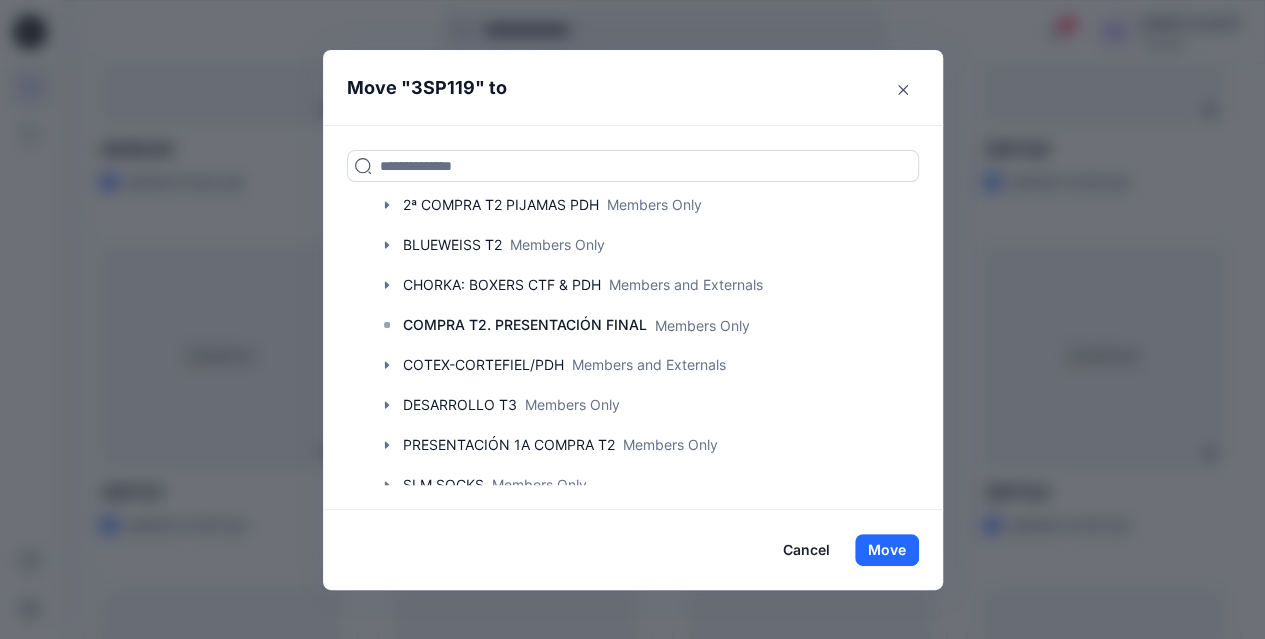 scroll, scrollTop: 344, scrollLeft: 0, axis: vertical 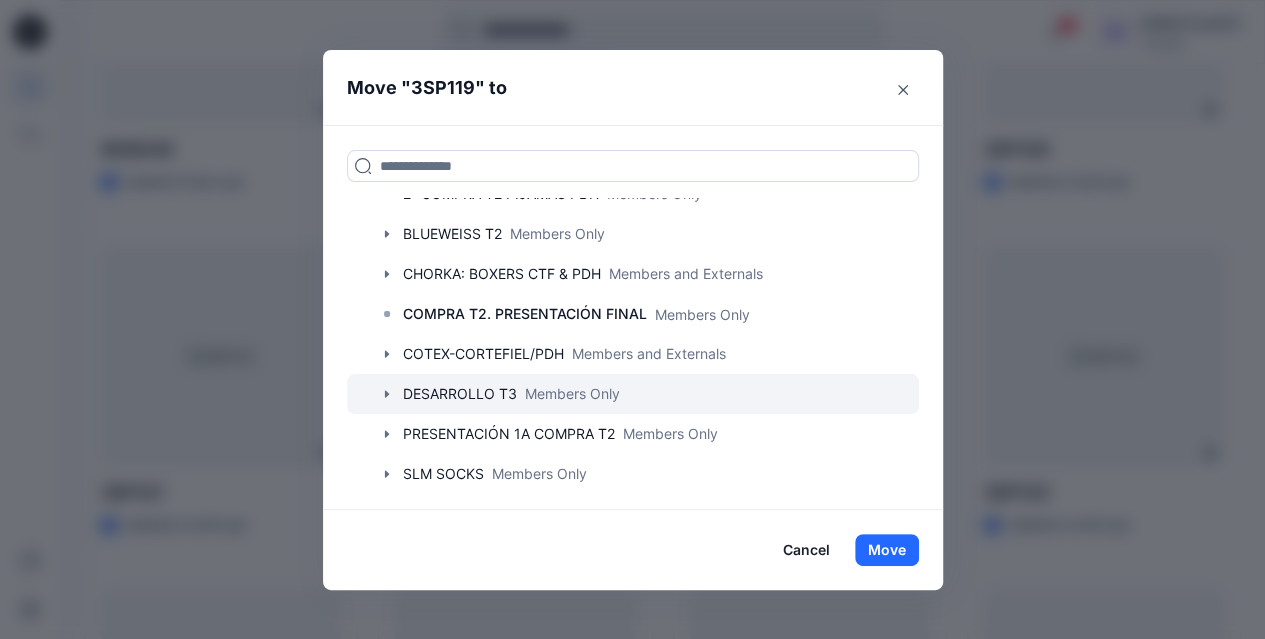 click 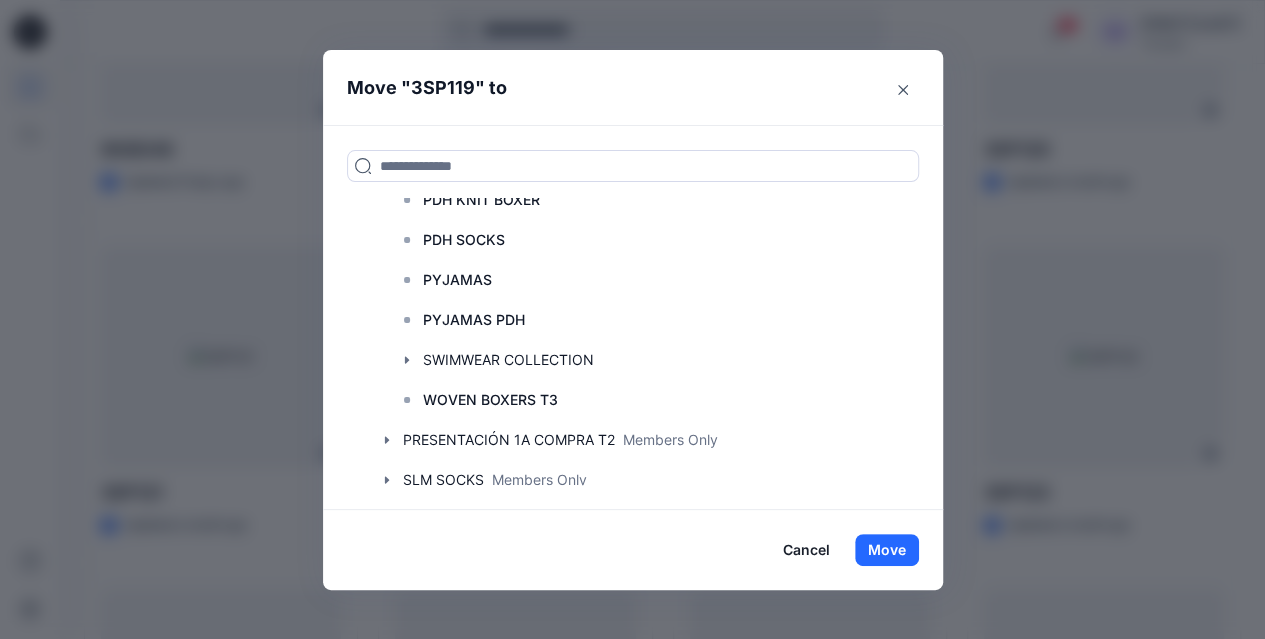 scroll, scrollTop: 817, scrollLeft: 0, axis: vertical 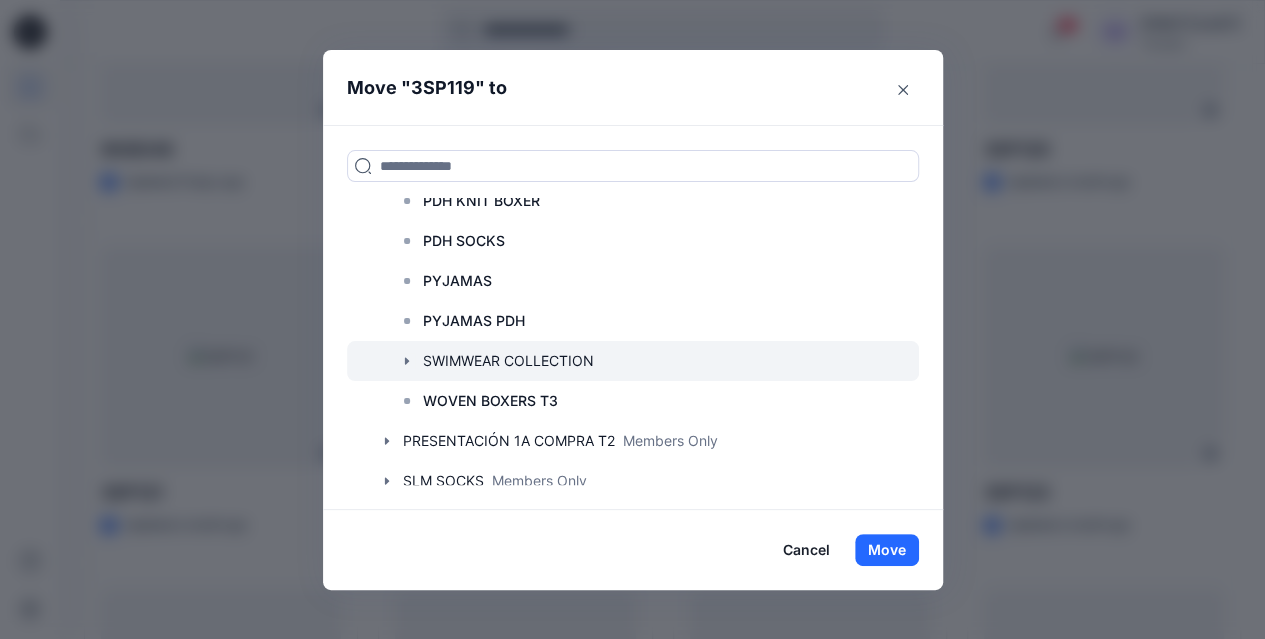 click 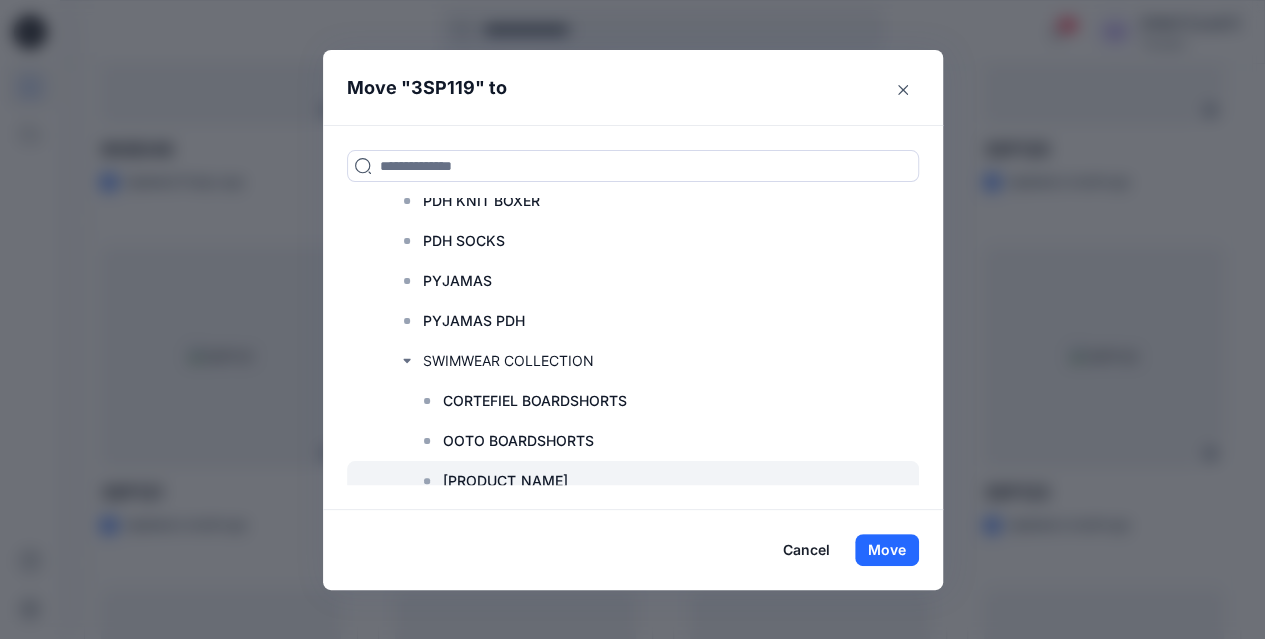 click on "[PRODUCT_NAME]" at bounding box center (505, 481) 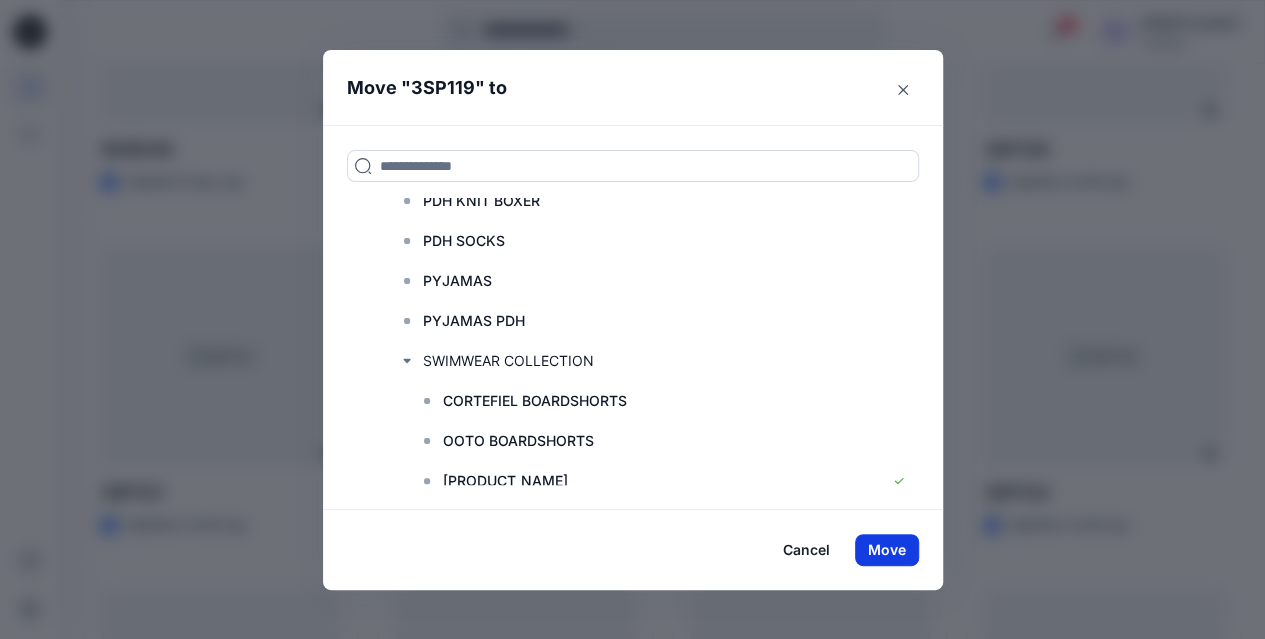 click on "Move" at bounding box center (887, 550) 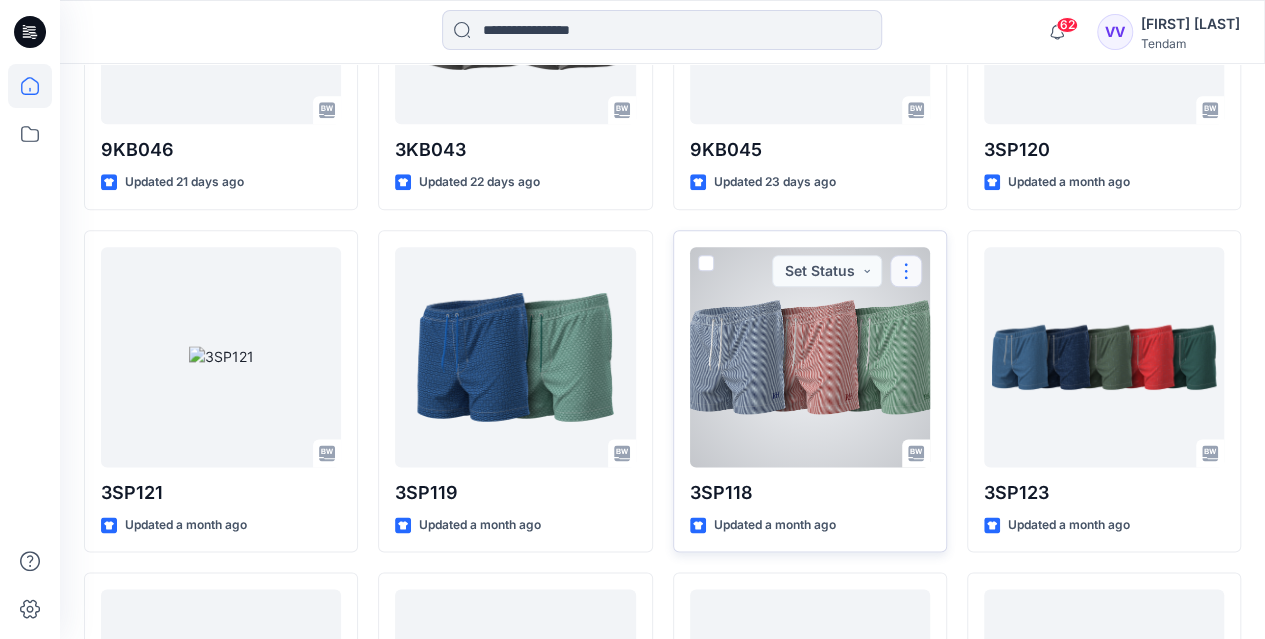 click at bounding box center (906, 271) 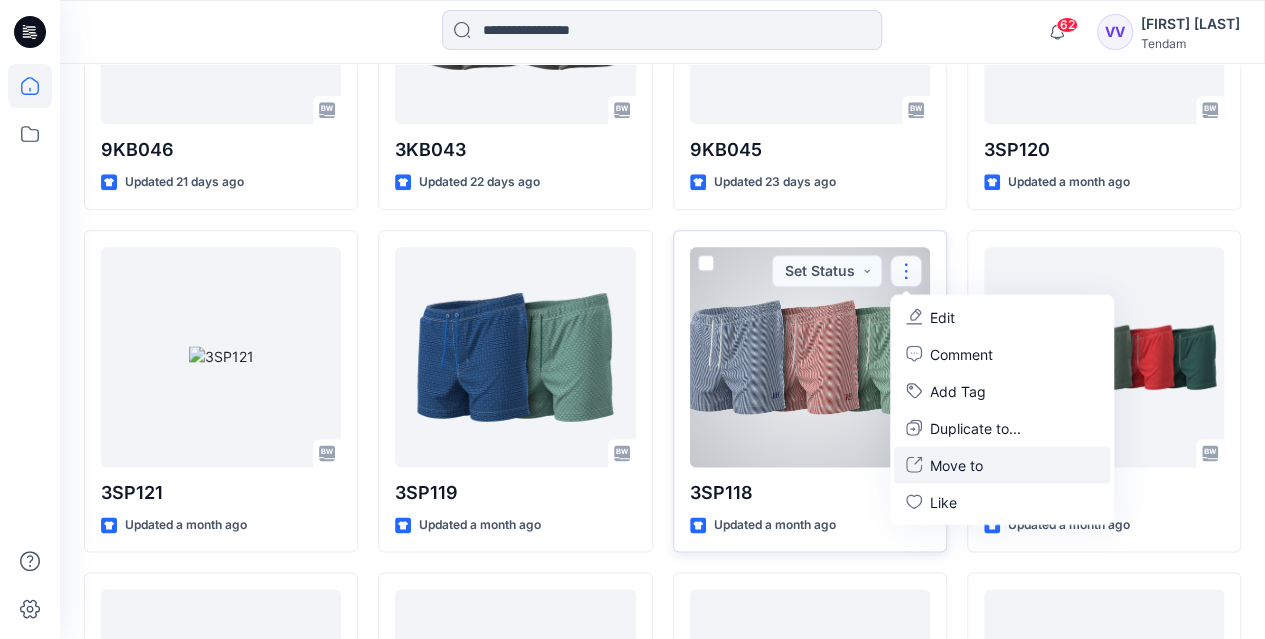 click on "Move to" at bounding box center (956, 464) 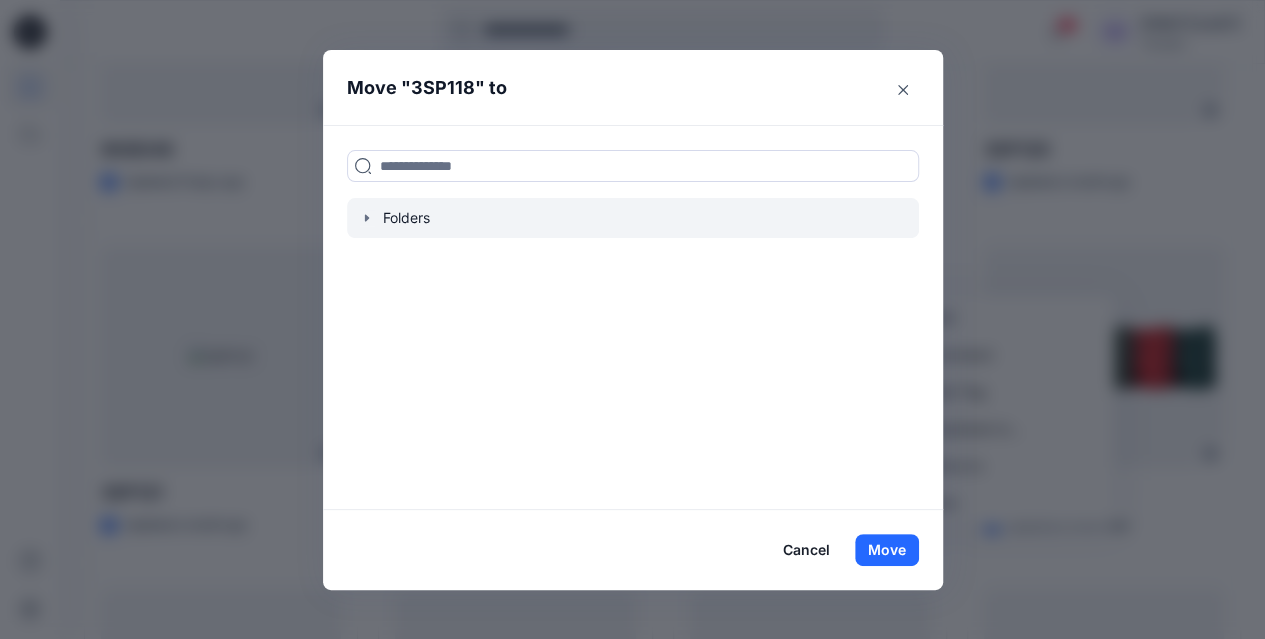 click 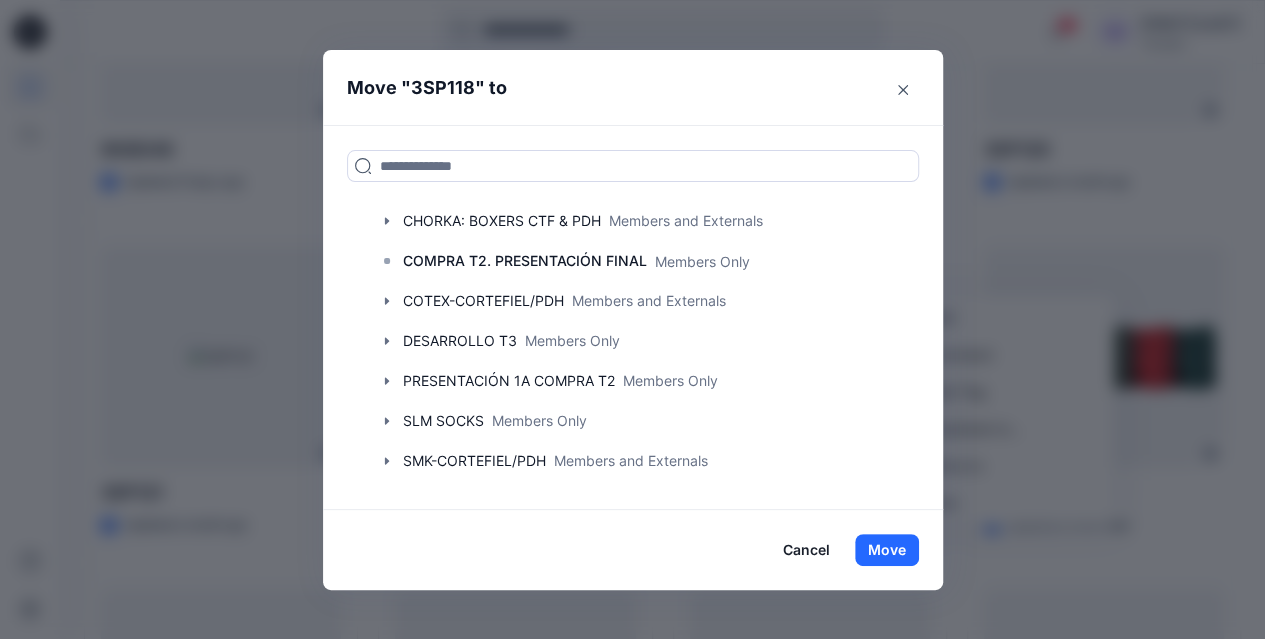 scroll, scrollTop: 404, scrollLeft: 0, axis: vertical 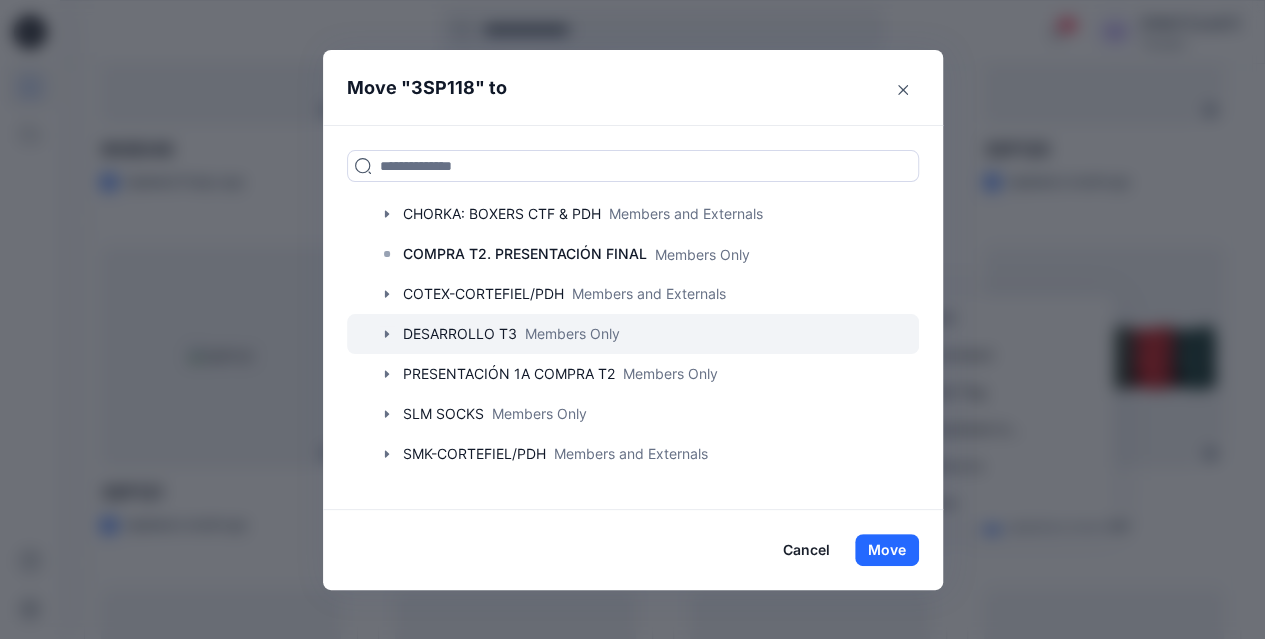 click 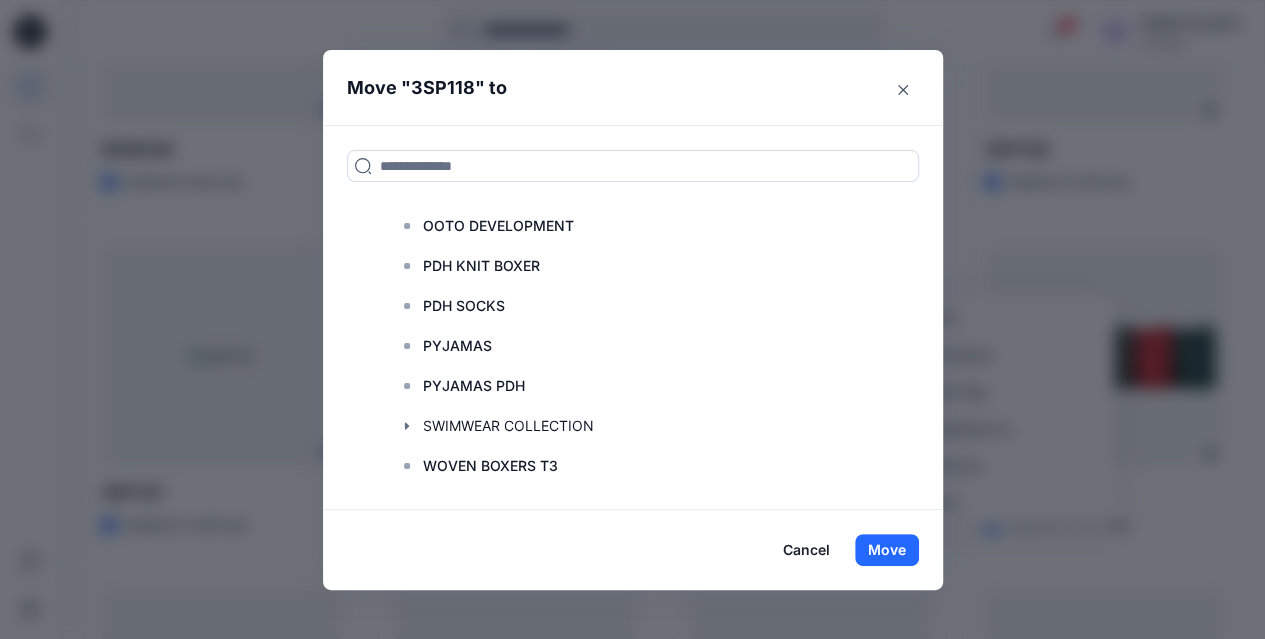 scroll, scrollTop: 755, scrollLeft: 0, axis: vertical 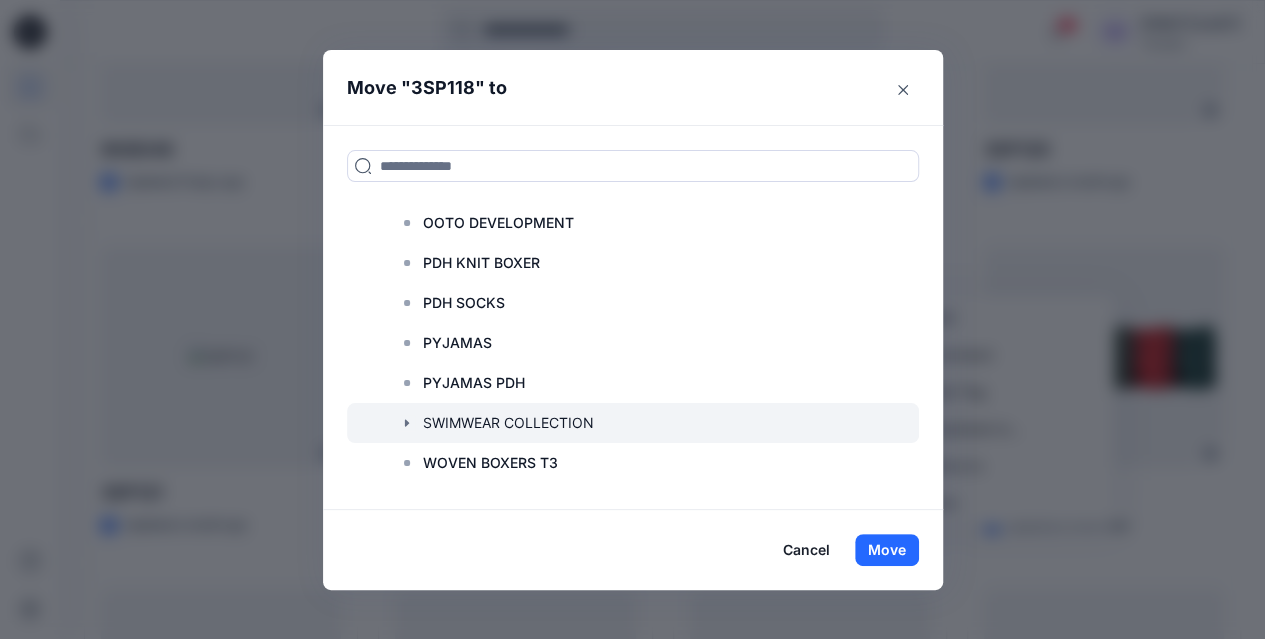 click 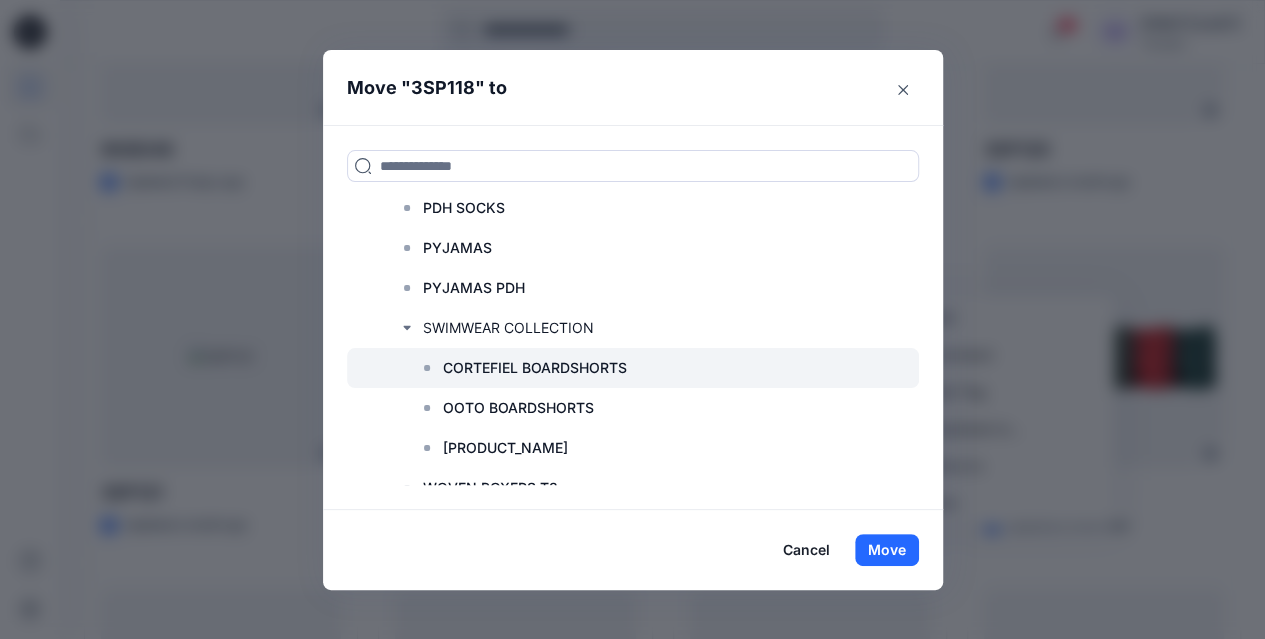 scroll, scrollTop: 861, scrollLeft: 0, axis: vertical 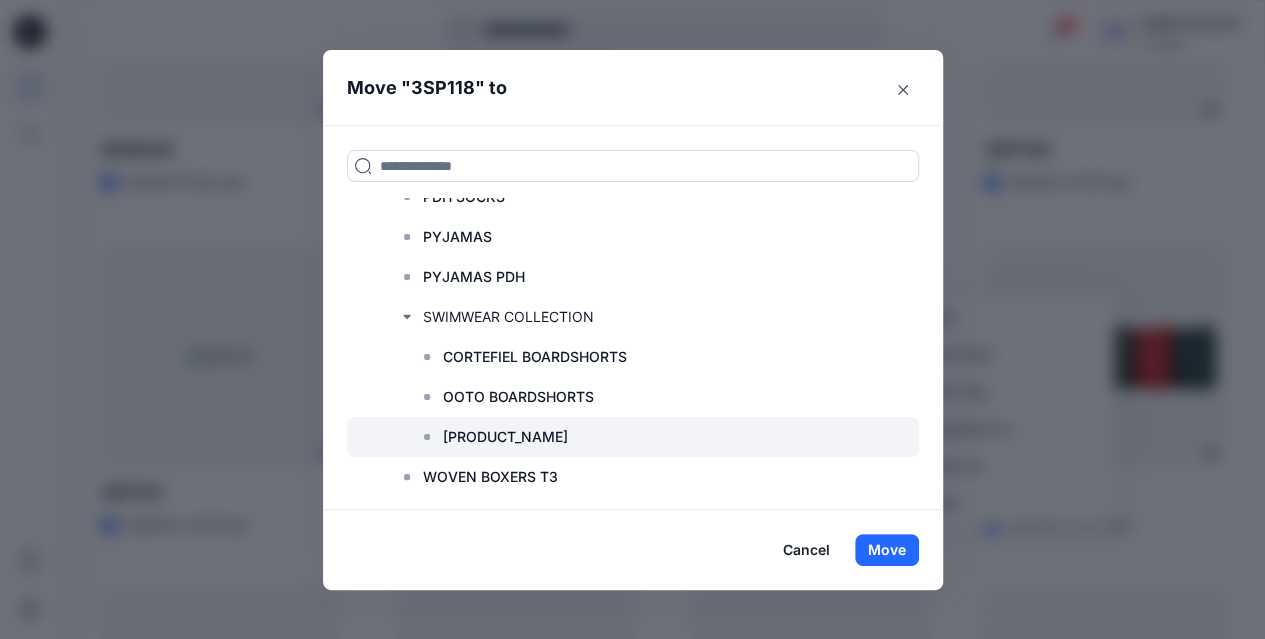 click on "[PRODUCT_NAME]" at bounding box center (505, 437) 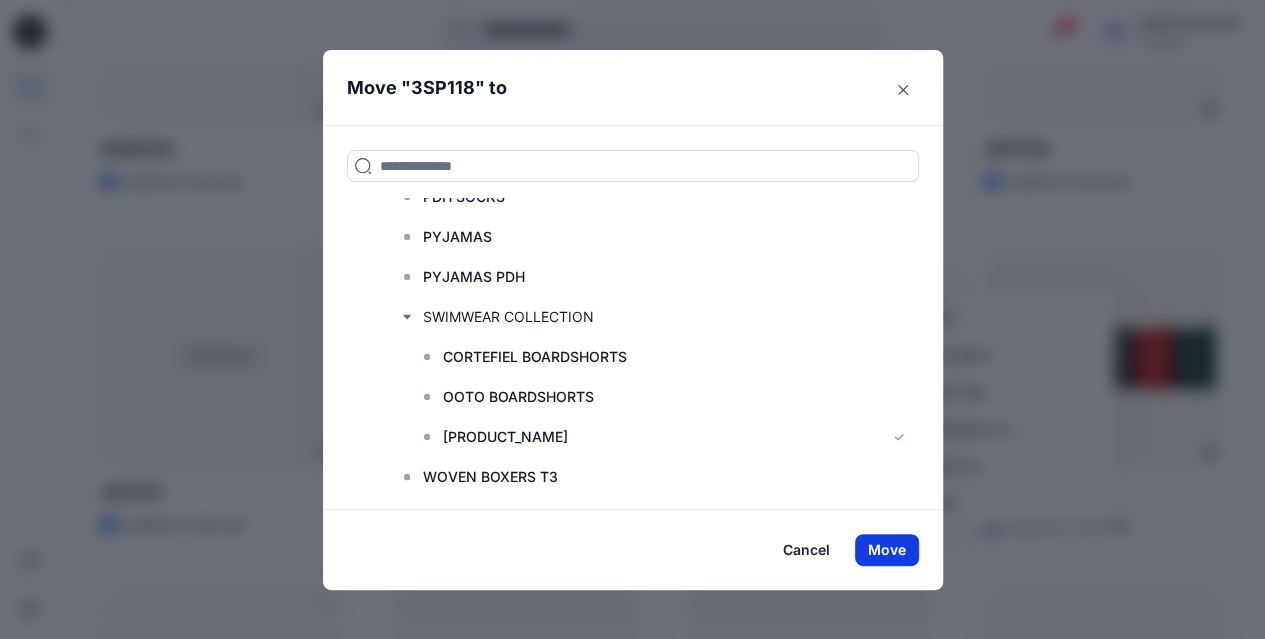 click on "Move" at bounding box center (887, 550) 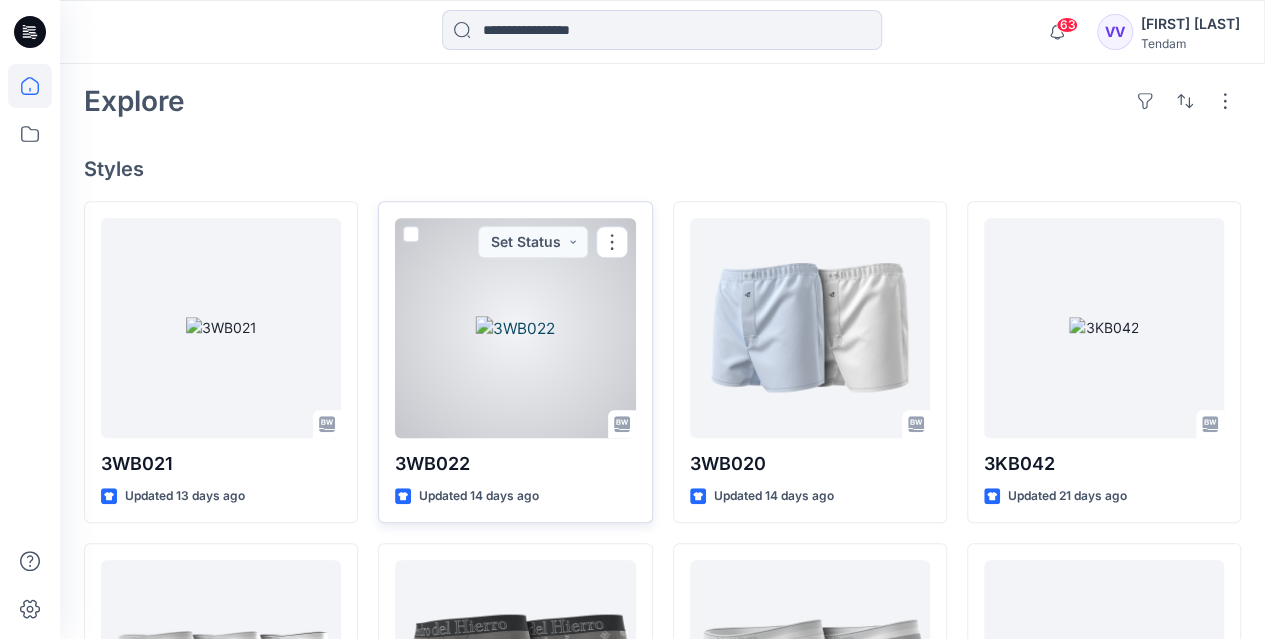 scroll, scrollTop: 460, scrollLeft: 0, axis: vertical 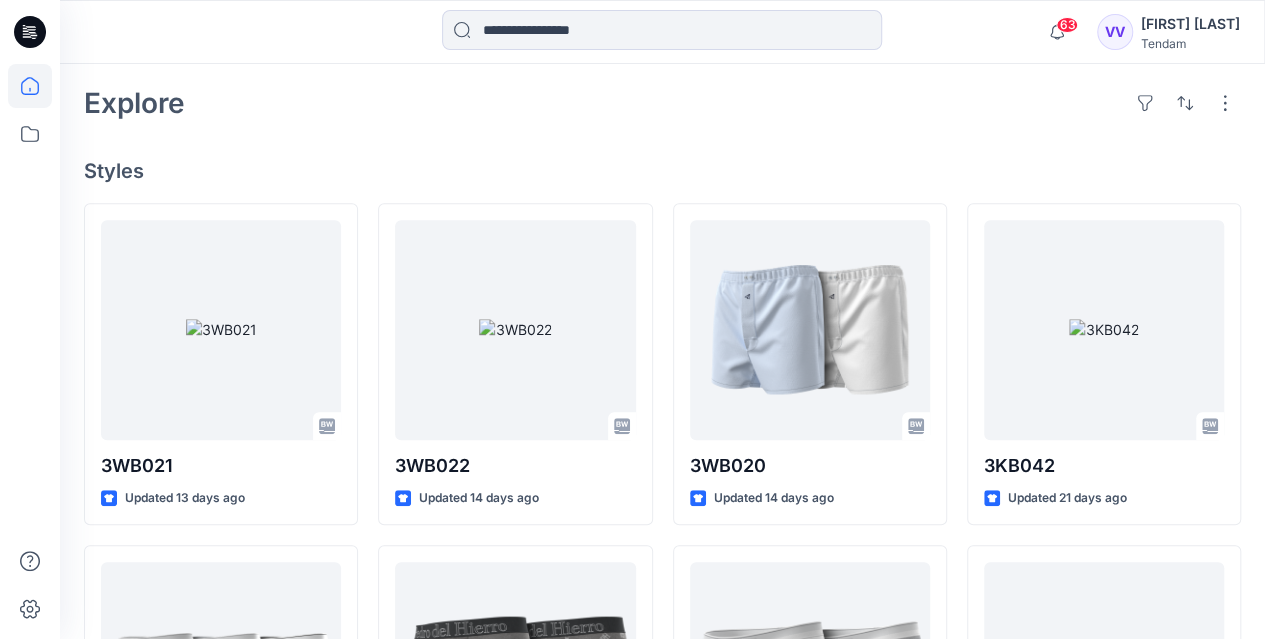 click on "Styles" at bounding box center (662, 171) 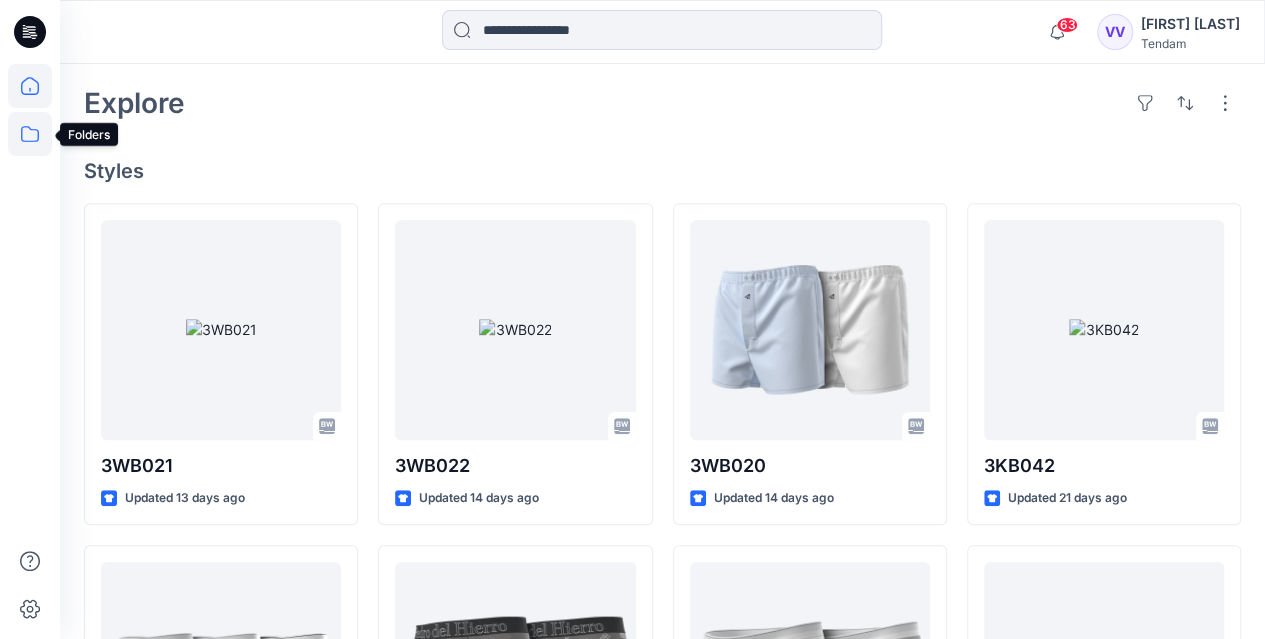 click 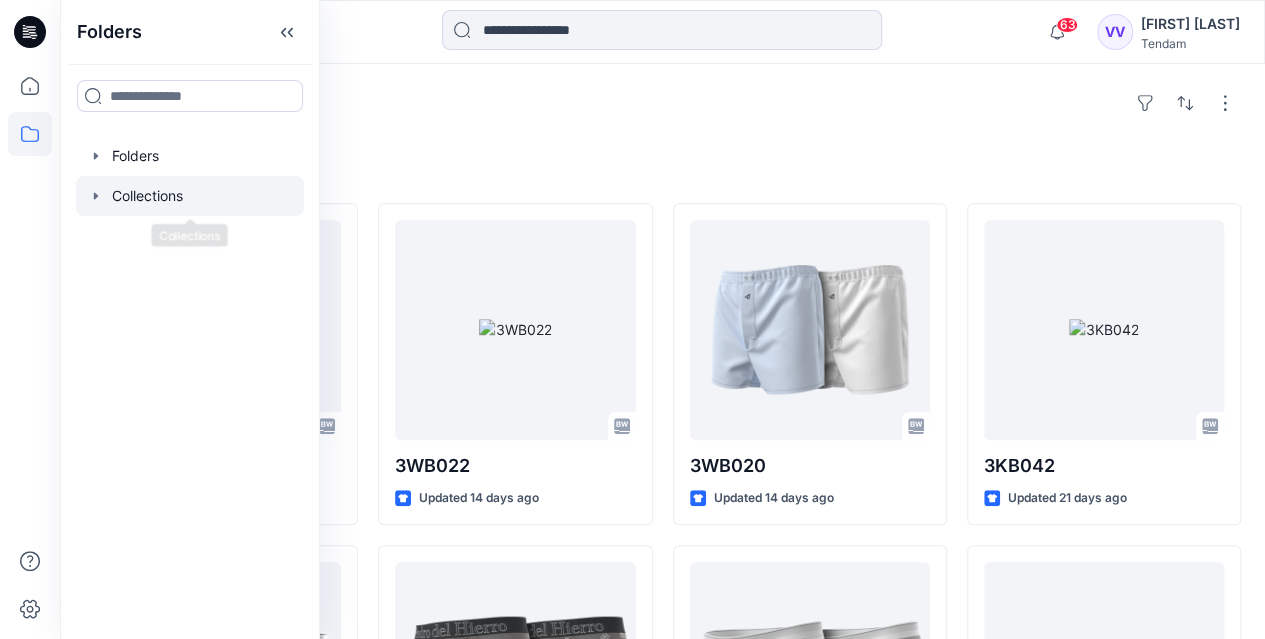 click at bounding box center [190, 196] 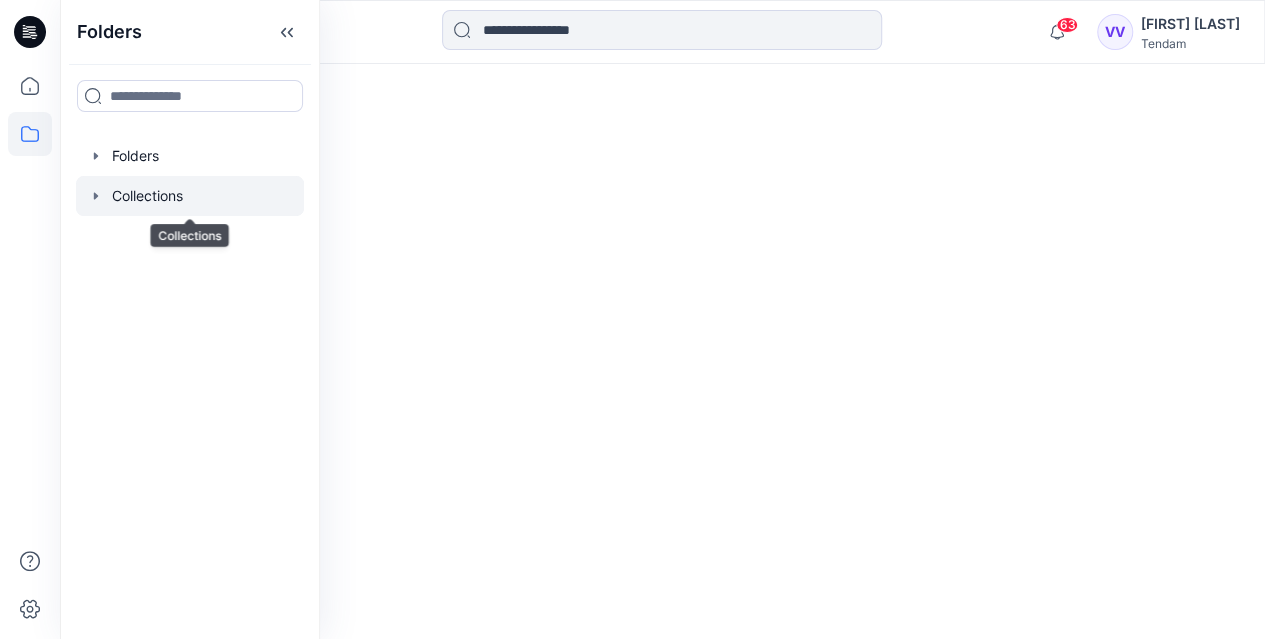 scroll, scrollTop: 0, scrollLeft: 0, axis: both 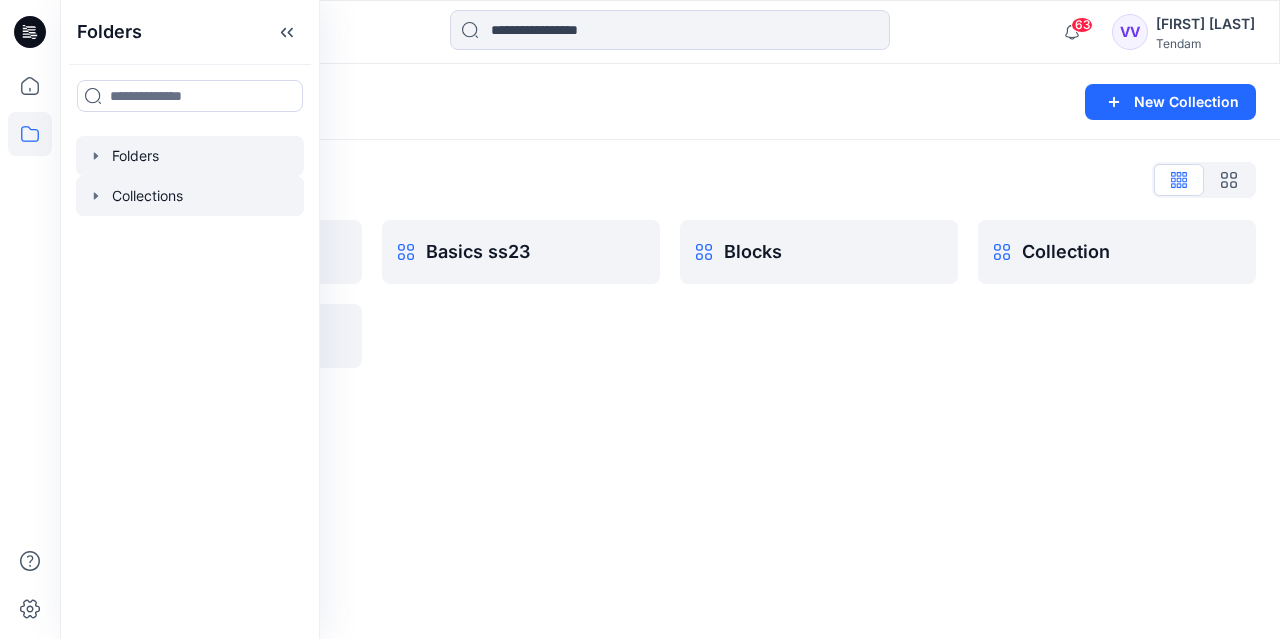 click at bounding box center [190, 156] 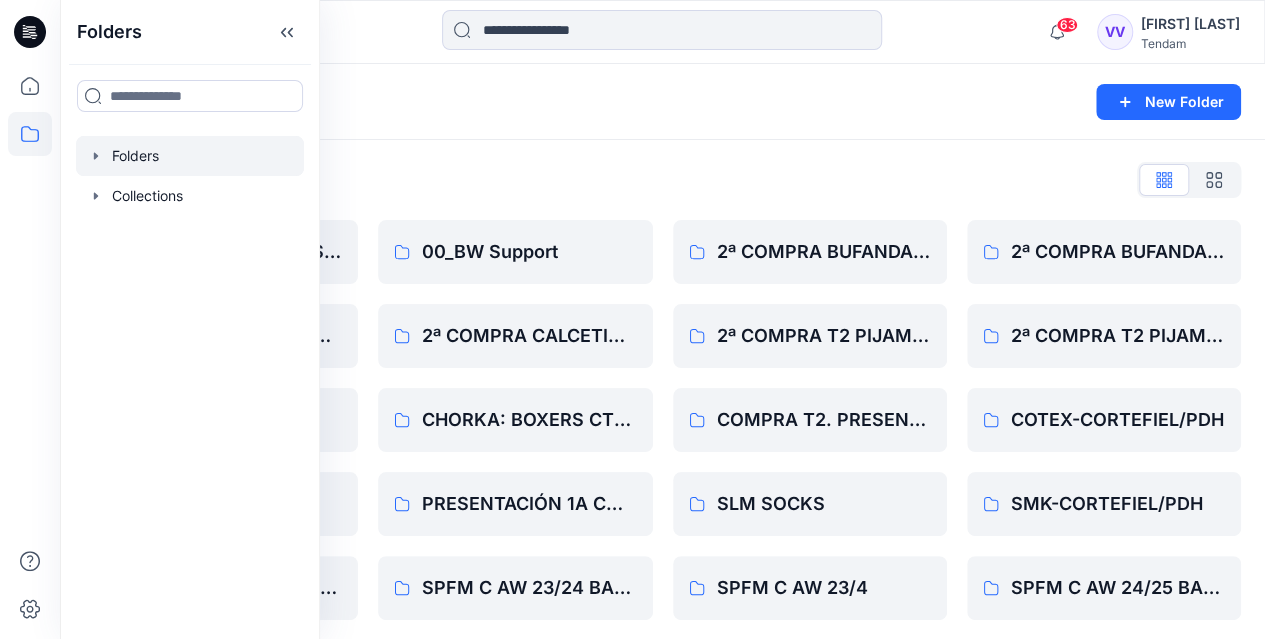 click on "Folders List" at bounding box center (662, 180) 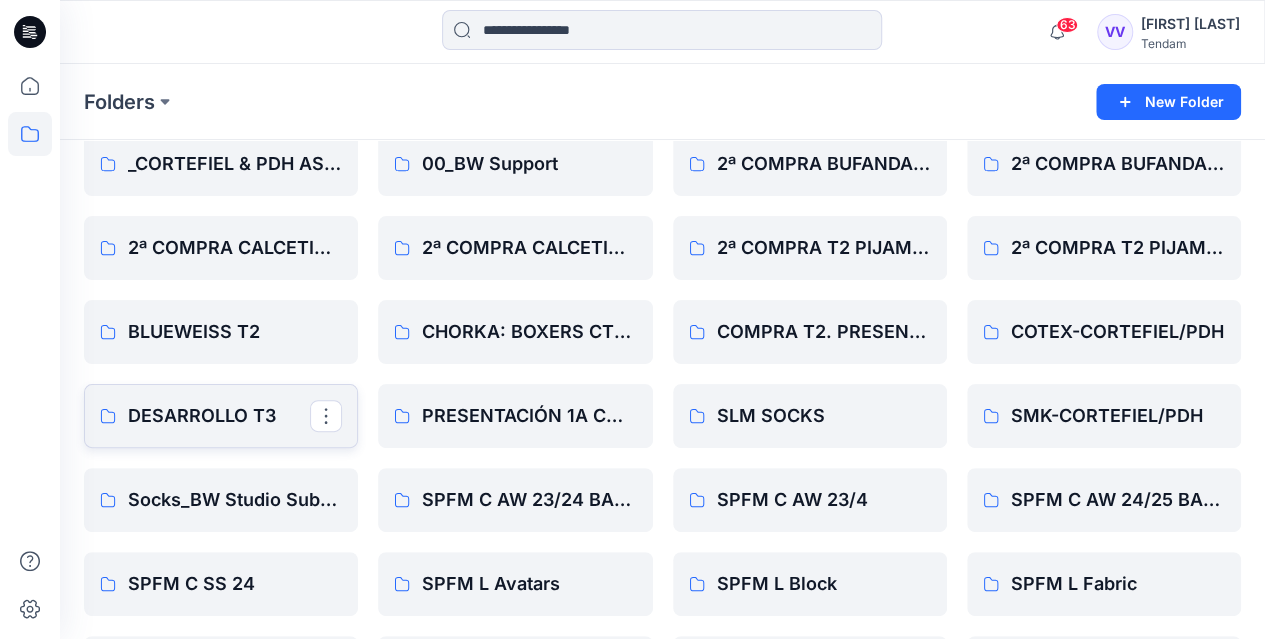scroll, scrollTop: 92, scrollLeft: 0, axis: vertical 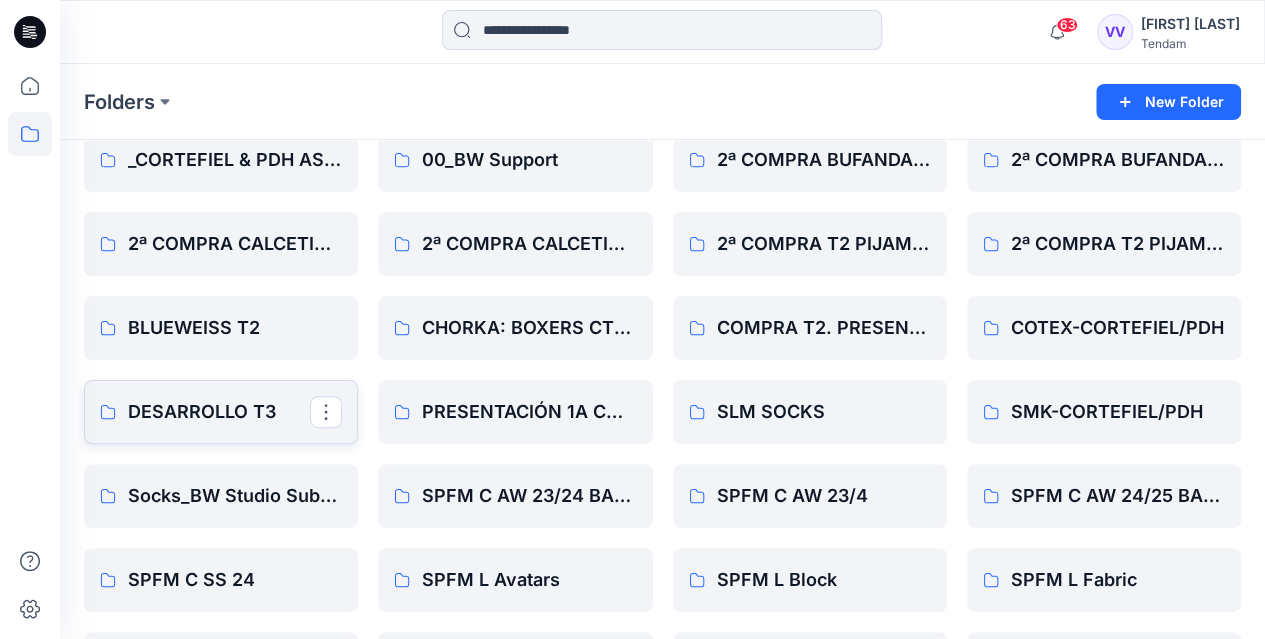click on "DESARROLLO T3" at bounding box center (219, 412) 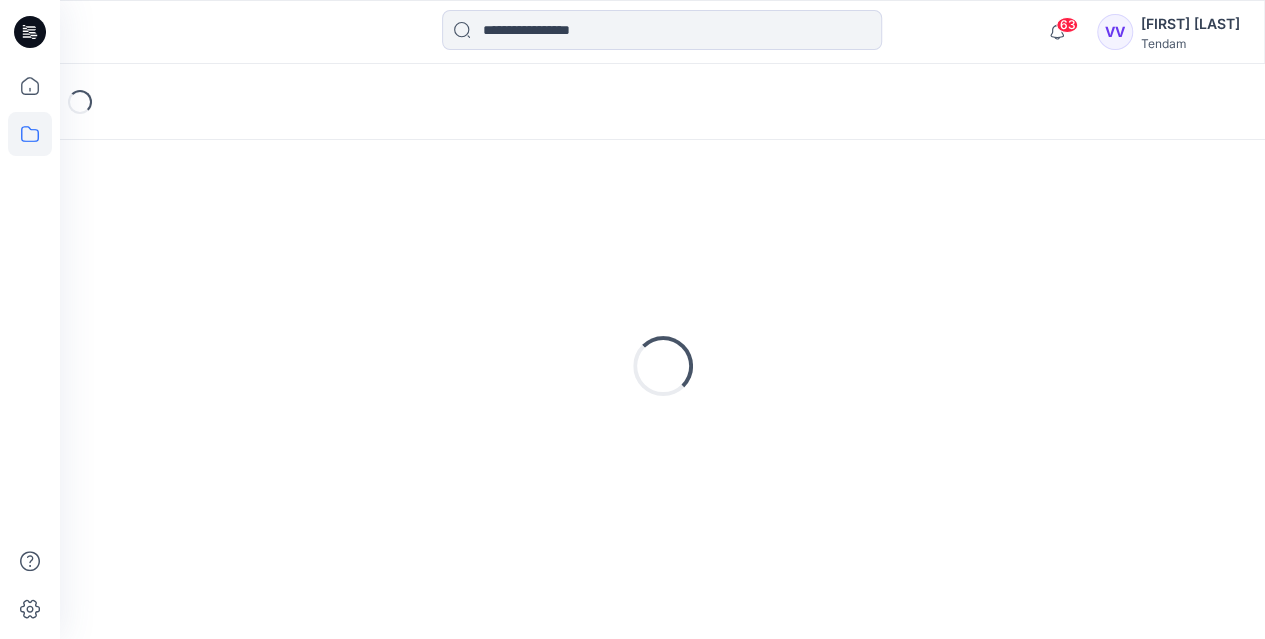 scroll, scrollTop: 0, scrollLeft: 0, axis: both 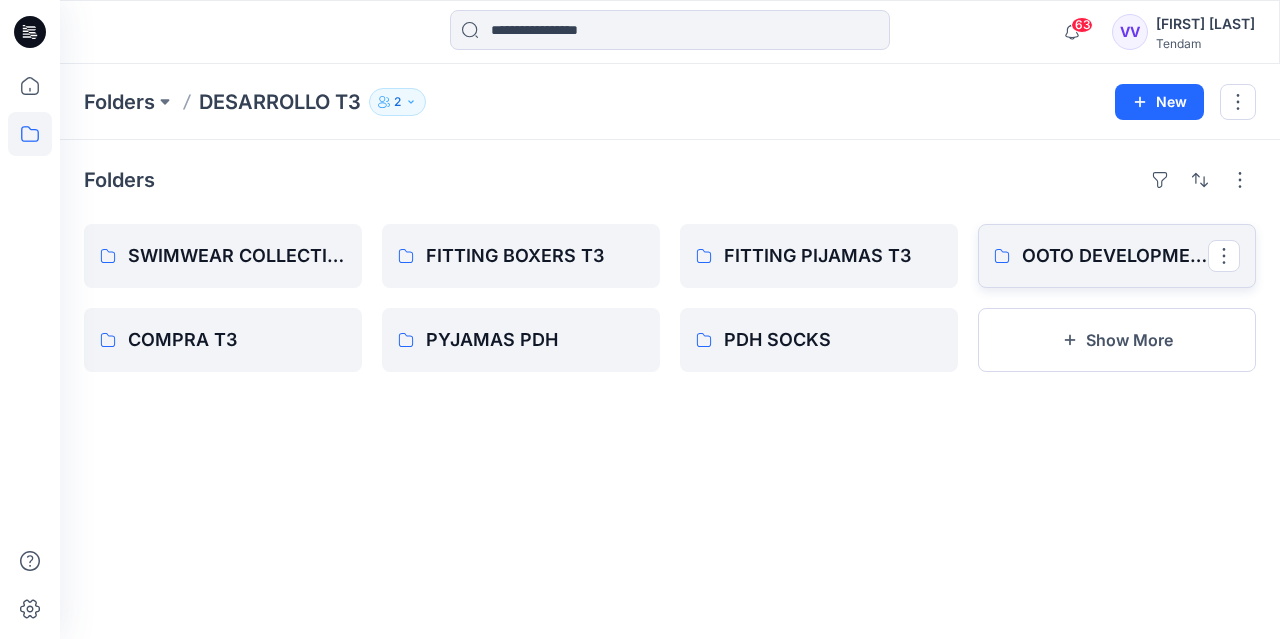 click on "OOTO DEVELOPMENT" at bounding box center (1115, 256) 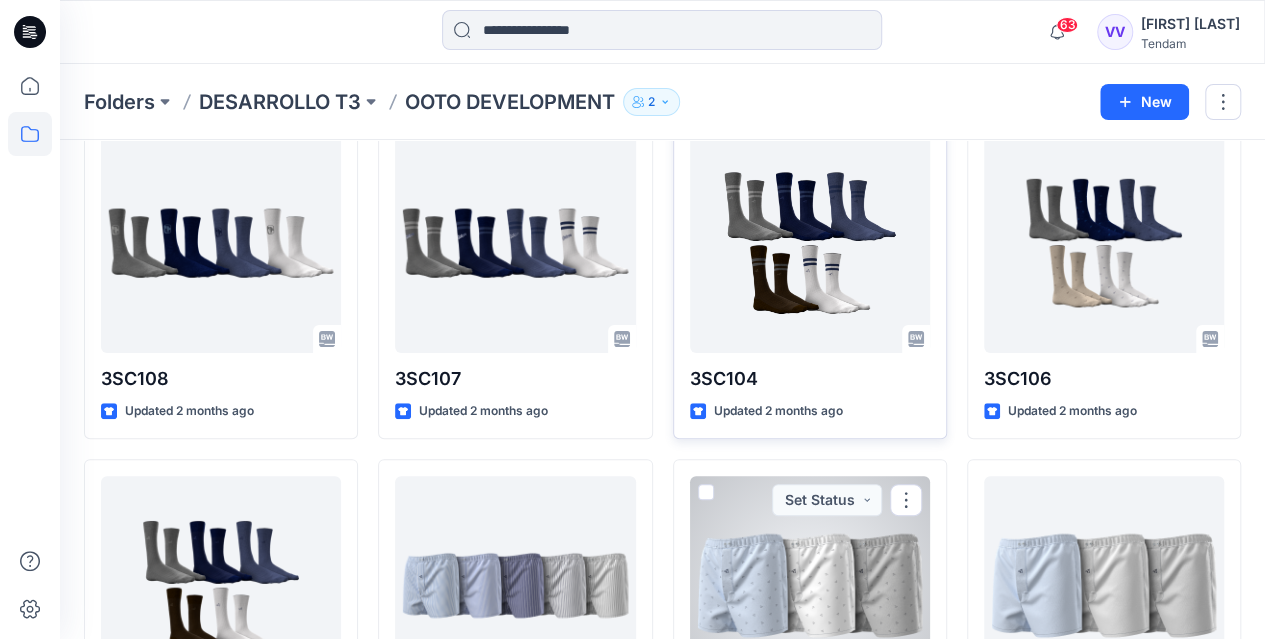 scroll, scrollTop: 0, scrollLeft: 0, axis: both 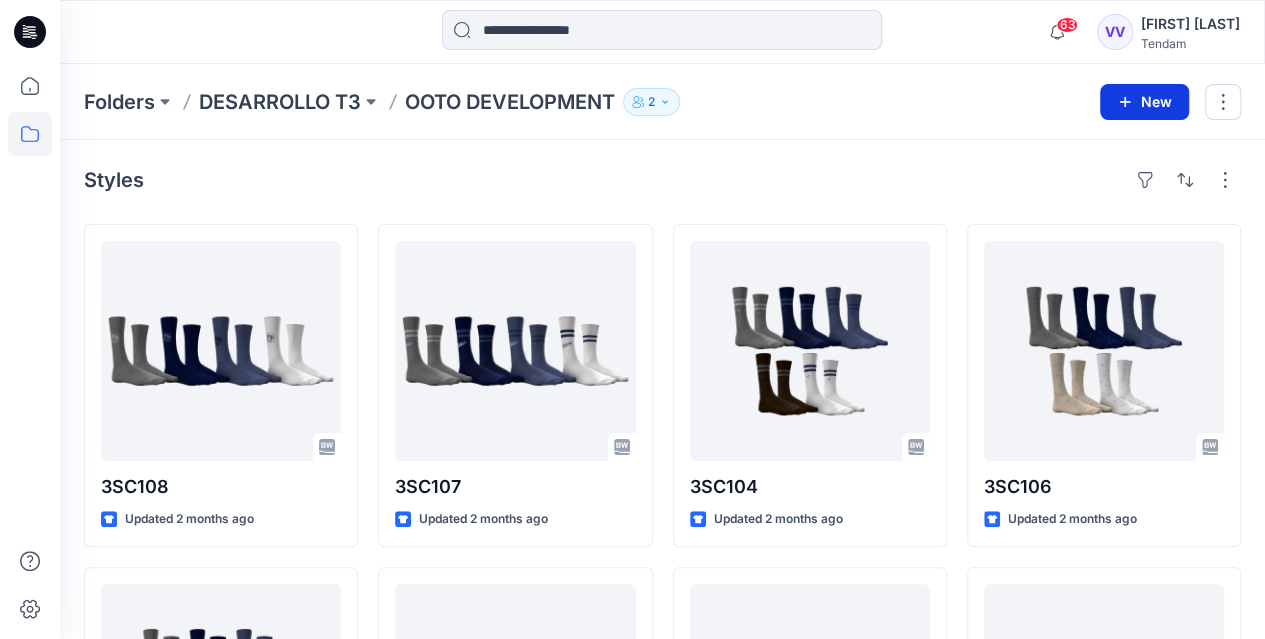 click on "New" at bounding box center [1144, 102] 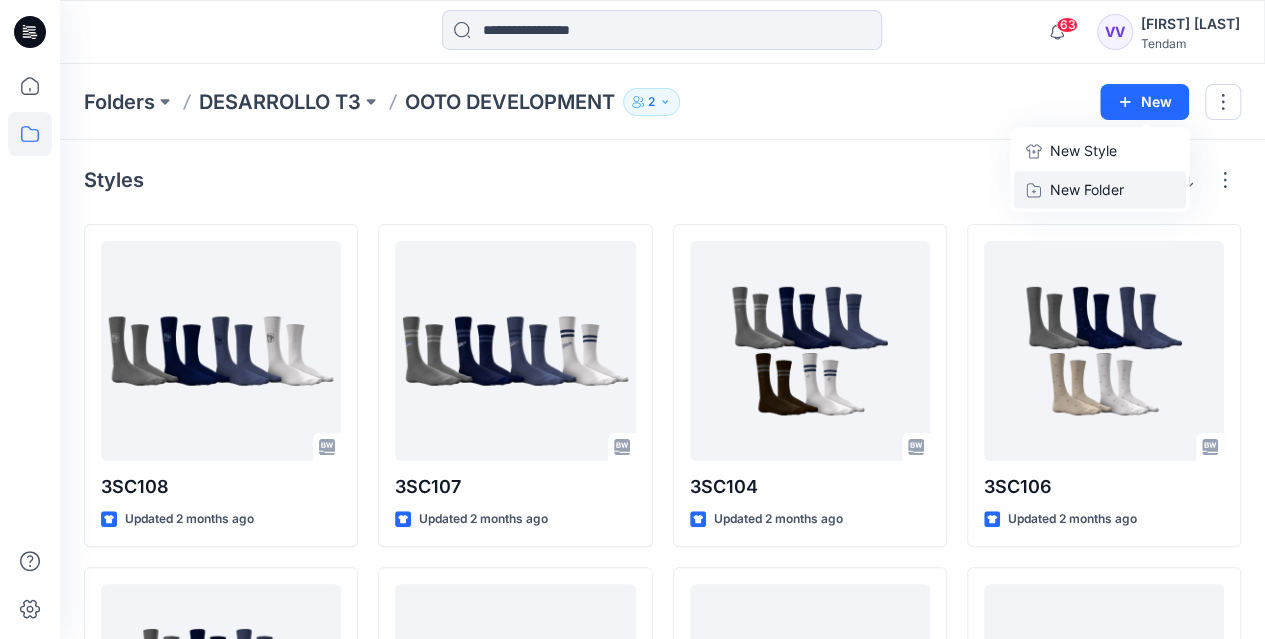 click on "New Folder" at bounding box center (1087, 189) 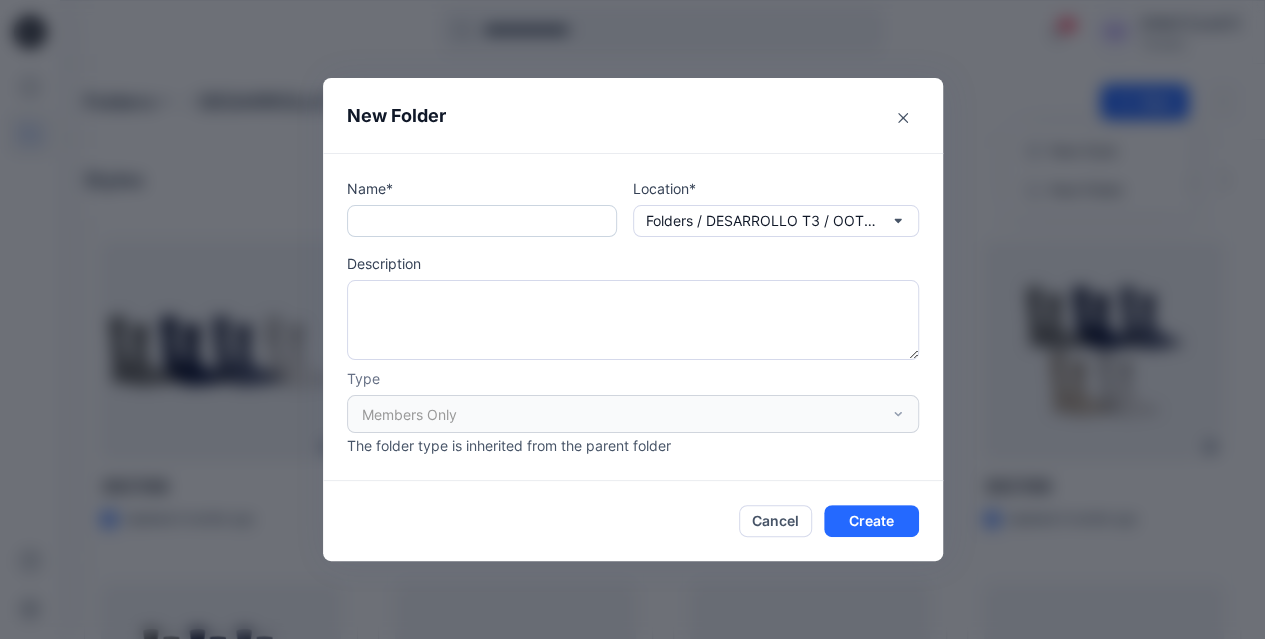 click at bounding box center [482, 221] 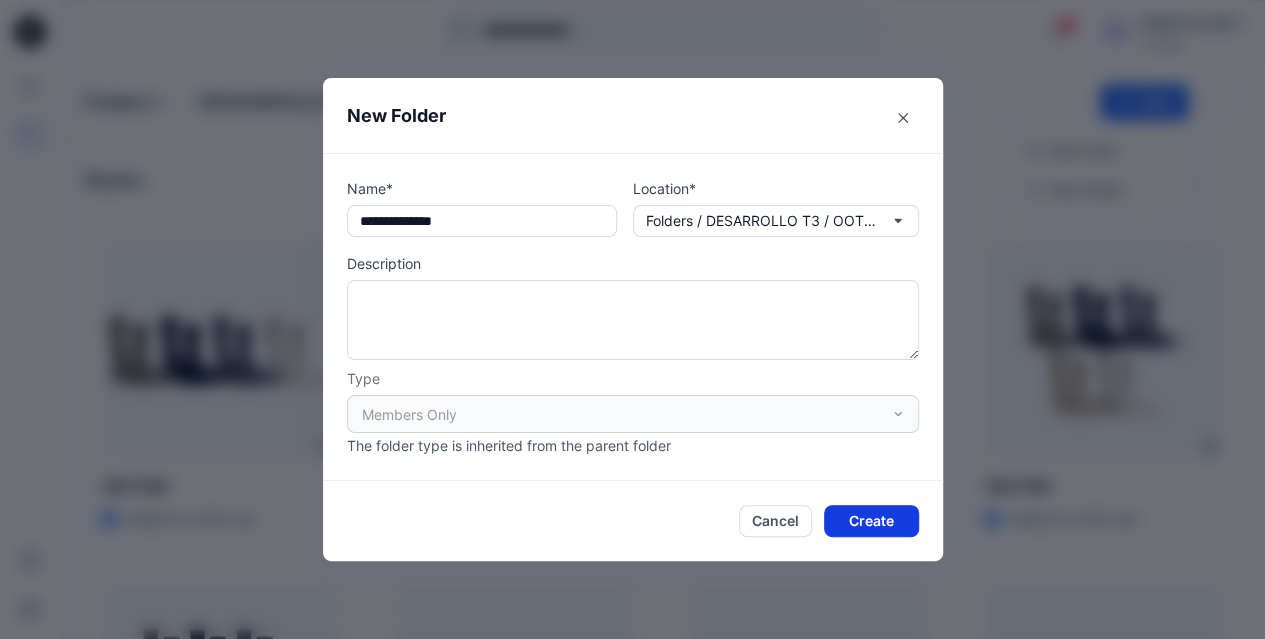 type on "**********" 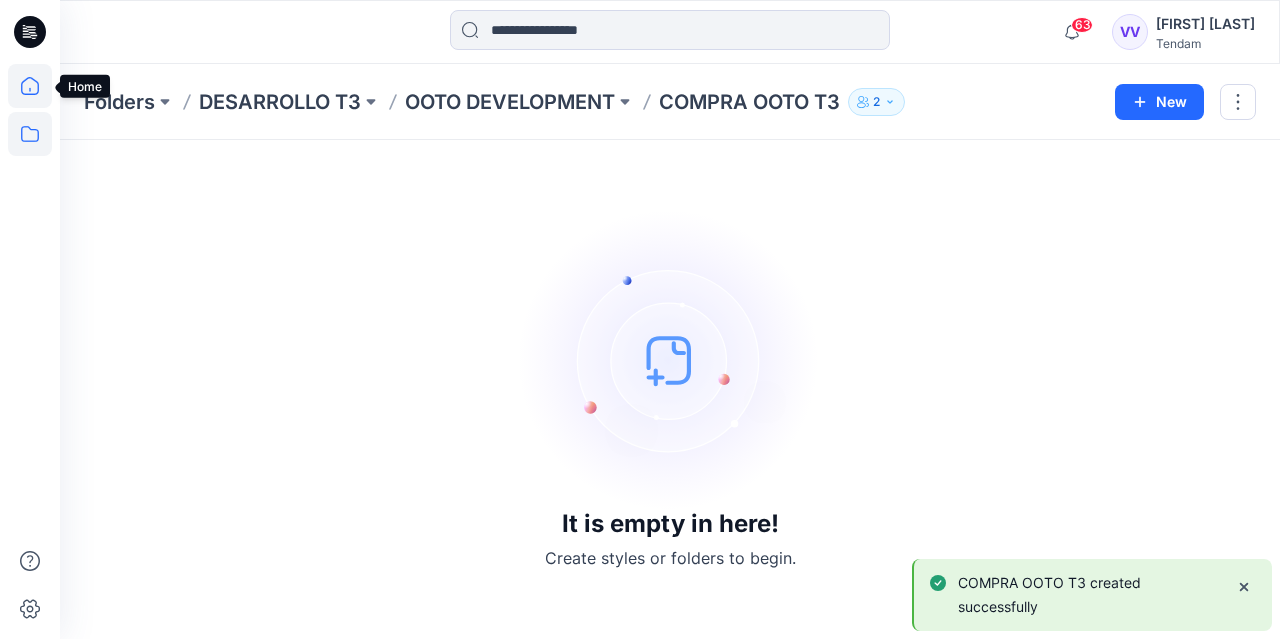 click 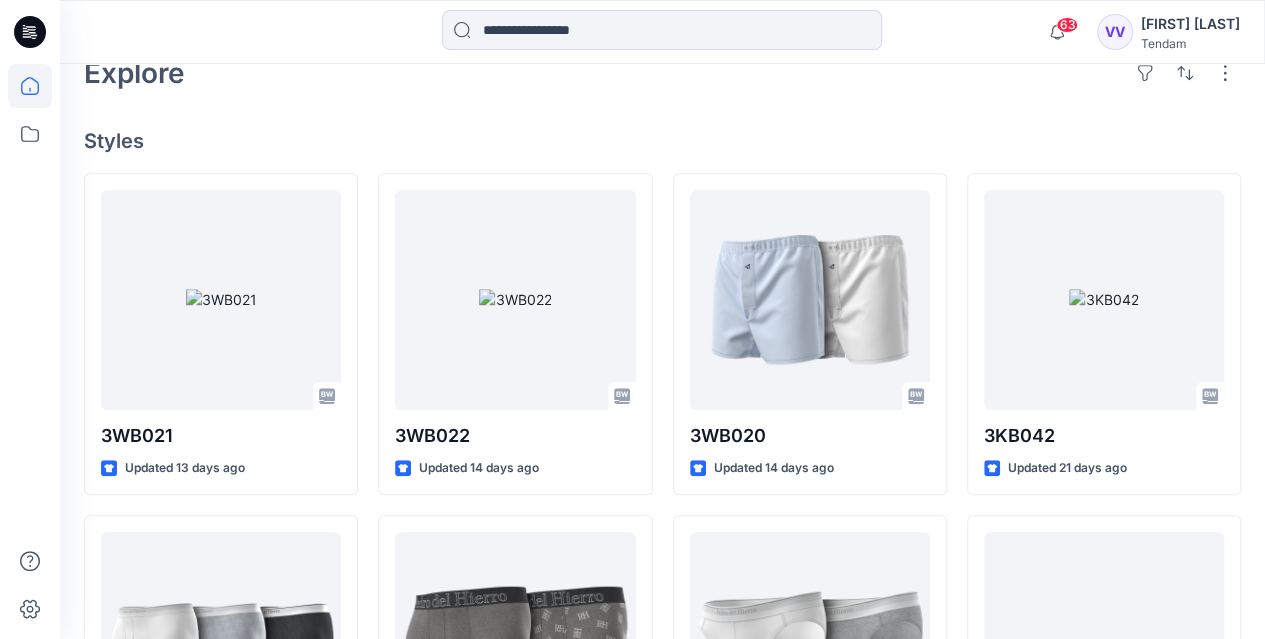 scroll, scrollTop: 506, scrollLeft: 0, axis: vertical 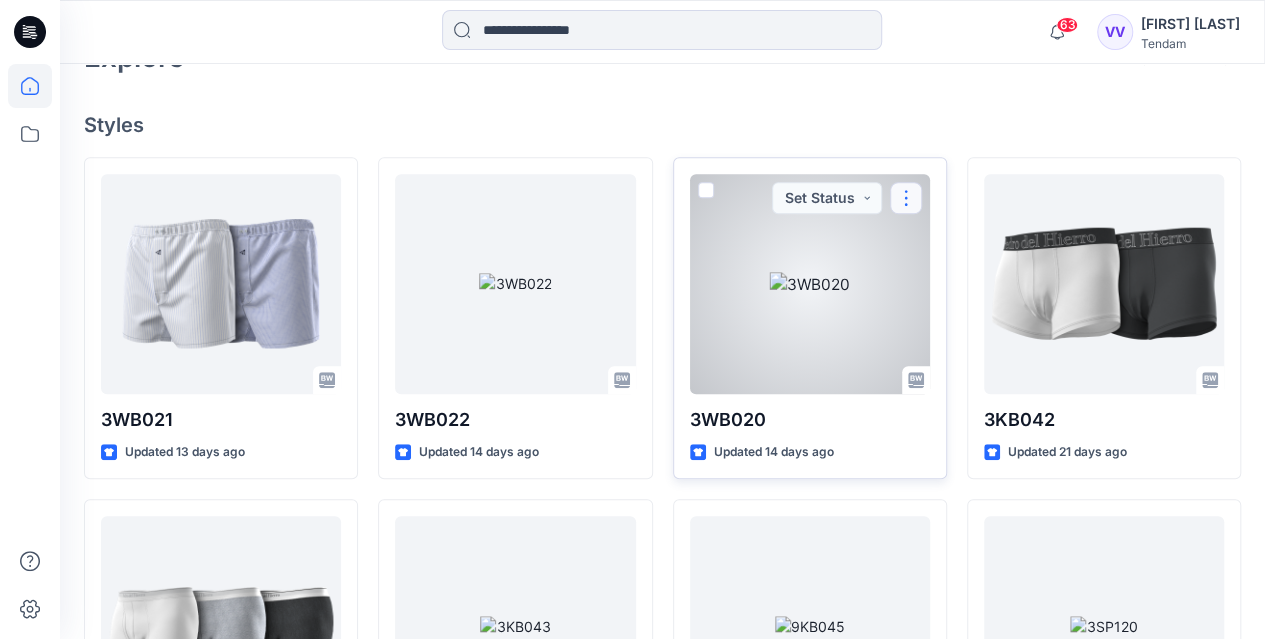 click at bounding box center [906, 198] 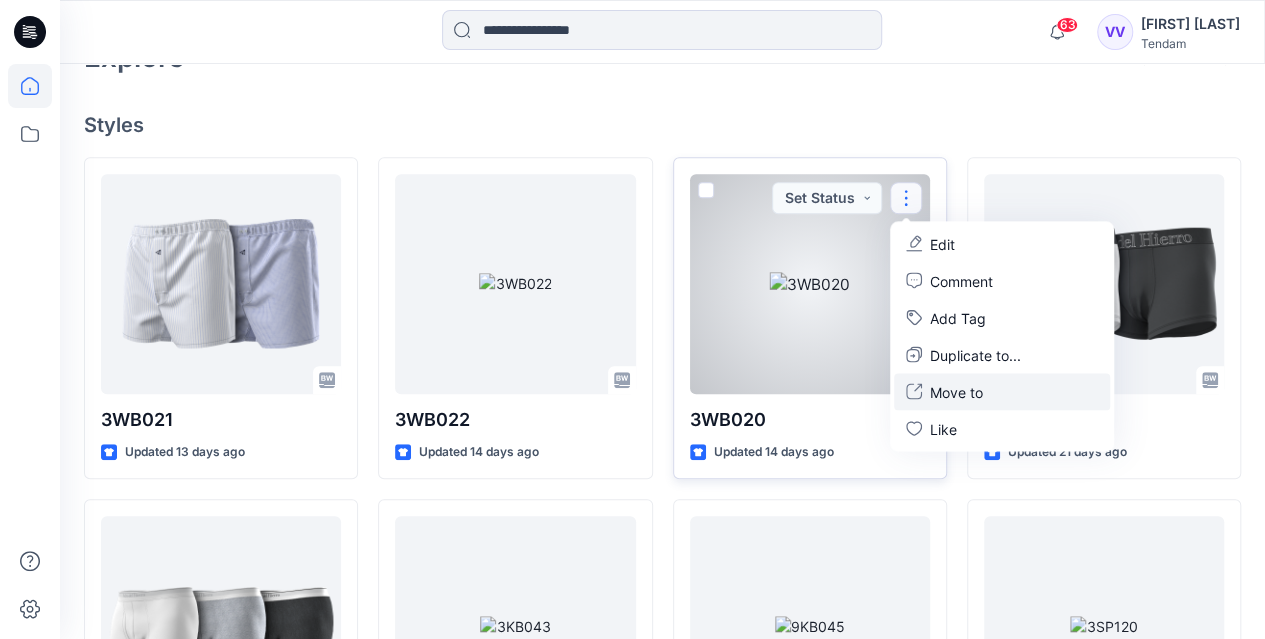 click on "Move to" at bounding box center [956, 391] 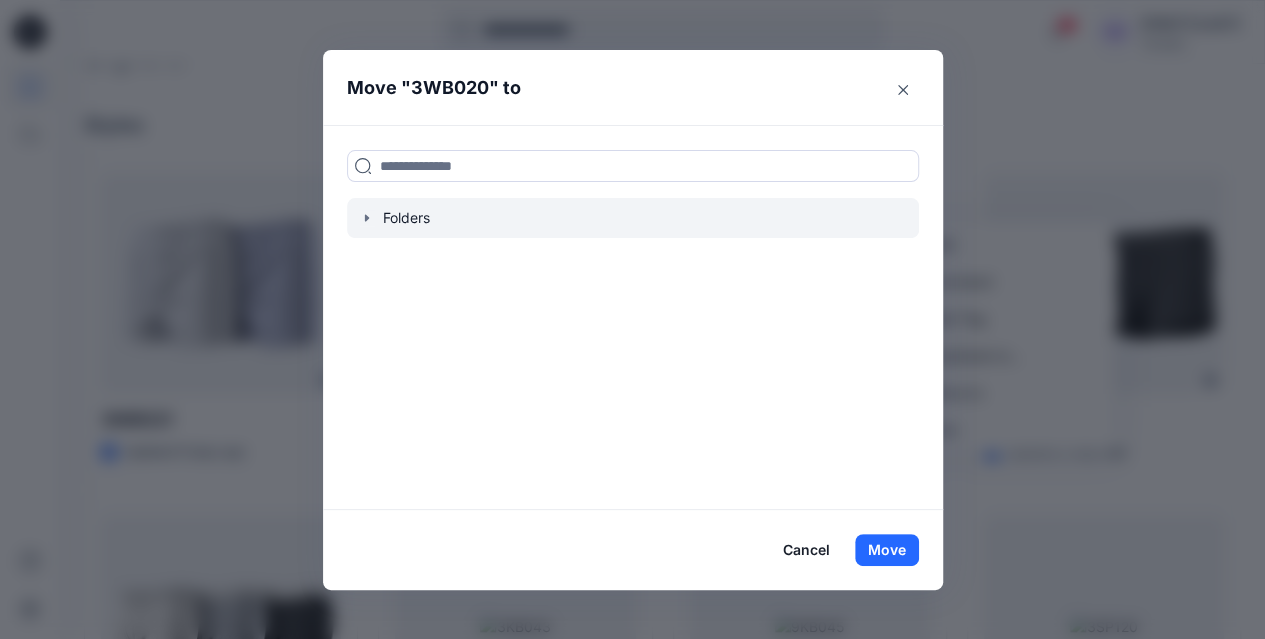 click 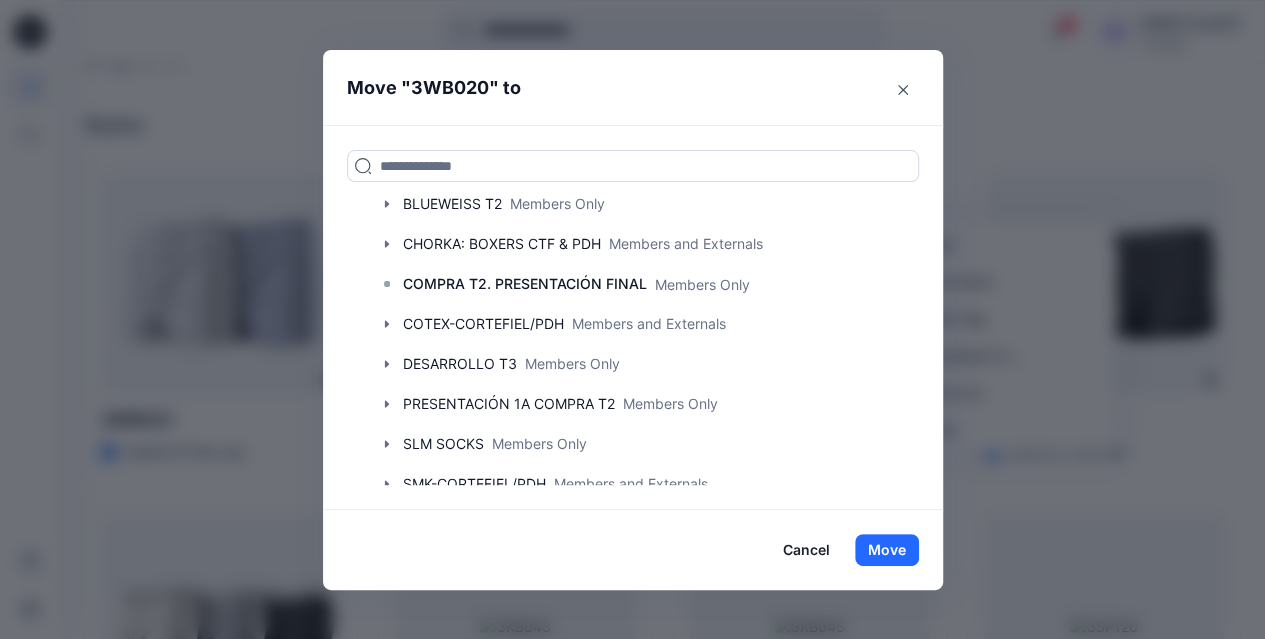 scroll, scrollTop: 376, scrollLeft: 0, axis: vertical 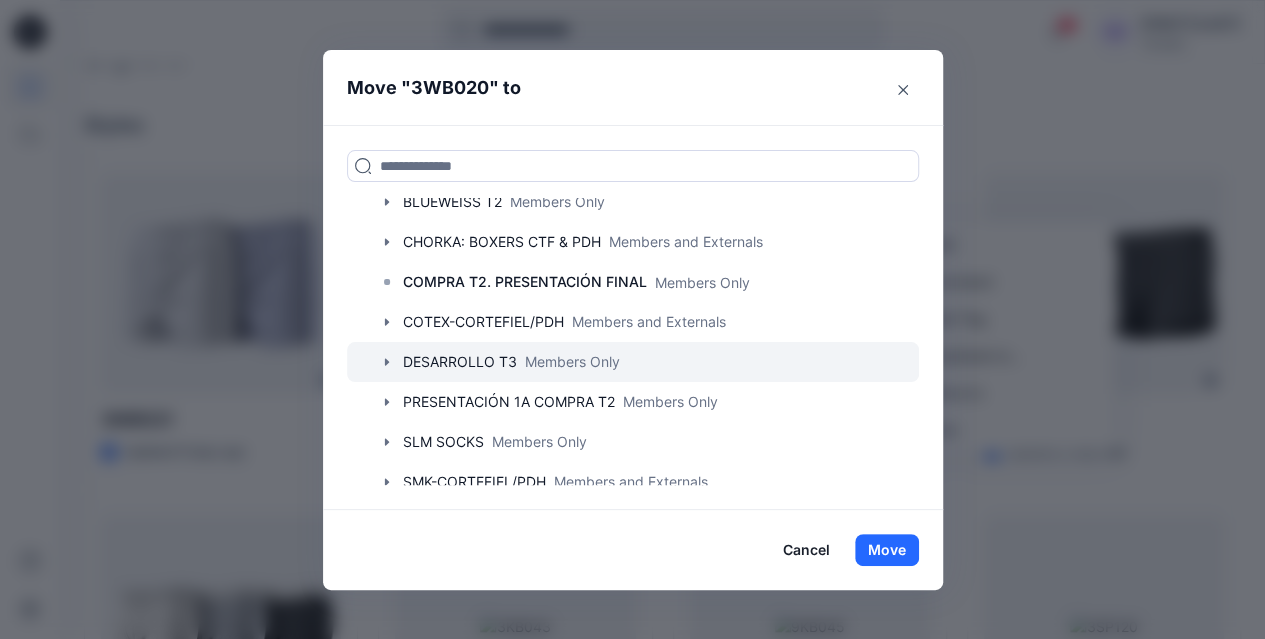 click 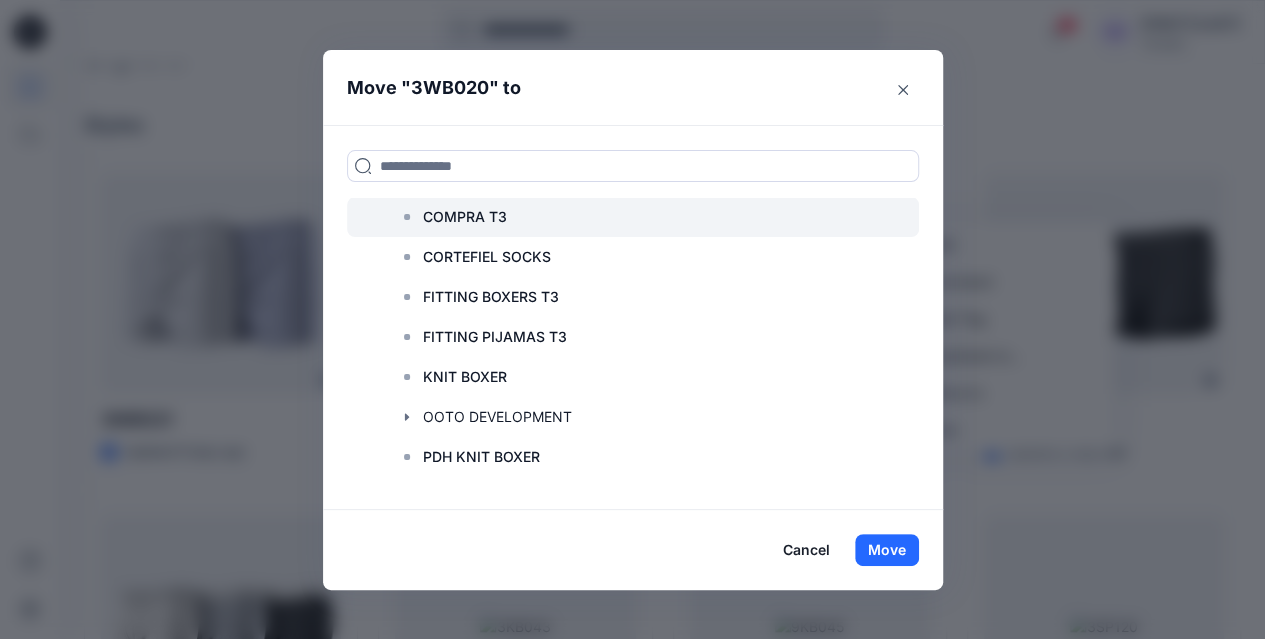 scroll, scrollTop: 577, scrollLeft: 0, axis: vertical 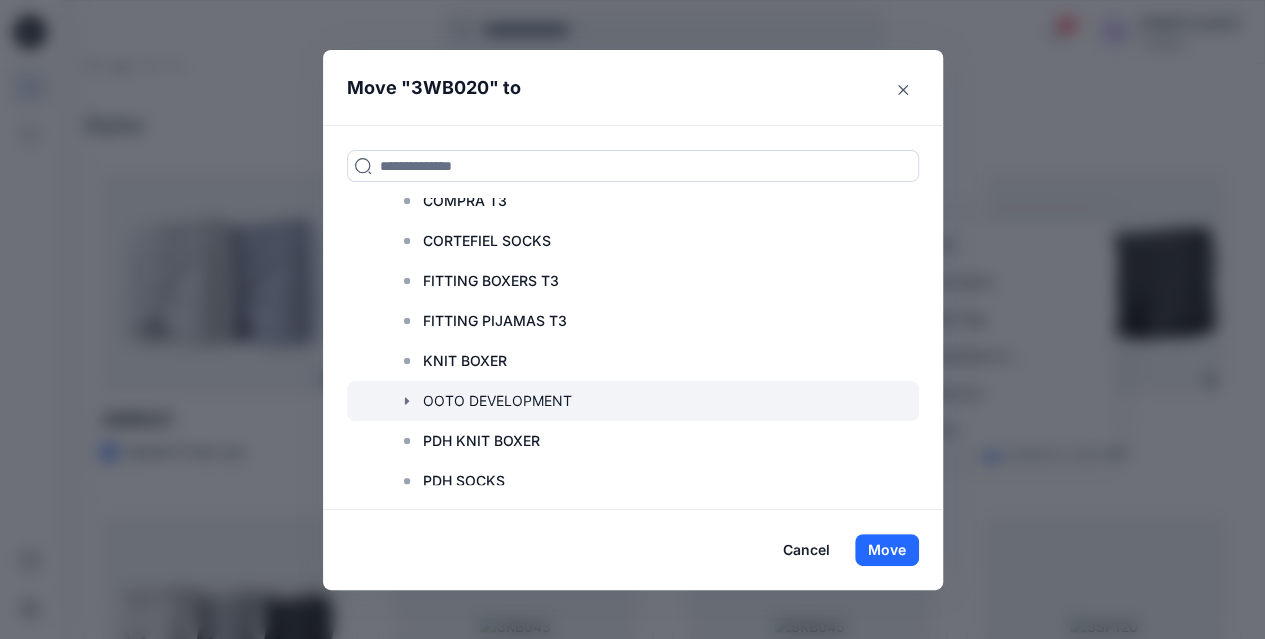 click 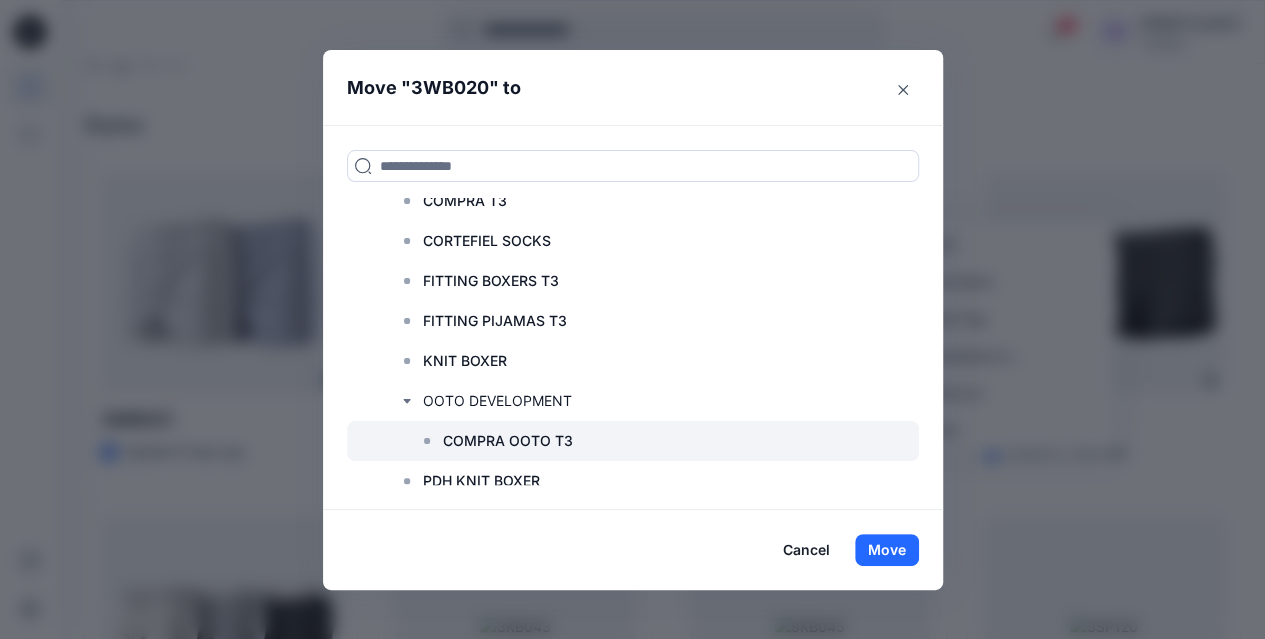 click on "COMPRA OOTO T3" at bounding box center [508, 441] 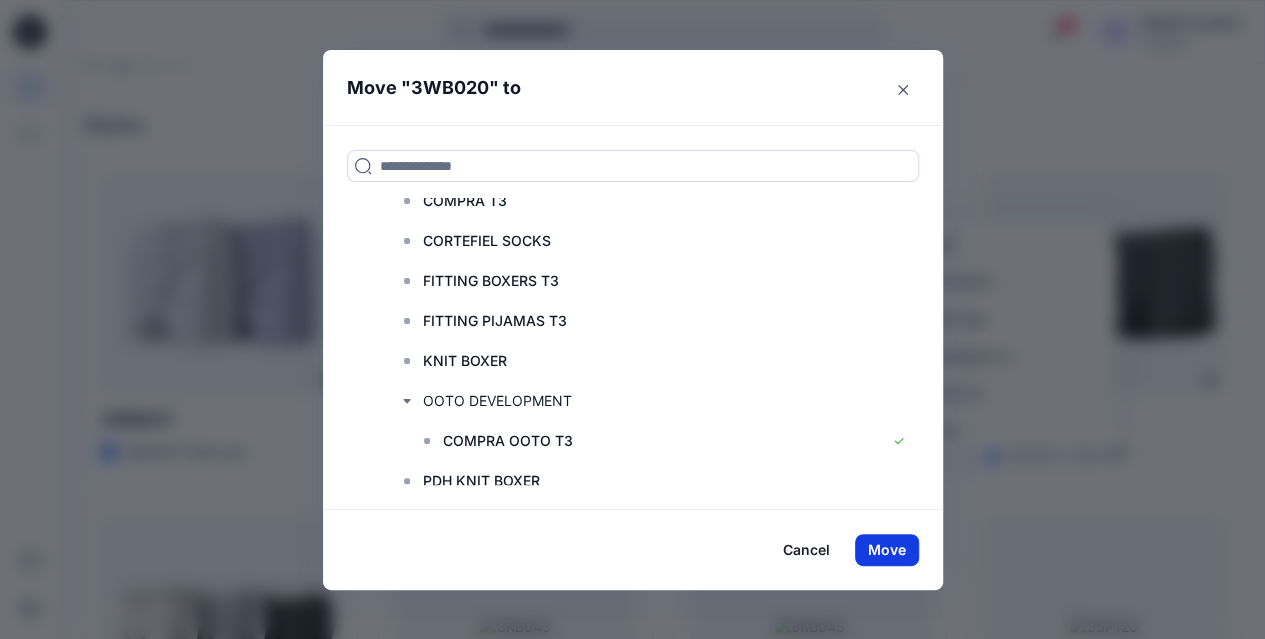 click on "Move" at bounding box center [887, 550] 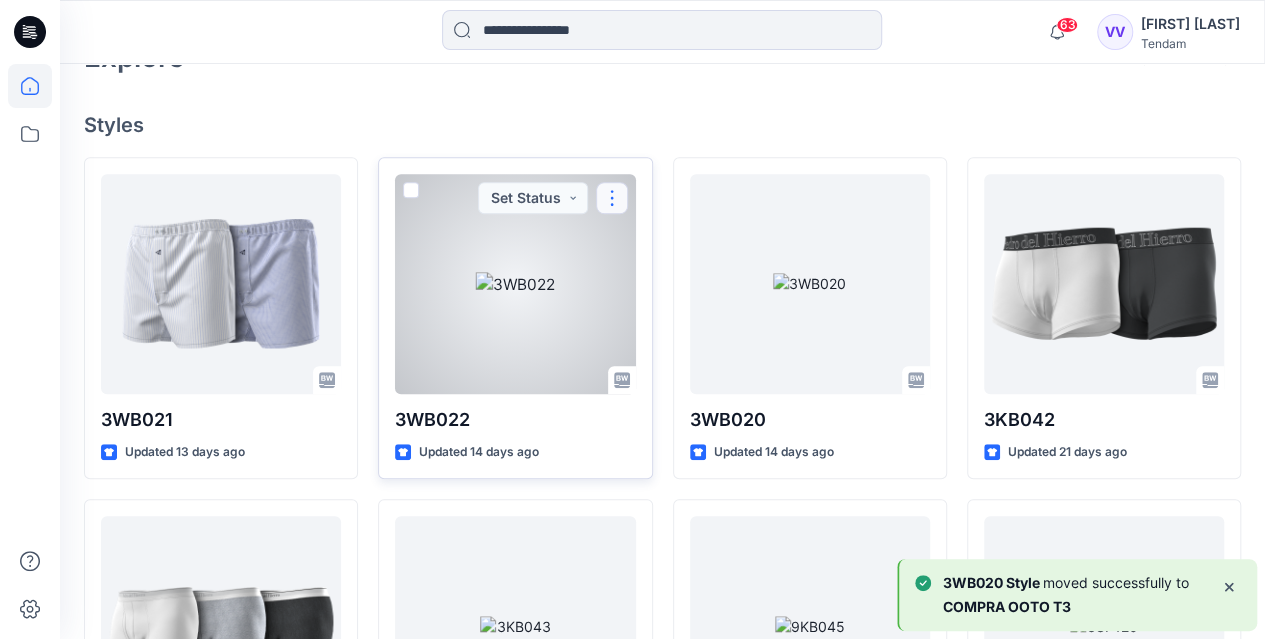 click at bounding box center (612, 198) 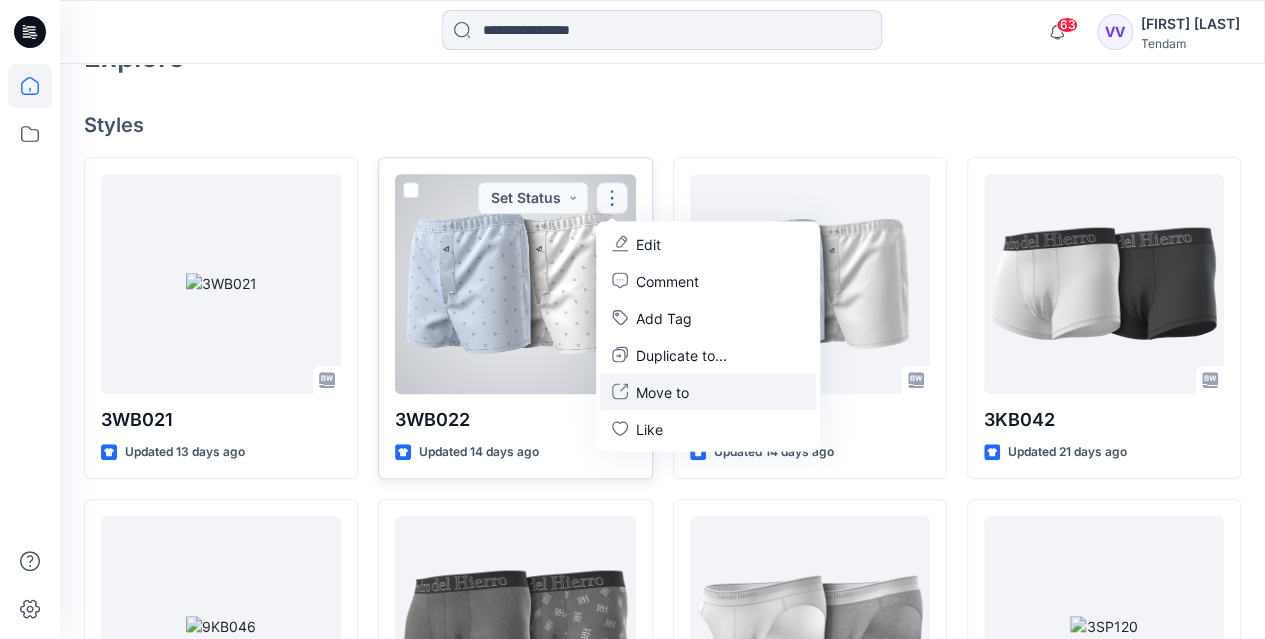 click on "Move to" at bounding box center [662, 391] 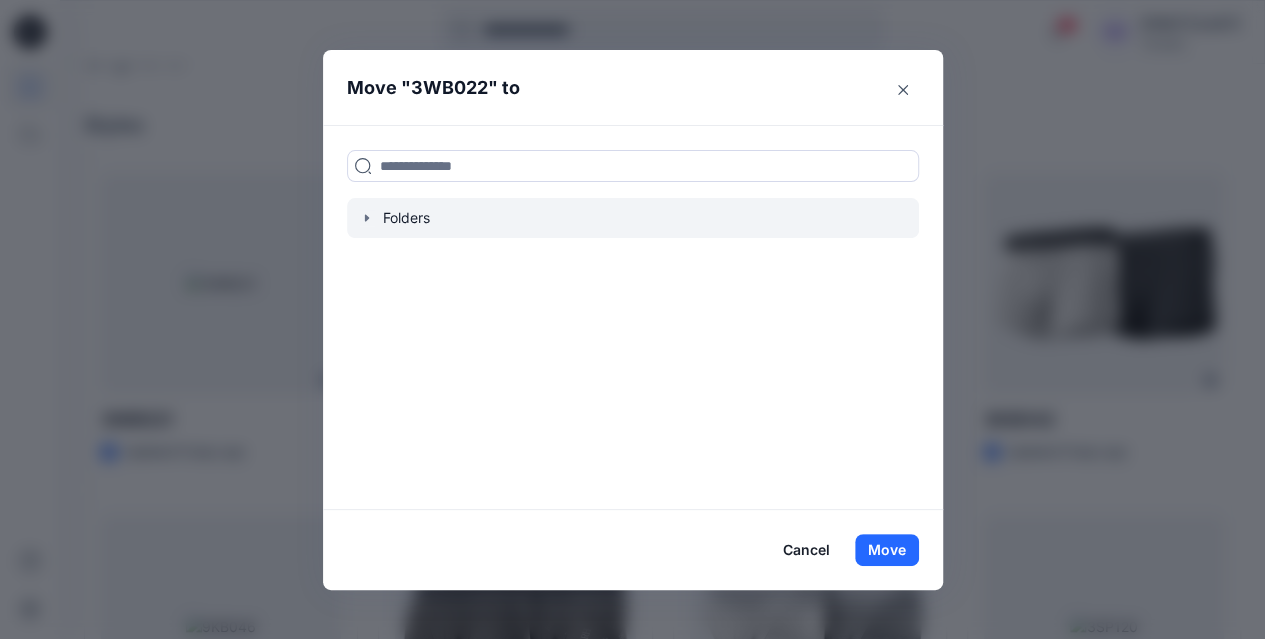 click 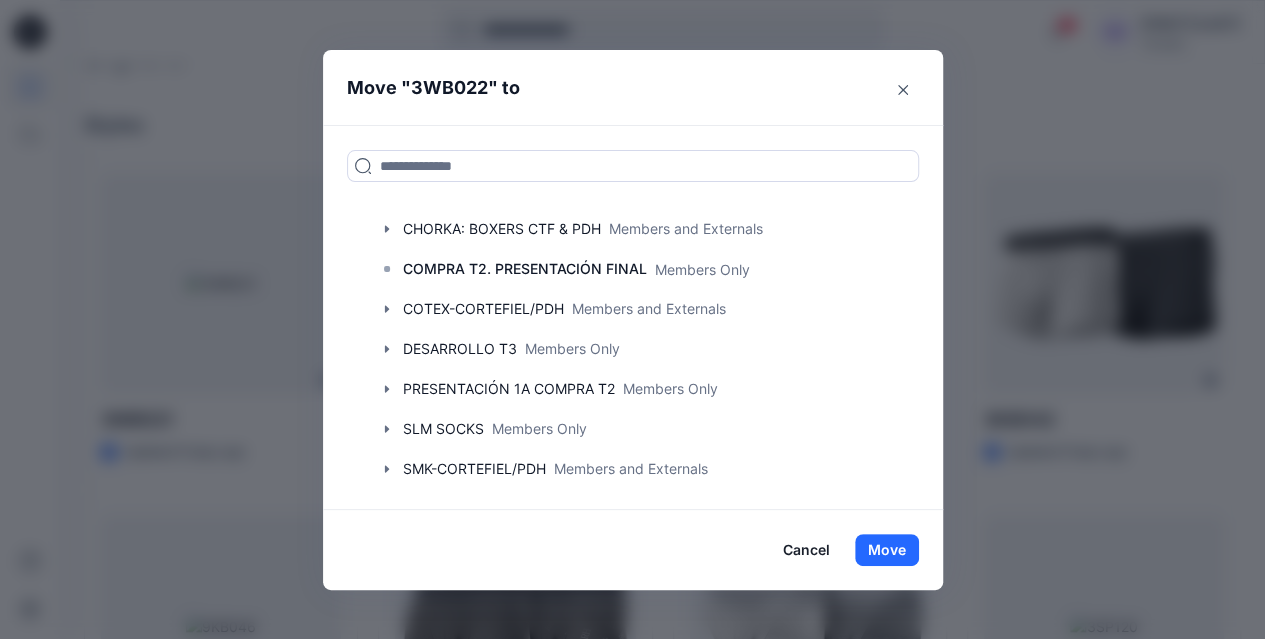 scroll, scrollTop: 396, scrollLeft: 0, axis: vertical 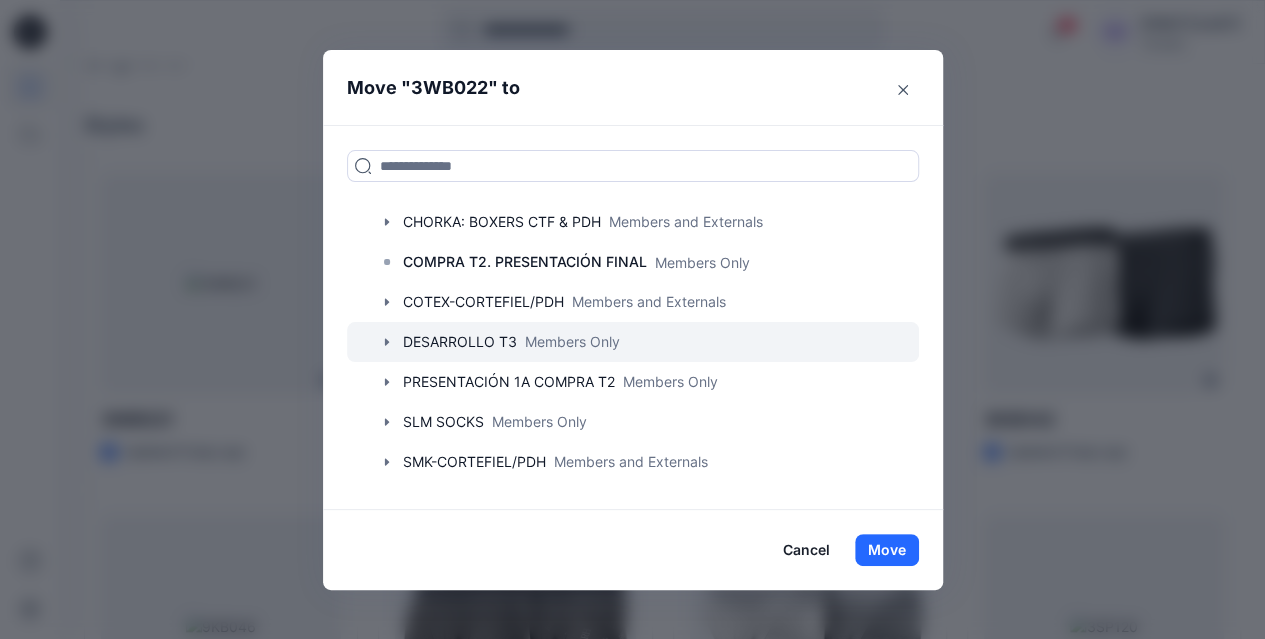 click 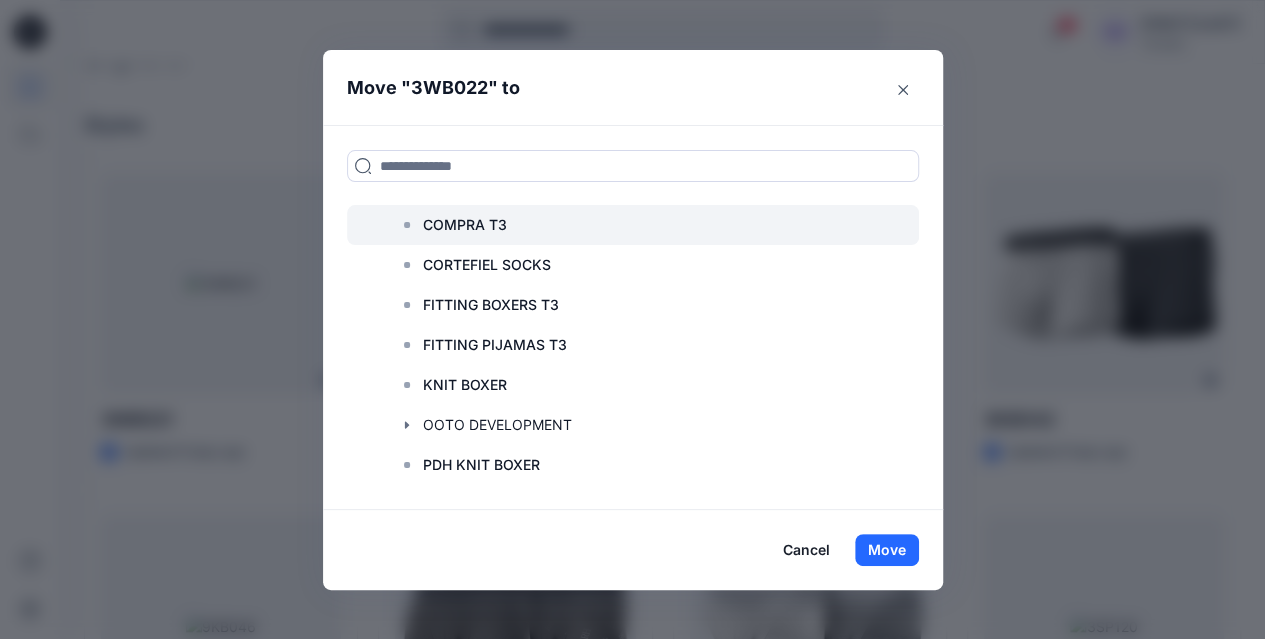 scroll, scrollTop: 554, scrollLeft: 0, axis: vertical 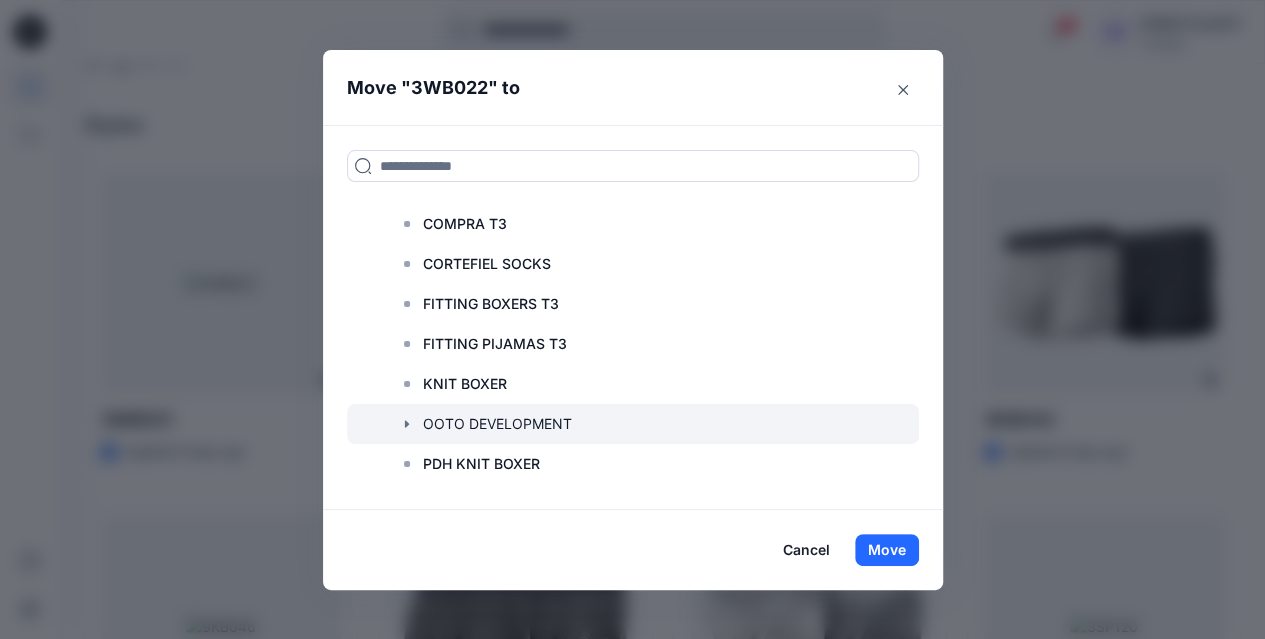 click 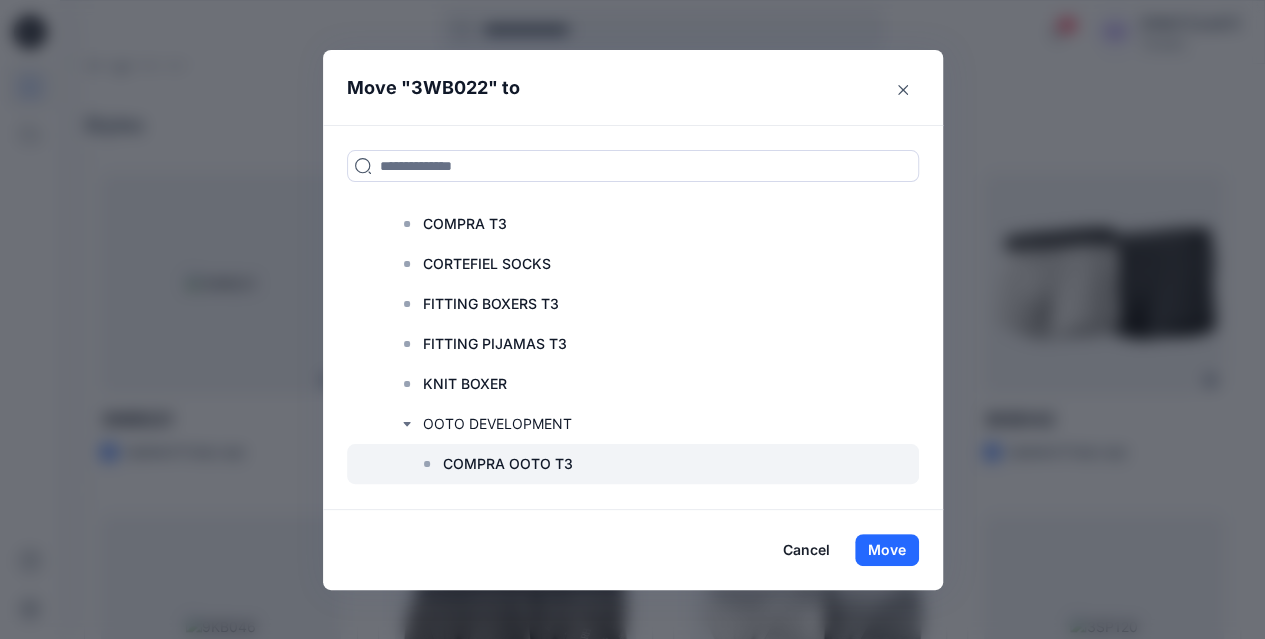 click on "COMPRA OOTO T3" at bounding box center (508, 464) 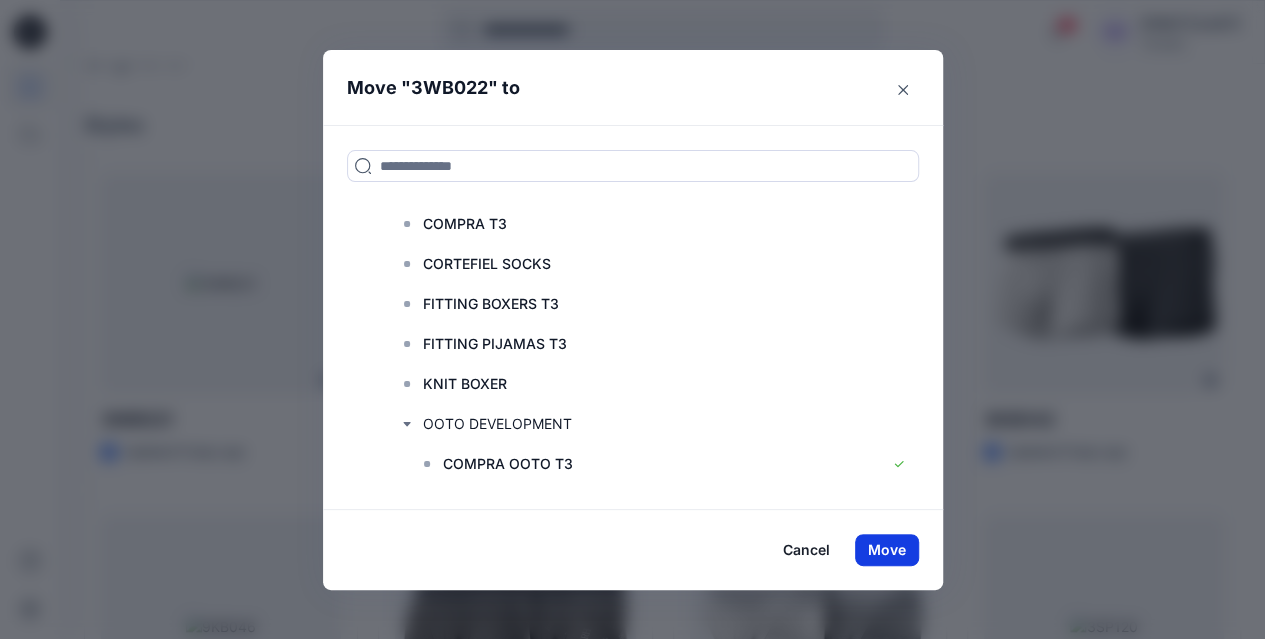 click on "Move" at bounding box center [887, 550] 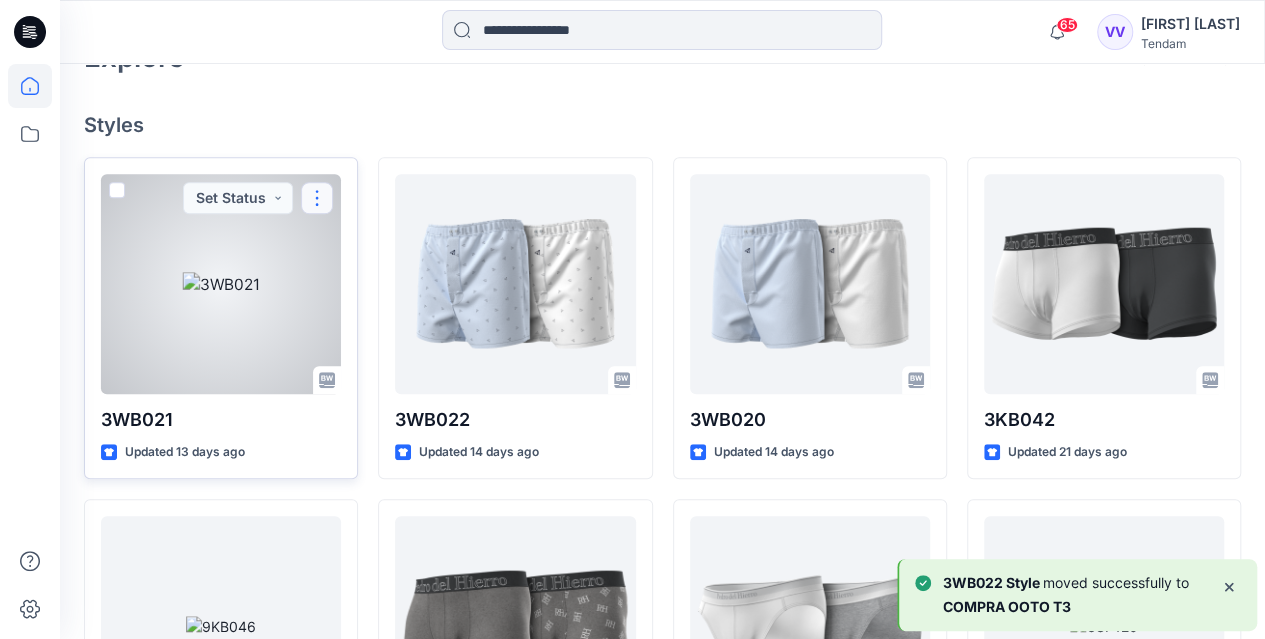 click at bounding box center [317, 198] 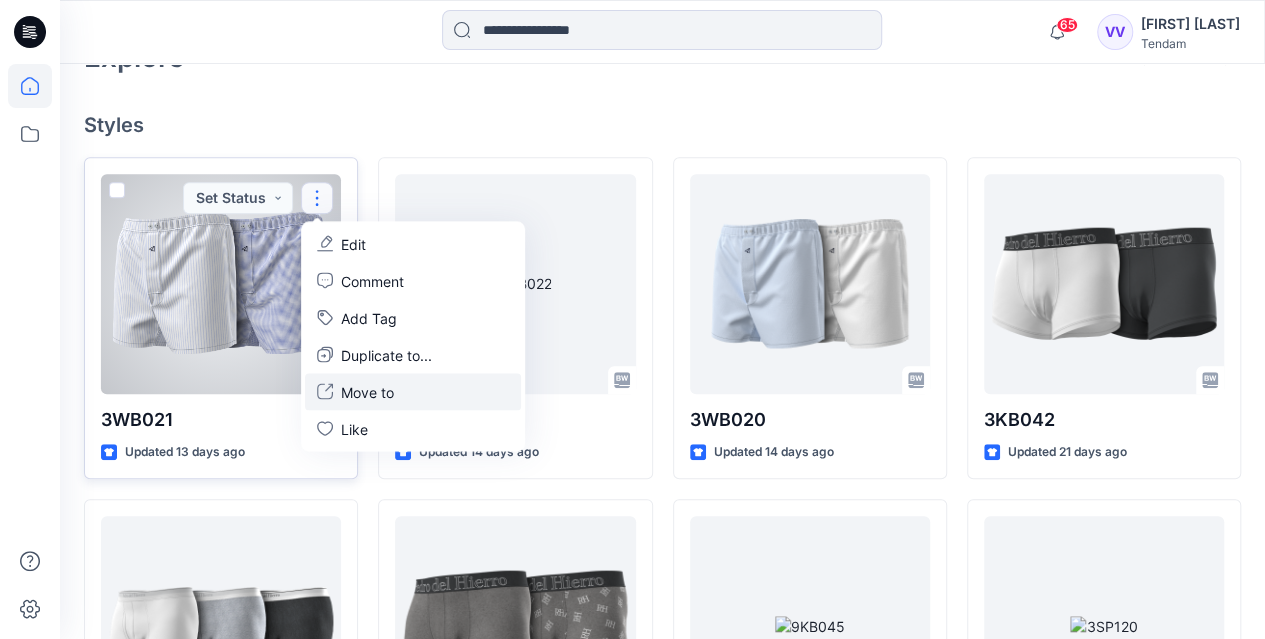 click on "Move to" at bounding box center (367, 391) 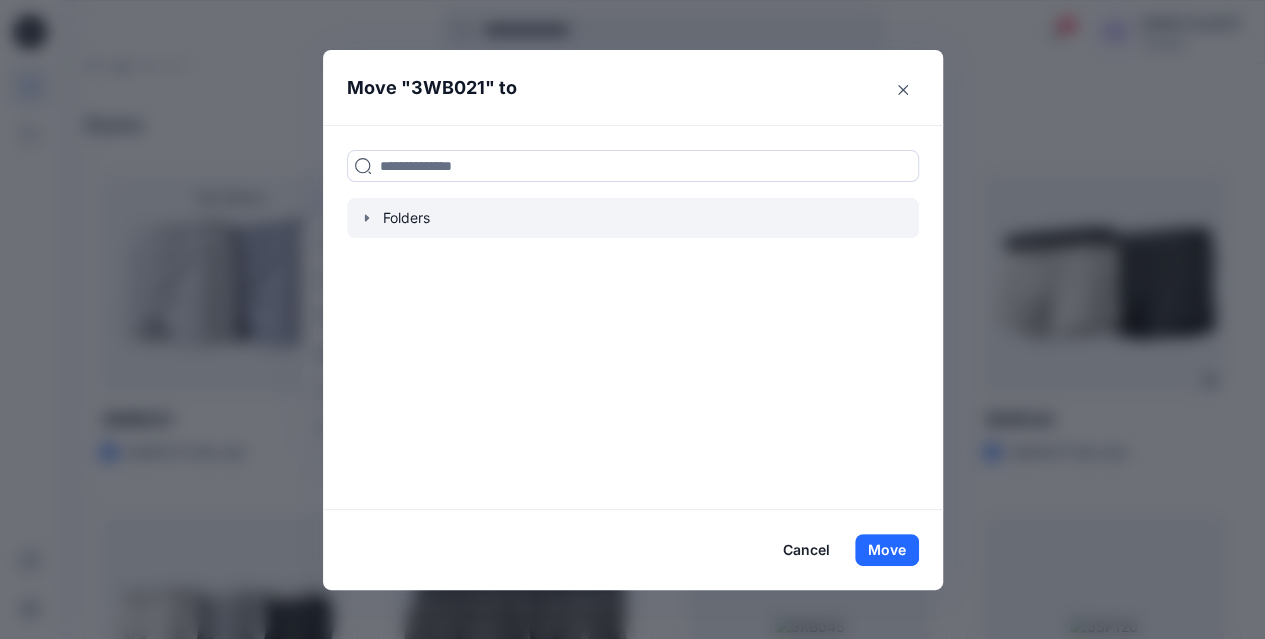 click 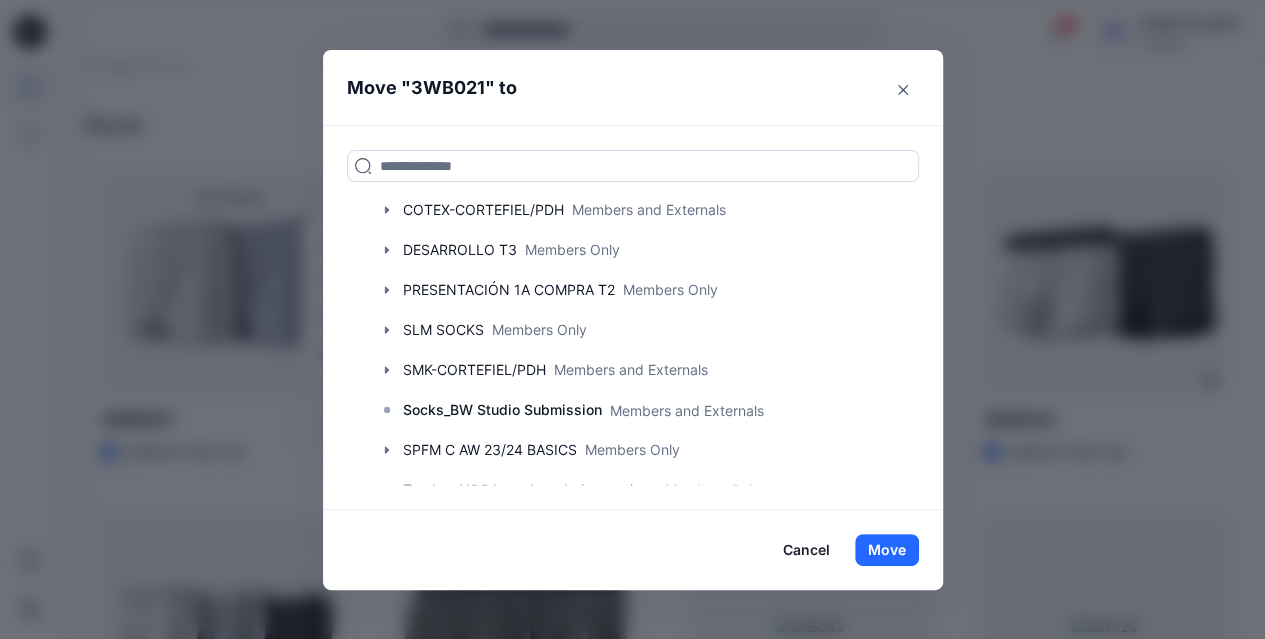 scroll, scrollTop: 489, scrollLeft: 0, axis: vertical 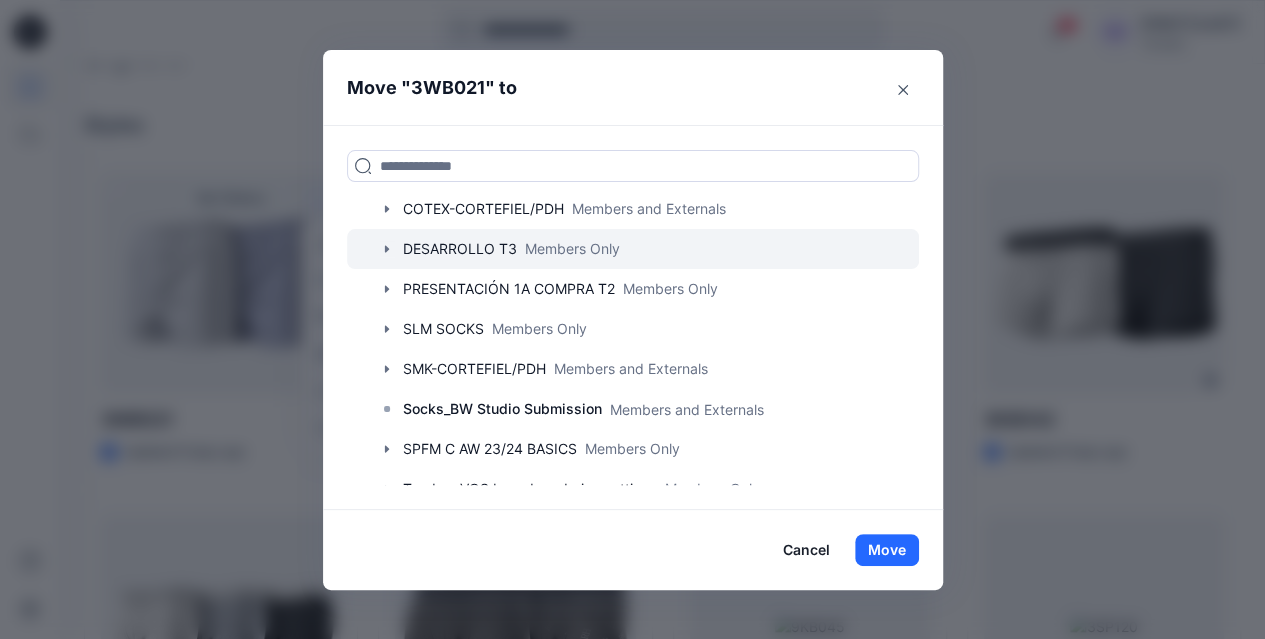 click 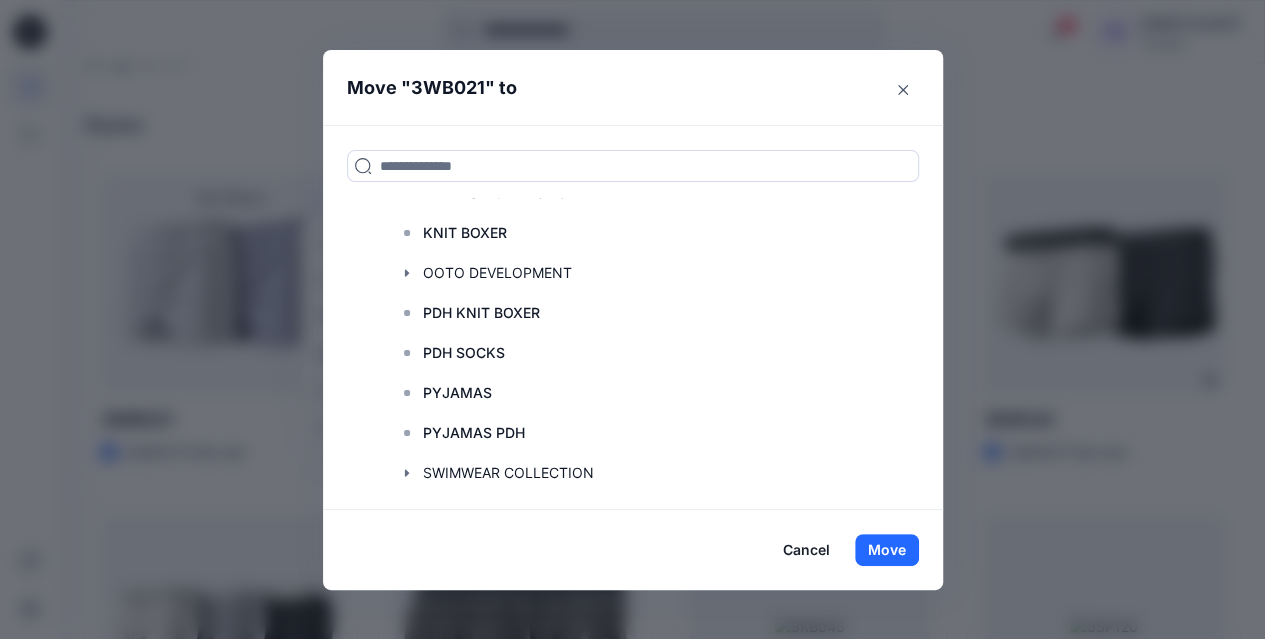scroll, scrollTop: 703, scrollLeft: 0, axis: vertical 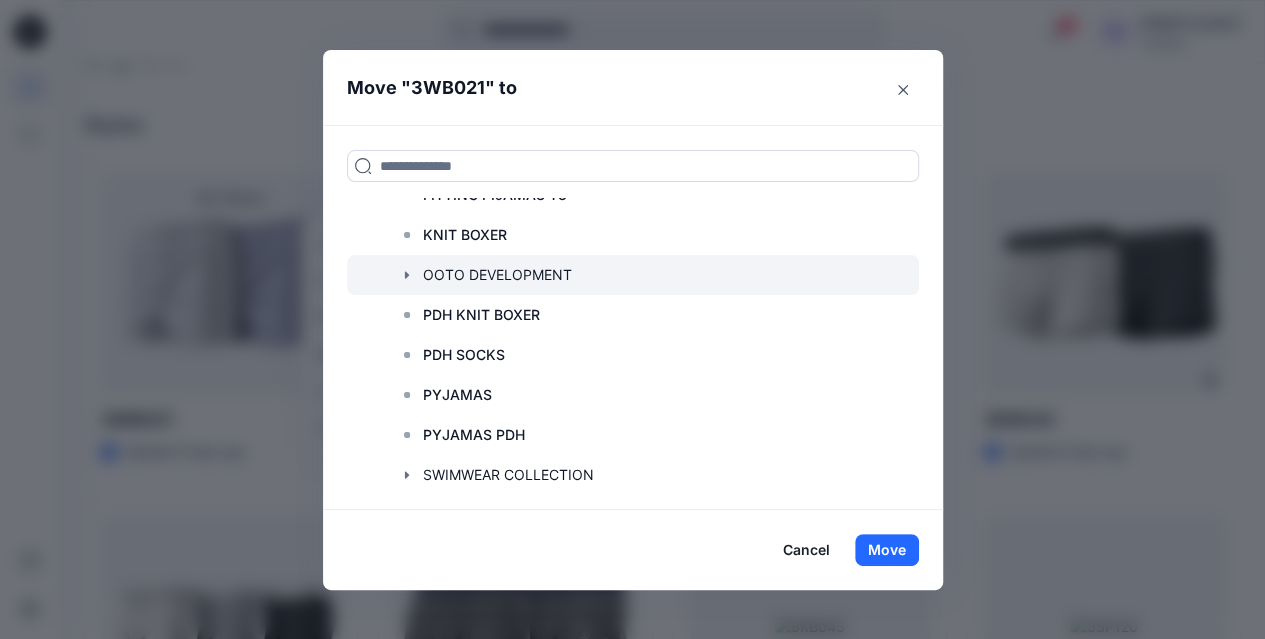 click 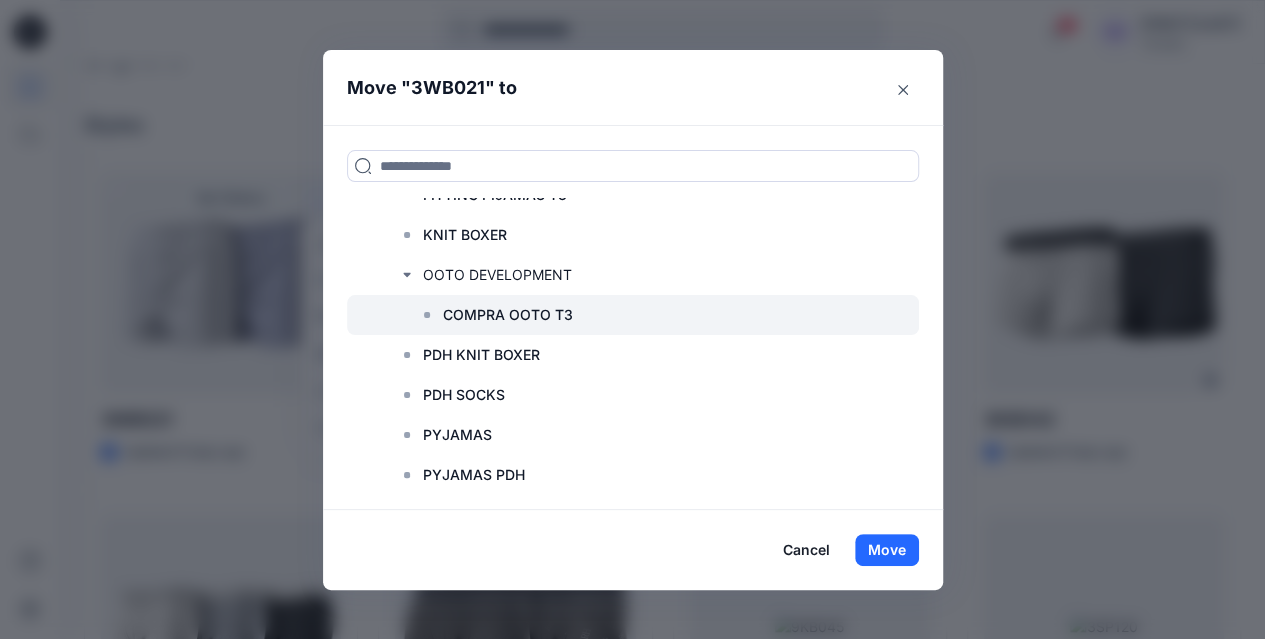click on "COMPRA OOTO T3" at bounding box center (508, 315) 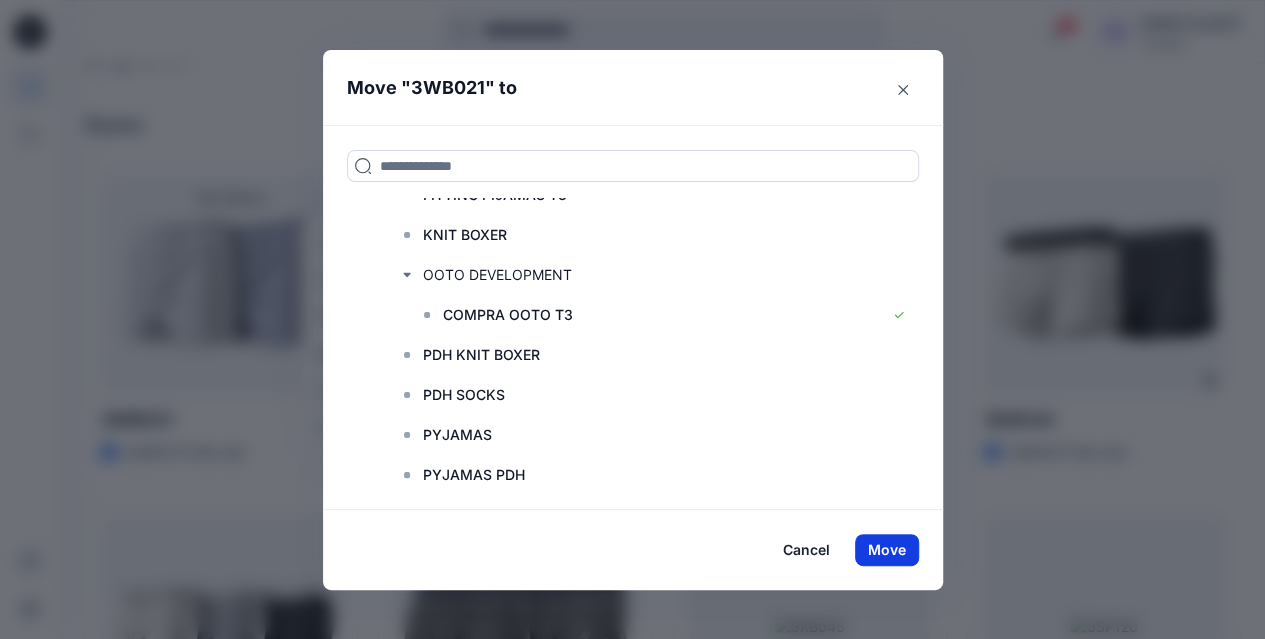 click on "Move" at bounding box center (887, 550) 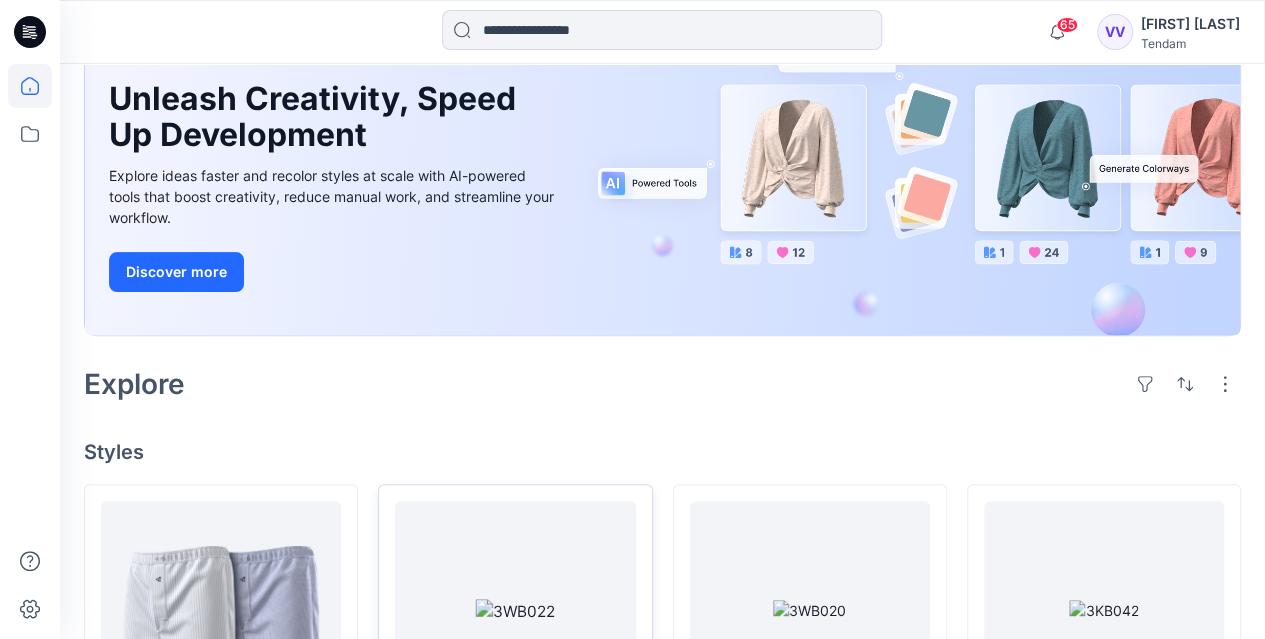 scroll, scrollTop: 171, scrollLeft: 0, axis: vertical 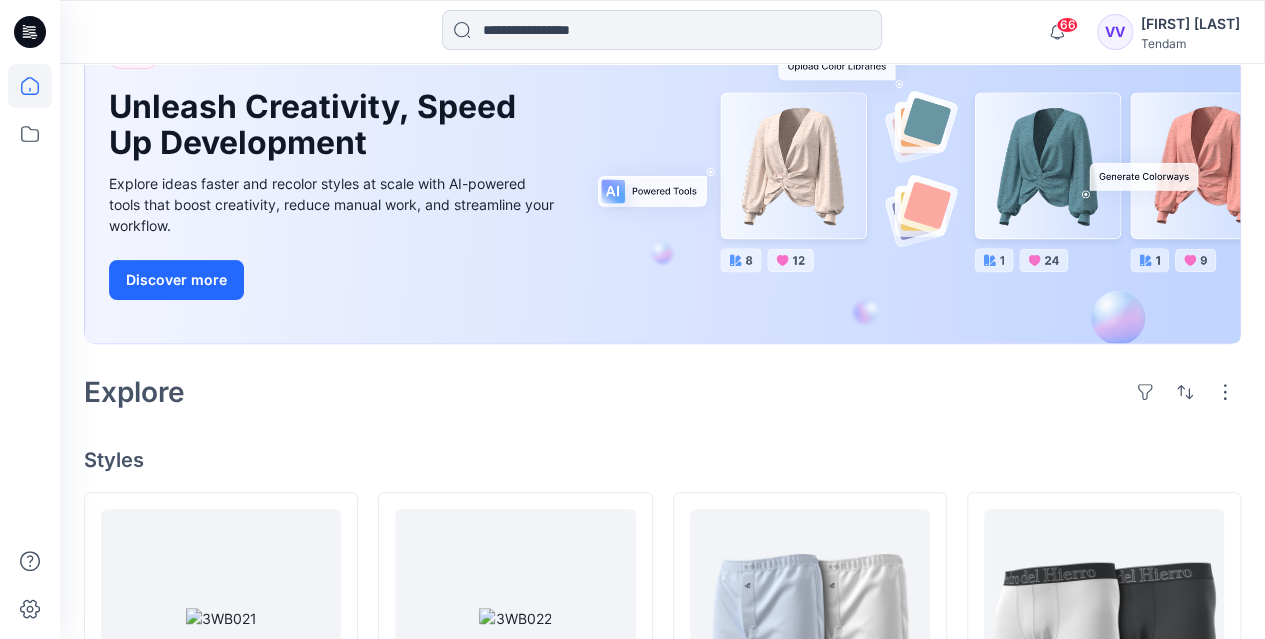 click on "Explore" at bounding box center [662, 392] 